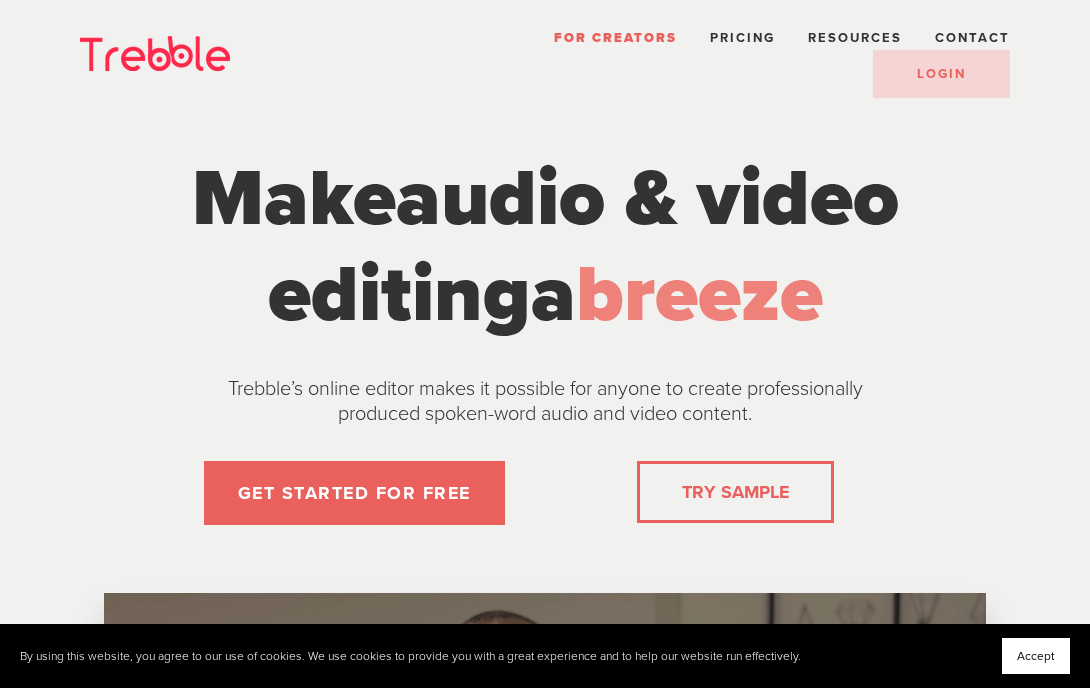 scroll, scrollTop: 0, scrollLeft: 0, axis: both 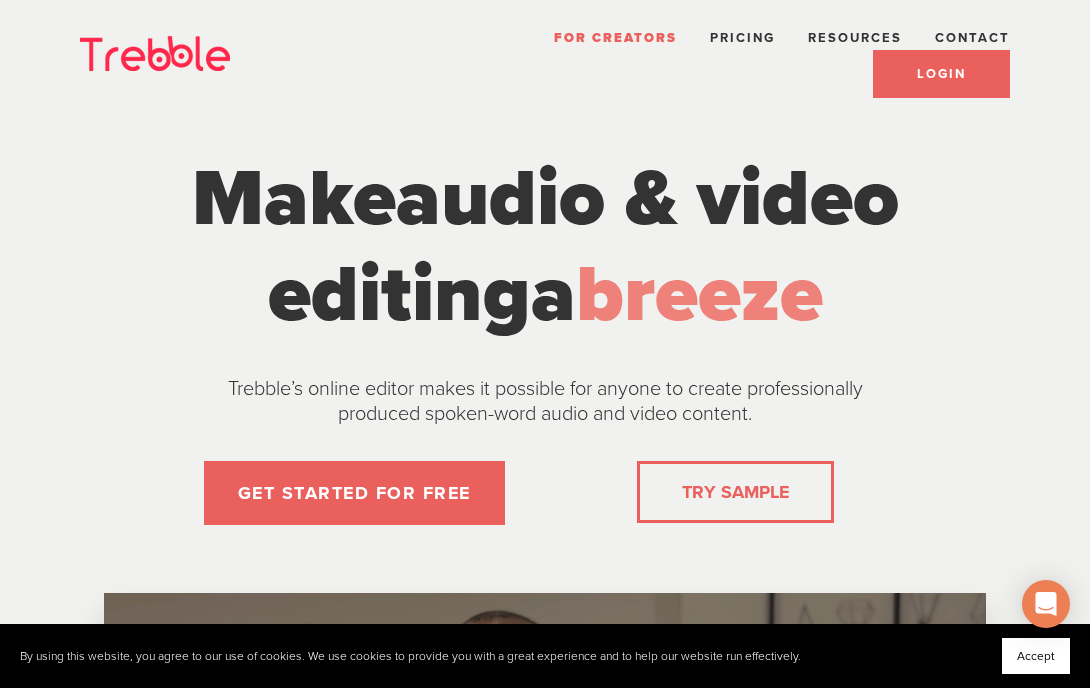 click on "LOGIN" at bounding box center (941, 74) 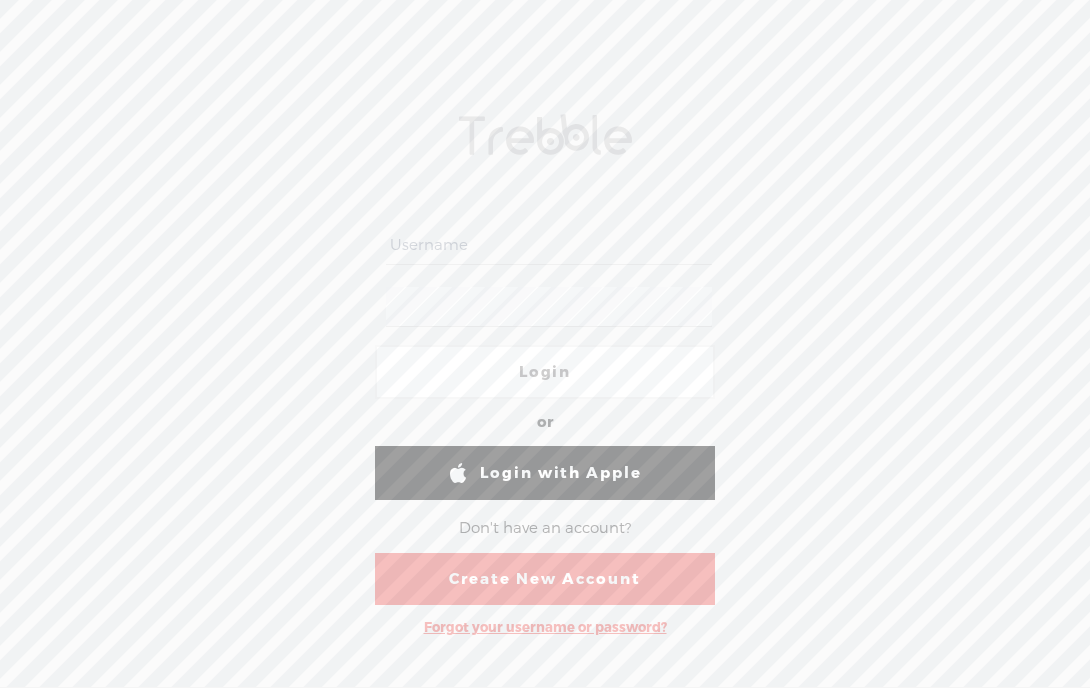 scroll, scrollTop: 0, scrollLeft: 0, axis: both 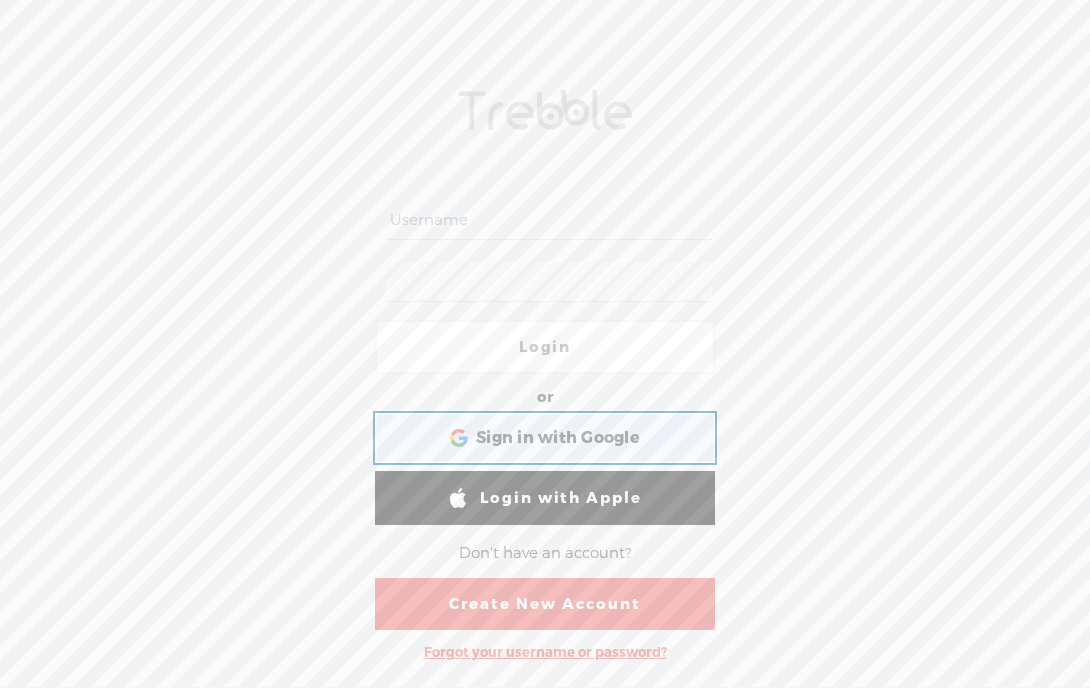 click on "Sign in with Google Sign in with Google. Opens in new tab" at bounding box center (545, 438) 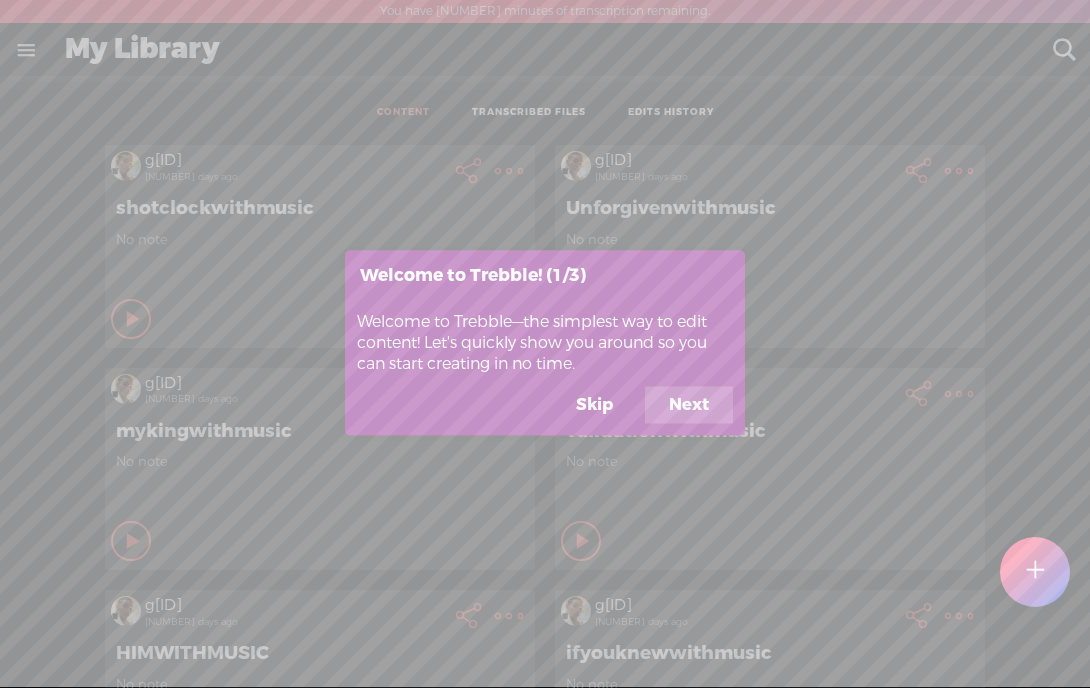 click on "Skip" at bounding box center (594, 405) 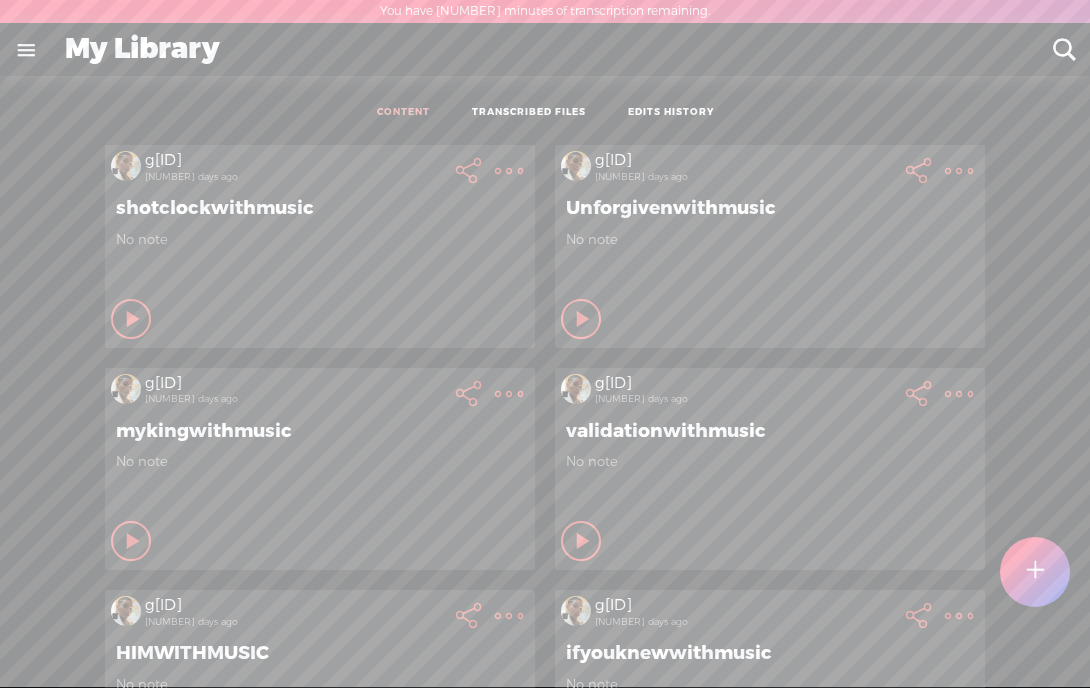 click at bounding box center [1035, 572] 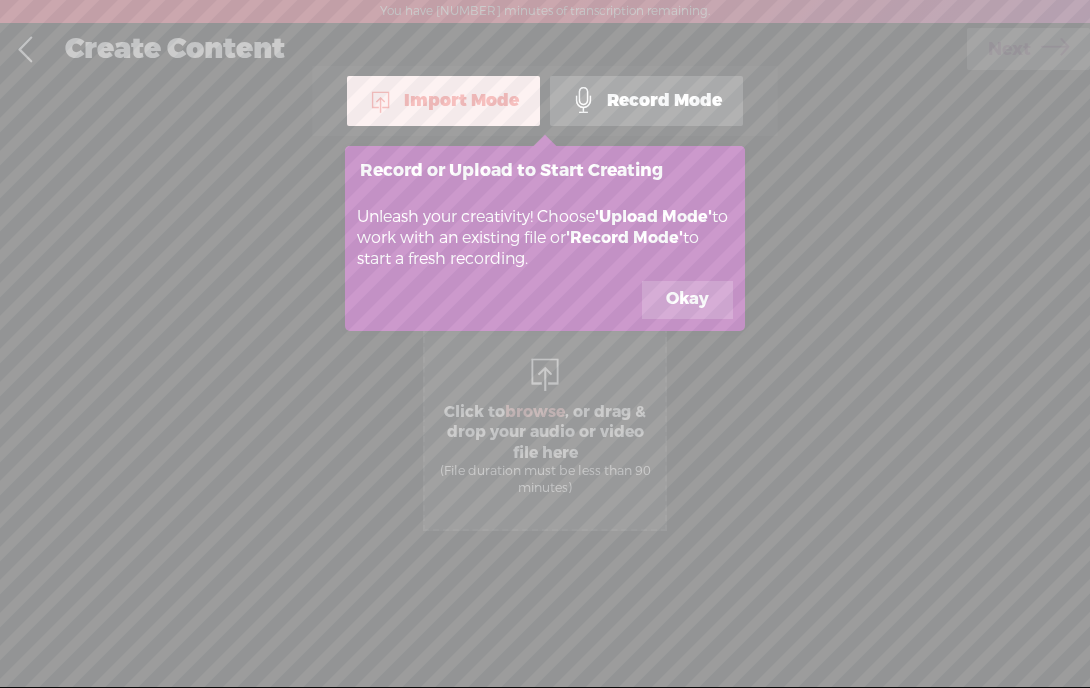 click on "Okay" at bounding box center (687, 300) 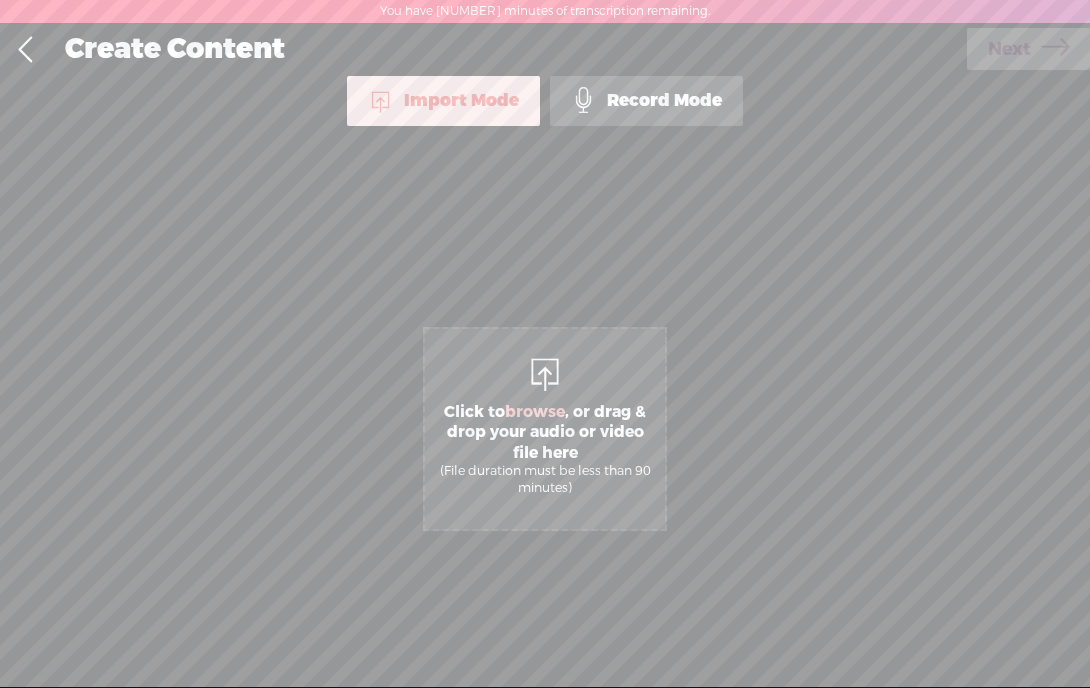 click on "browse" at bounding box center [535, 412] 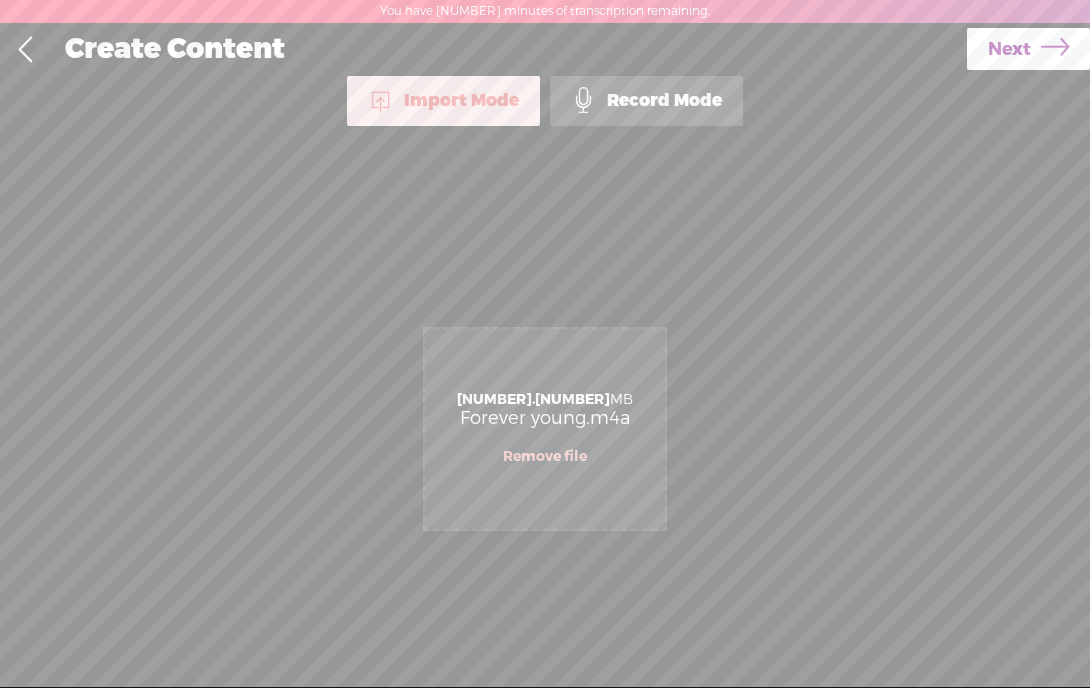 click at bounding box center (1055, 49) 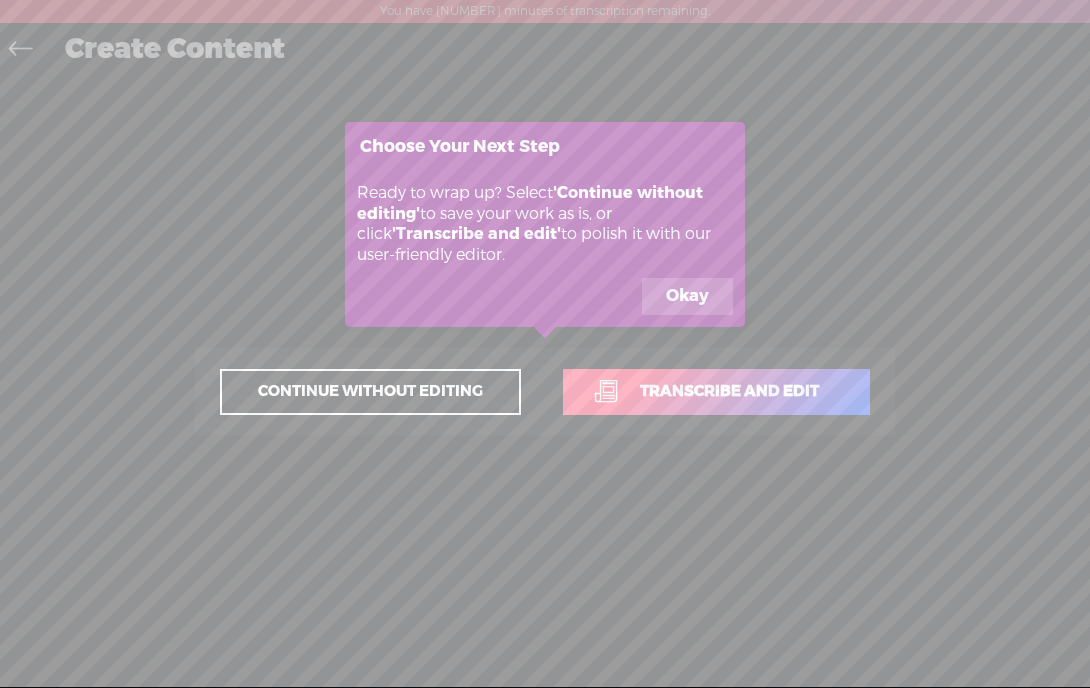 click on "Transcribe and edit" at bounding box center (729, 391) 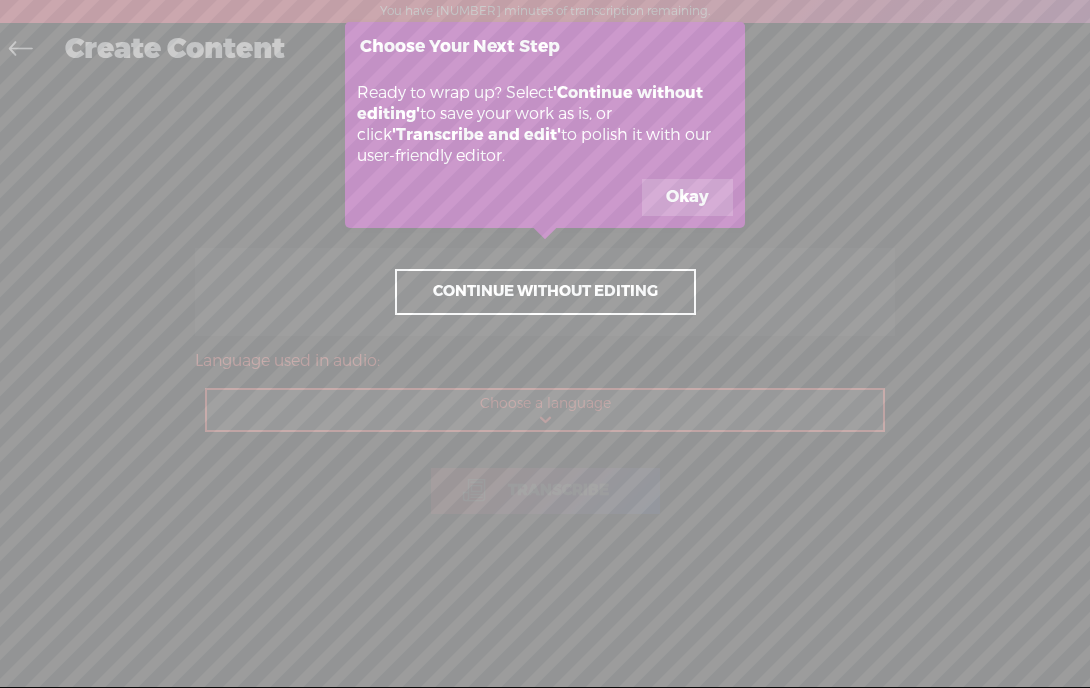 click on "Okay" at bounding box center [687, 198] 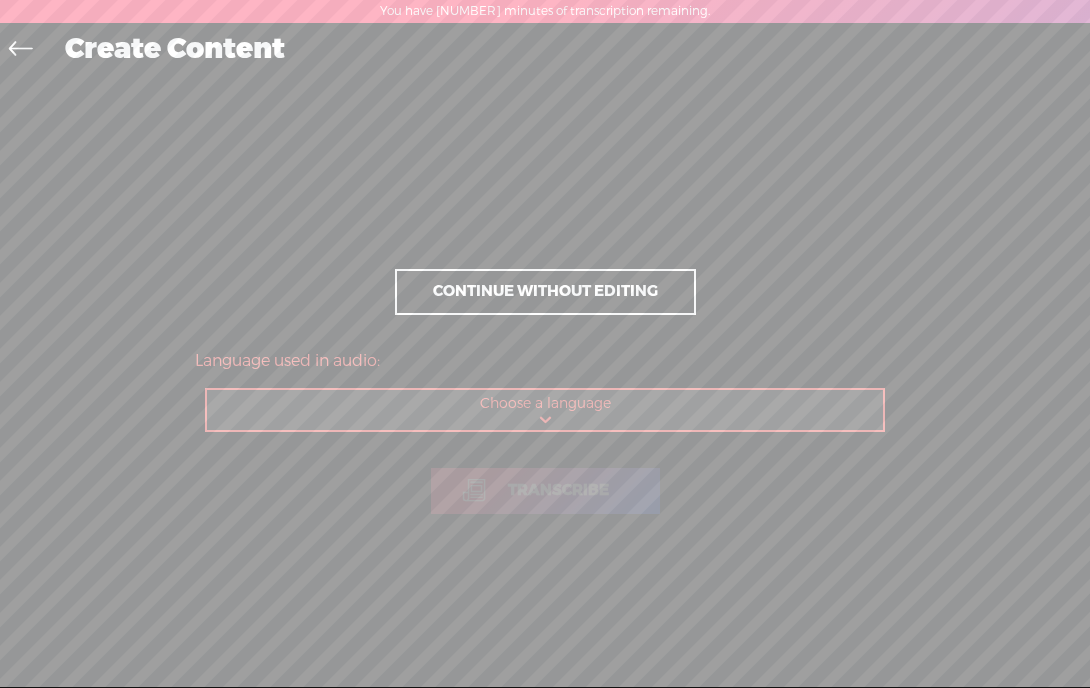 click on "Choose a language
Afrikaans Albanian Amharic Arabic, Gulf Arabic, Modern Standard Armenian Assamese Azerbaijani Bashkir Basque Belarusian Bengali Bosnian Breton Bulgarian Burmese Catalan Chinese, Simplified Chinese, Traditional Croatian Czech Danish Dutch English, Australian English, British English, Indian English, Irish English, New Zealand English, Scottish English, South African English, US English, Welsh Estonian Faroese Farsi Finnish French French, Canadian Galician Georgian German German, Swiss Greek Gujarati Haitian Creole Hausa Hawaiian Hebrew Hindi, Indian Hungarian Icelandic Indonesian Italian Japanese Javanese Kannada Kazakh Khmer Korean Lao Latin Latvian Lingala Lithuanian Luxembourgish Macedonian Malagasy Malay Malayalam Maltese Maori Marathi Mongolian Nepali Norwegian Norwegian Nynorsk Occitan Pashto Persian Polish Portuguese Portuguese, Brazilian Punjabi Romanian Russian Sanskrit Serbian Shona Sindhi Sinhala Slovak Slovenian Somali Spanish Spanish, US Sundanese Swahili" at bounding box center [546, 410] 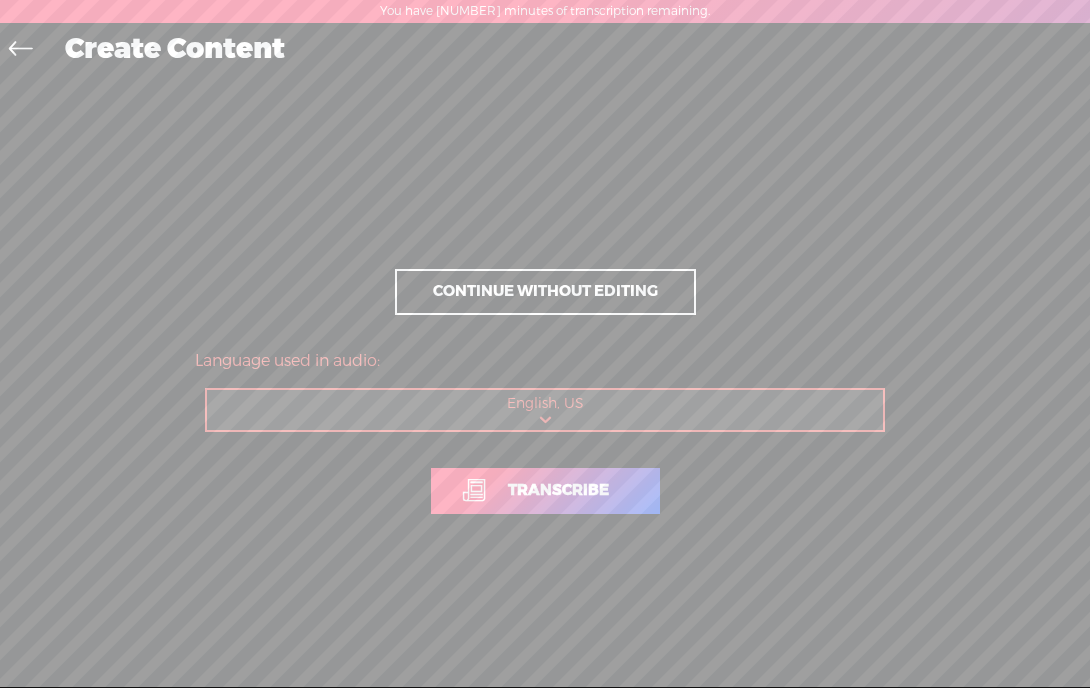 click on "Transcribe" at bounding box center (545, 491) 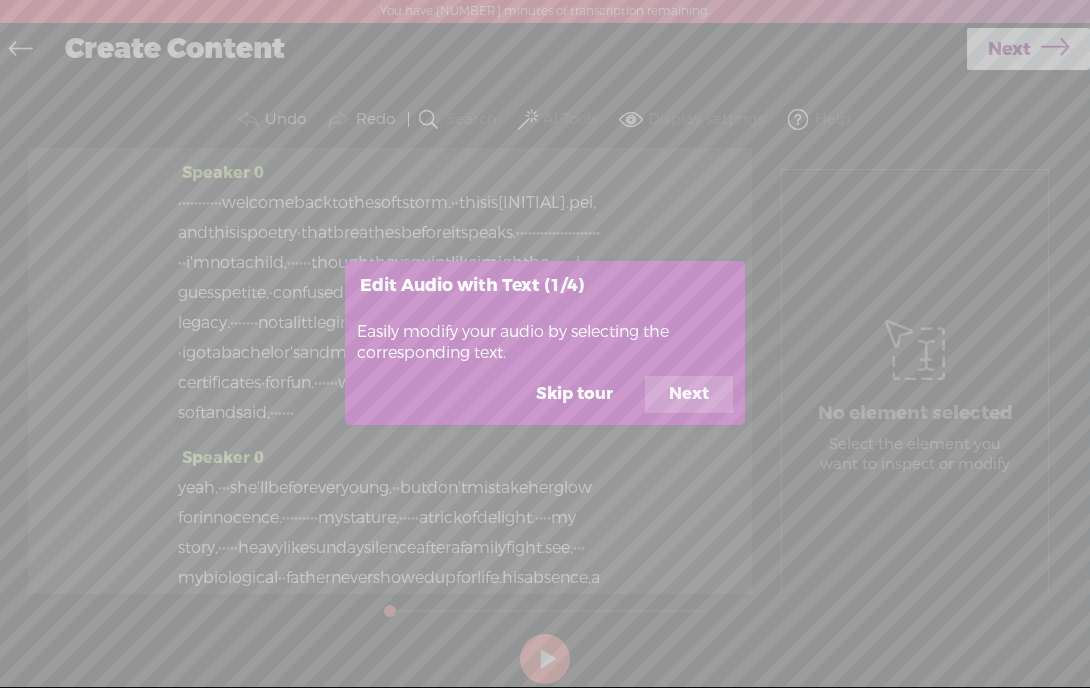 click on "Skip tour" at bounding box center (574, 395) 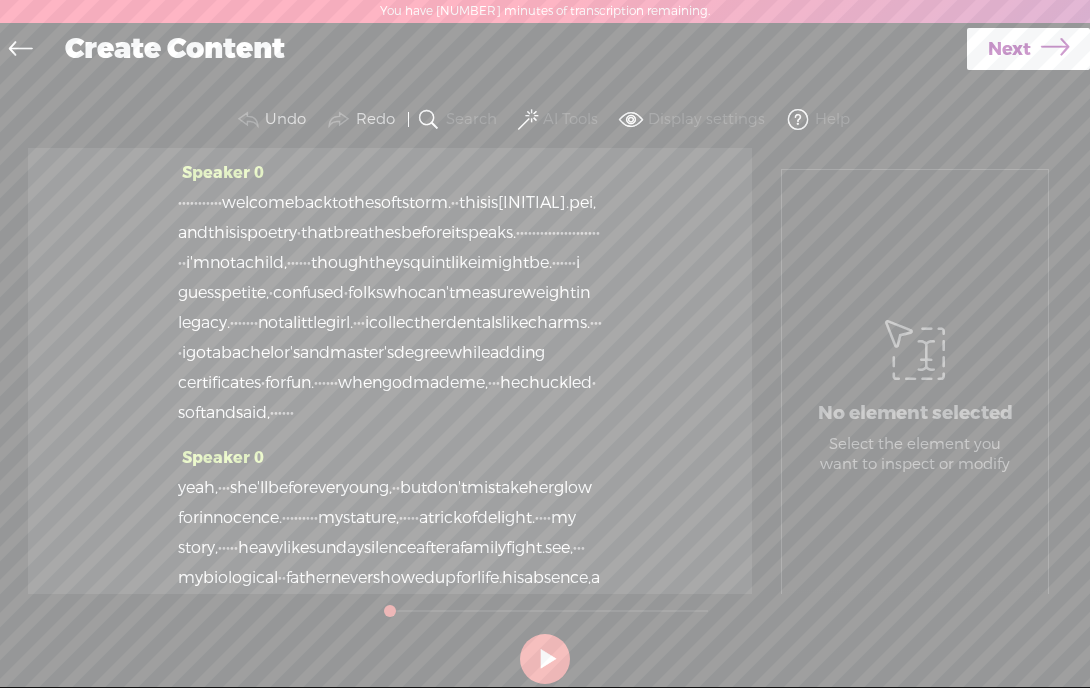click on "·" at bounding box center (180, 203) 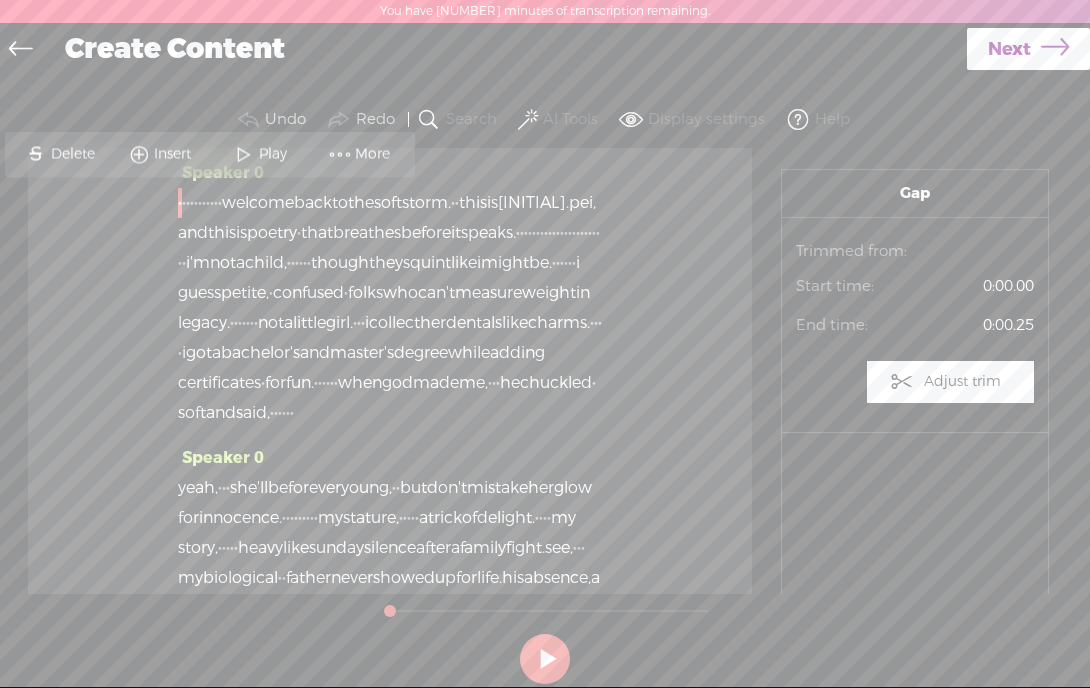 click on "Insert" at bounding box center [175, 154] 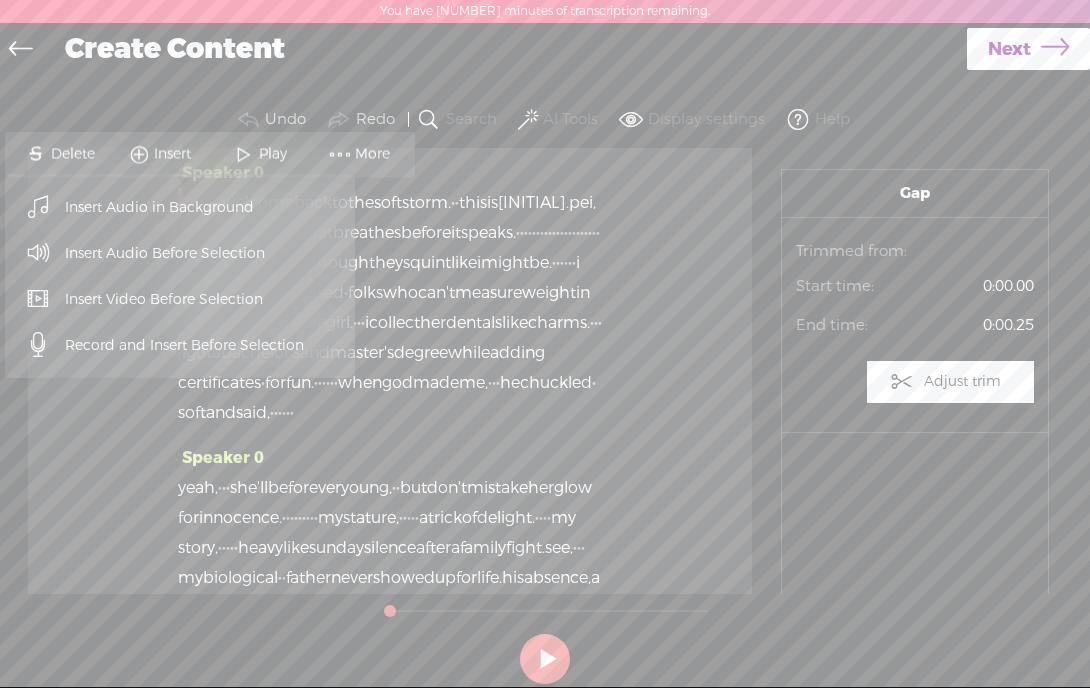 click on "Insert Audio in Background" at bounding box center [160, 207] 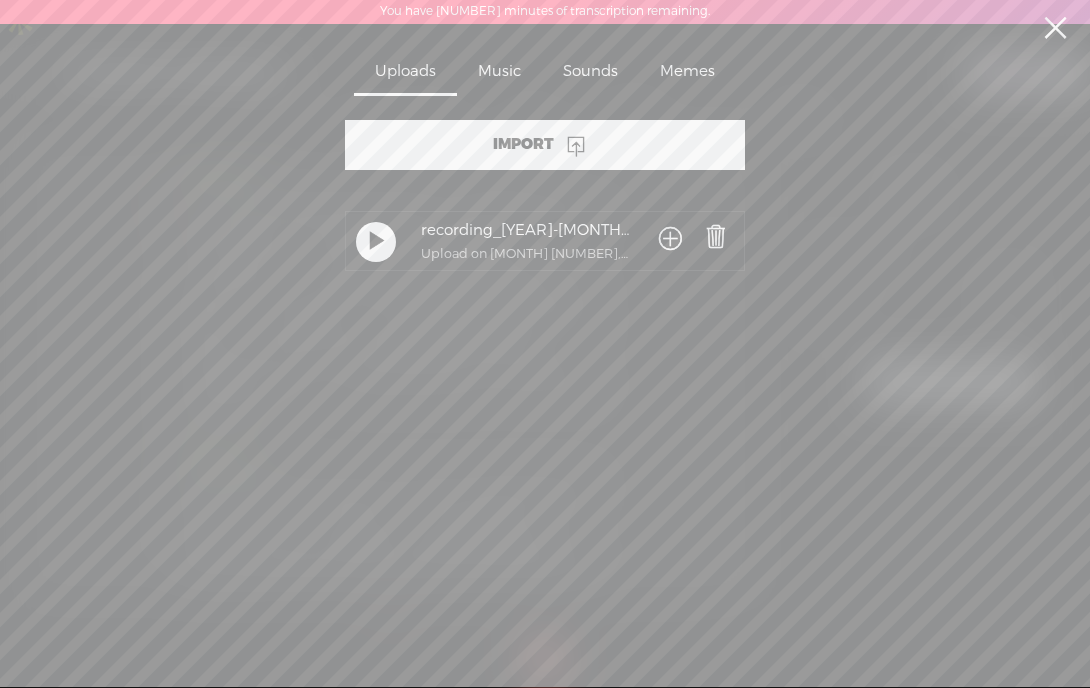 click on "Sounds" at bounding box center (590, 73) 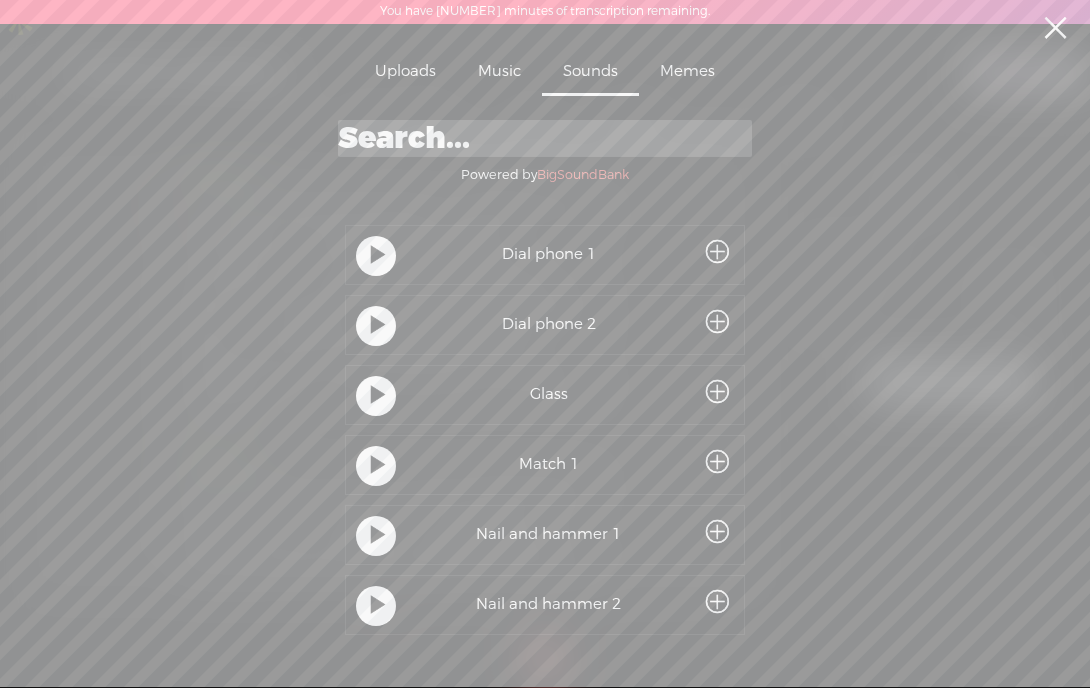 click at bounding box center (545, 138) 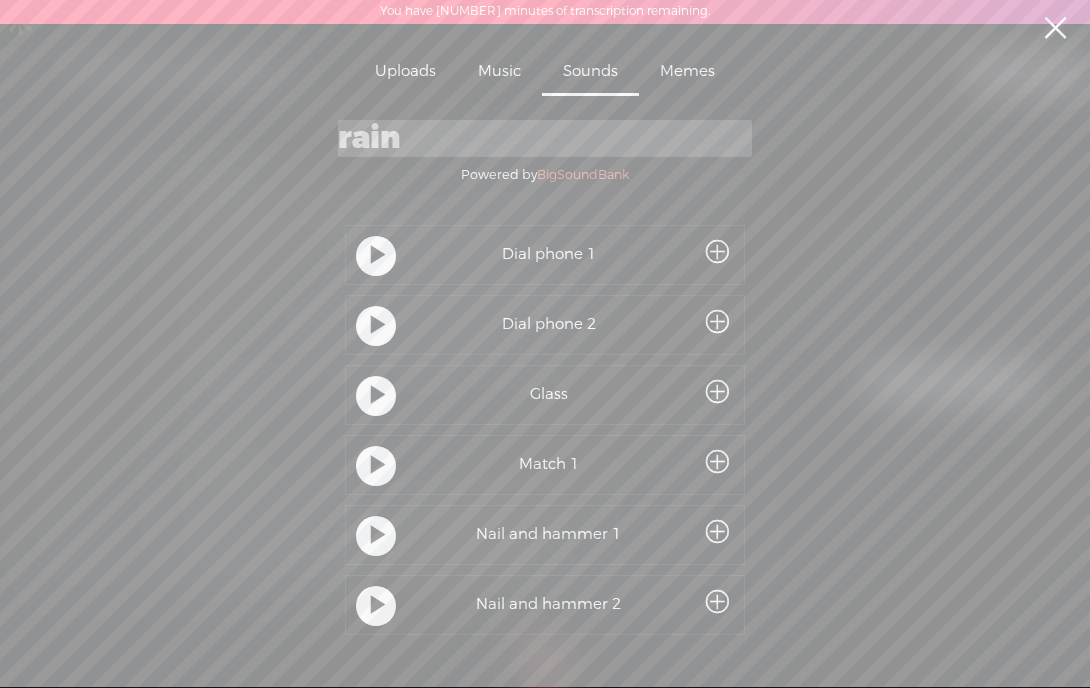 type on "rain" 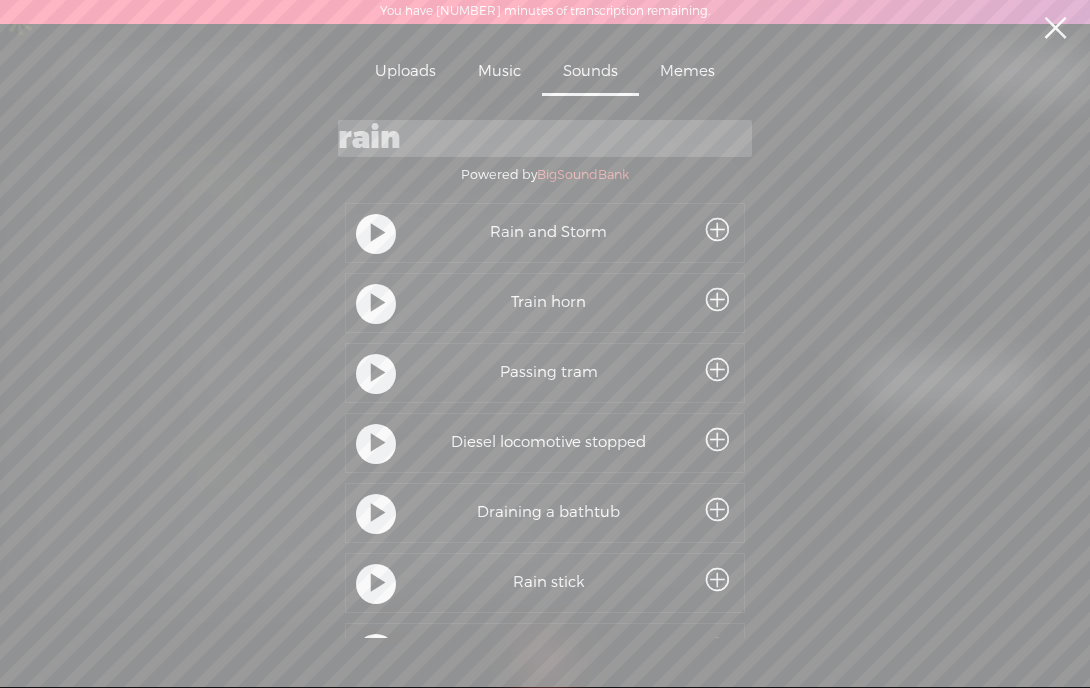scroll, scrollTop: 1065, scrollLeft: 0, axis: vertical 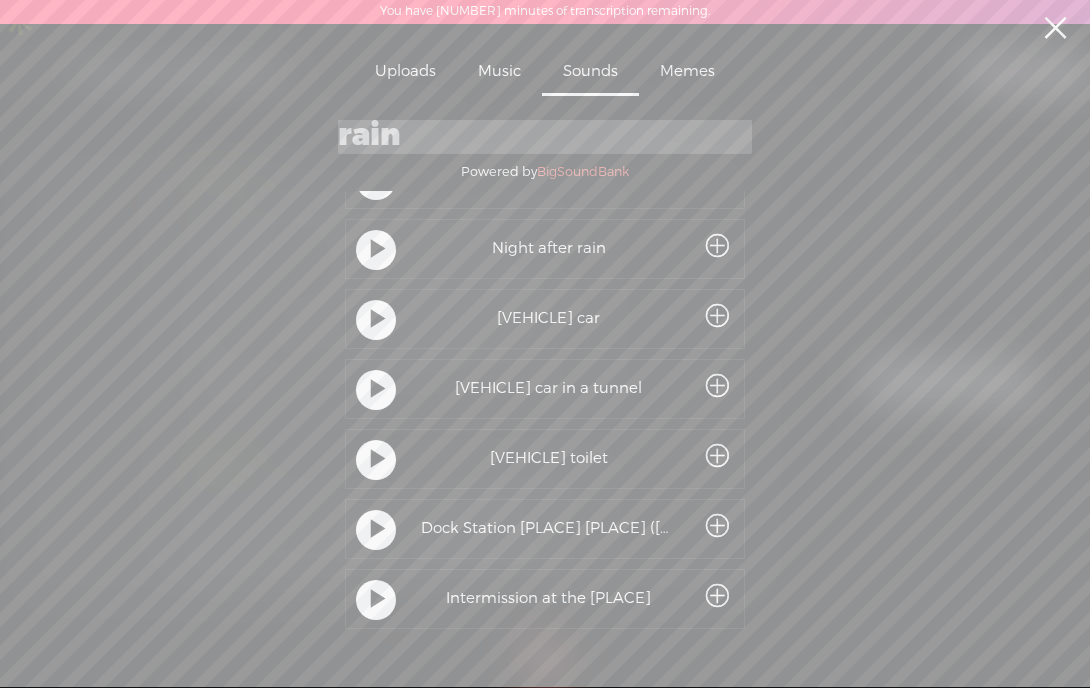 click at bounding box center (378, 250) 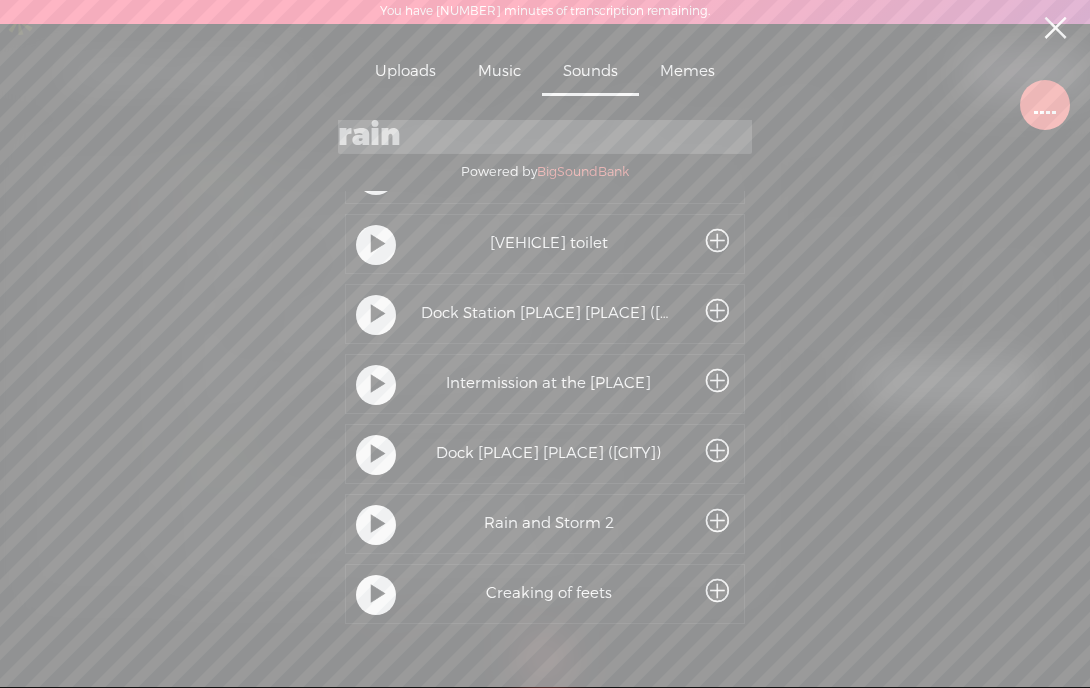 scroll, scrollTop: 1765, scrollLeft: 0, axis: vertical 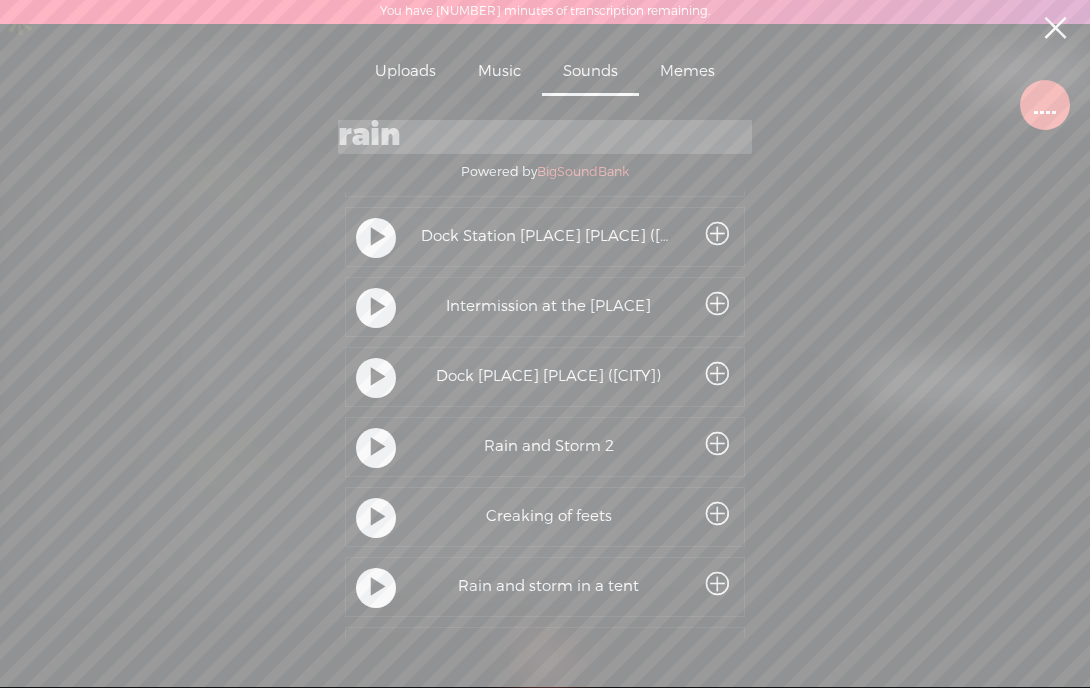 click at bounding box center (378, 448) 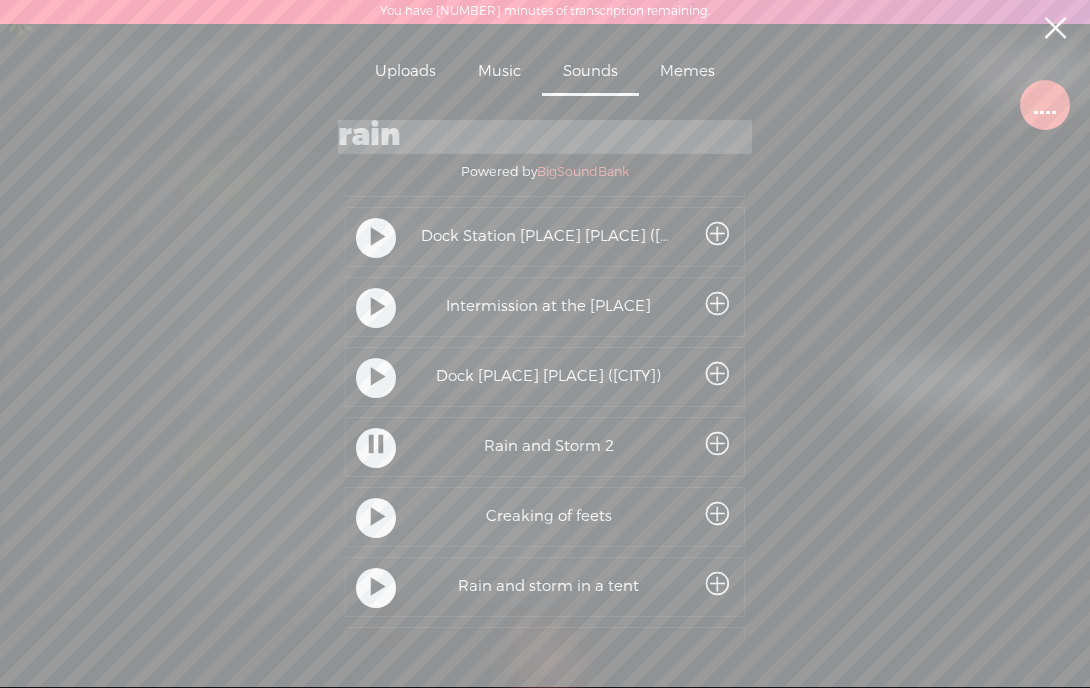 click at bounding box center (717, 445) 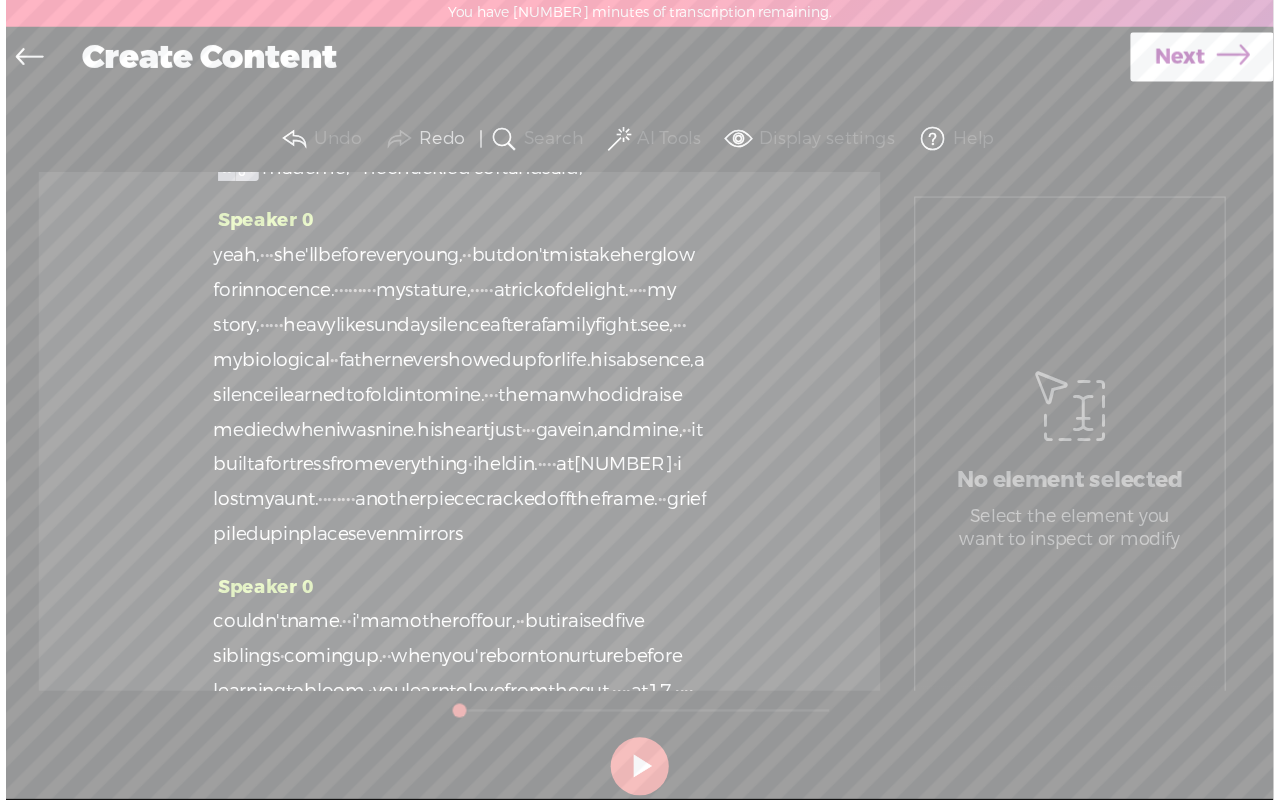 scroll, scrollTop: 285, scrollLeft: 0, axis: vertical 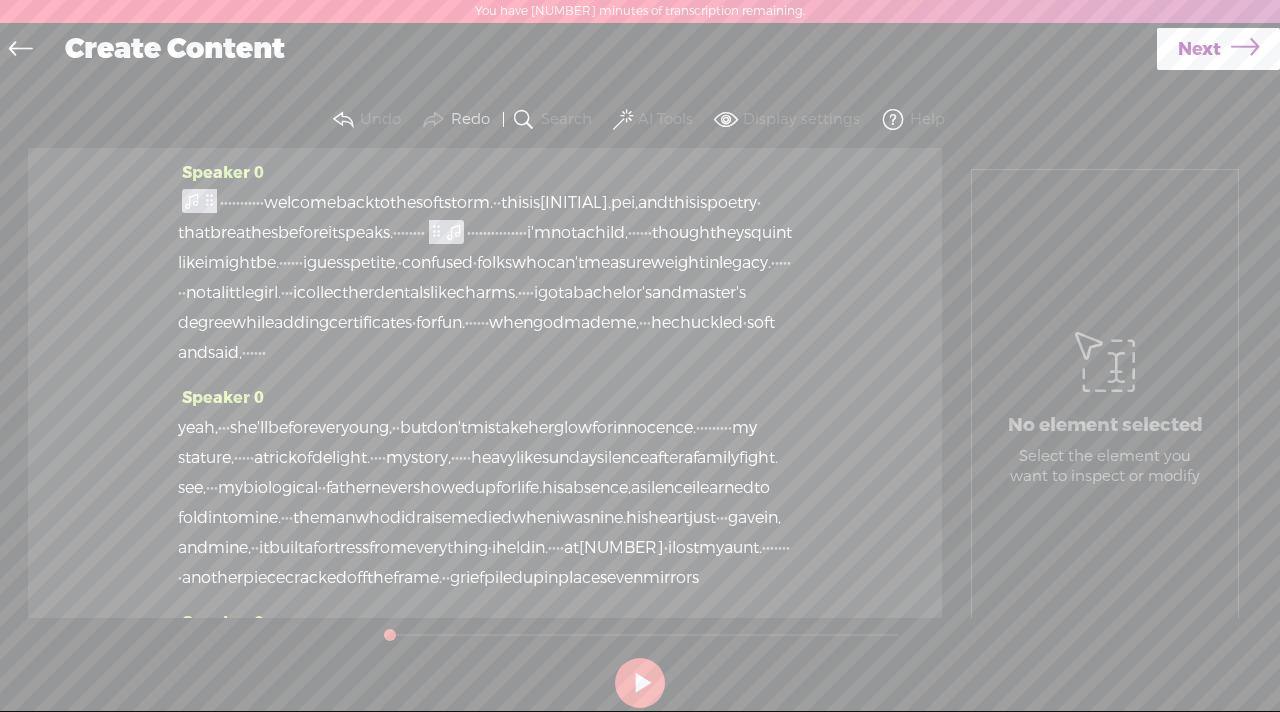 click on "·" at bounding box center (469, 233) 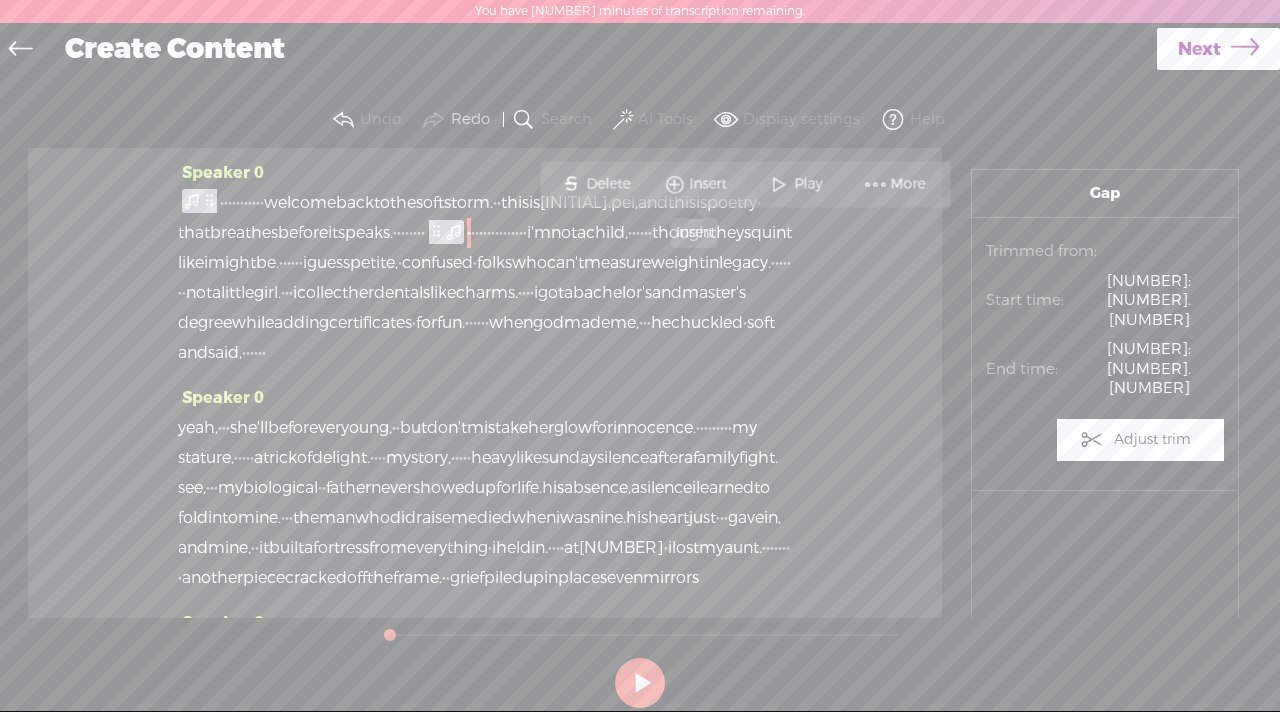 click on "Insert" at bounding box center (711, 184) 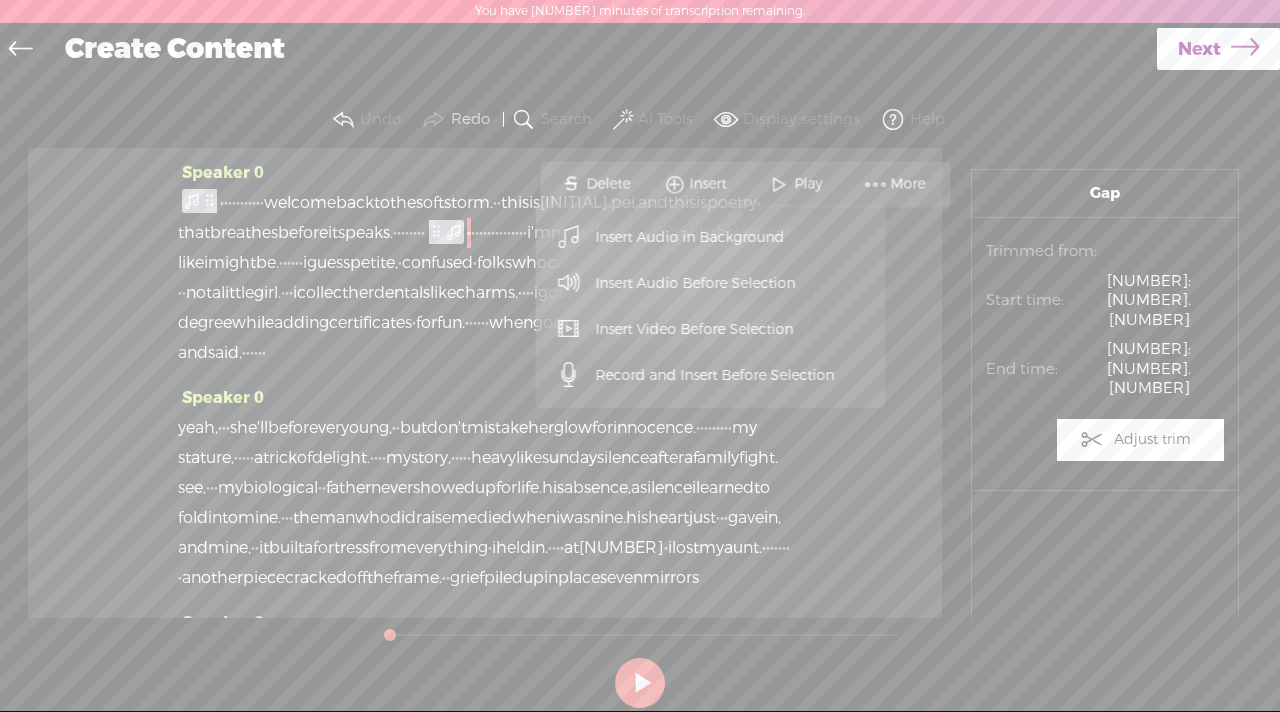 click on "Play" at bounding box center [810, 184] 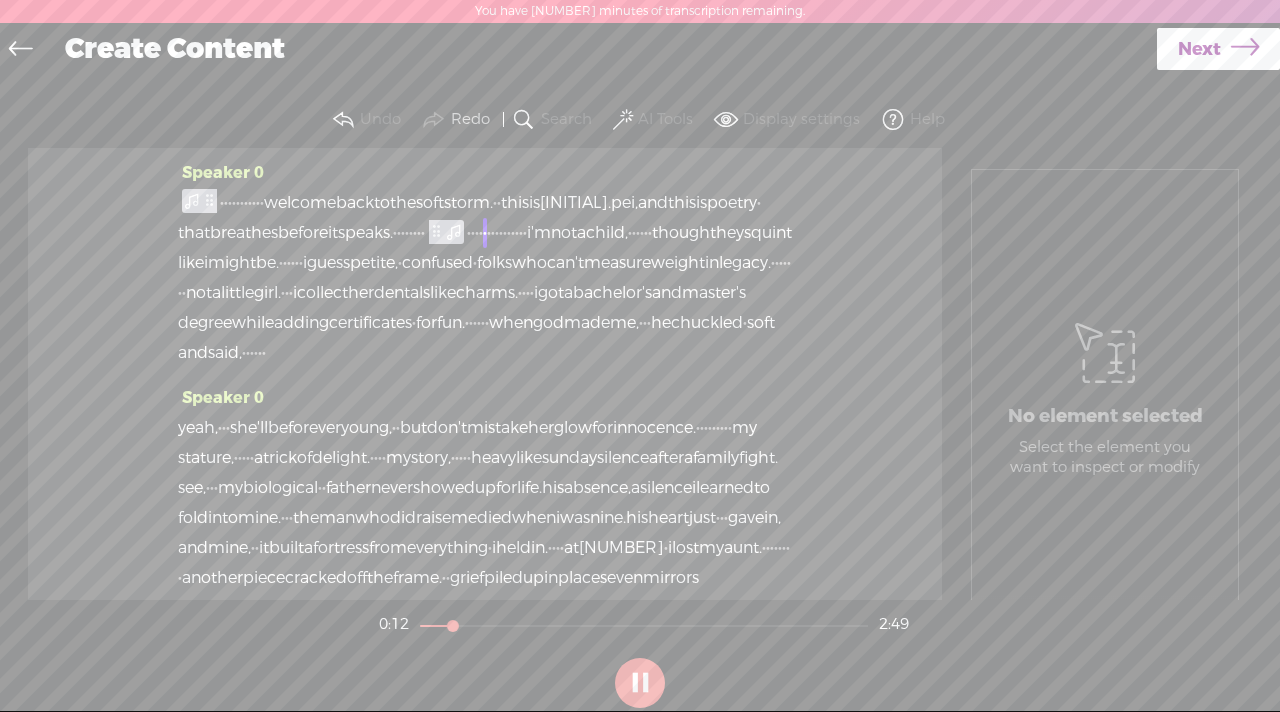 click on "·" at bounding box center (469, 233) 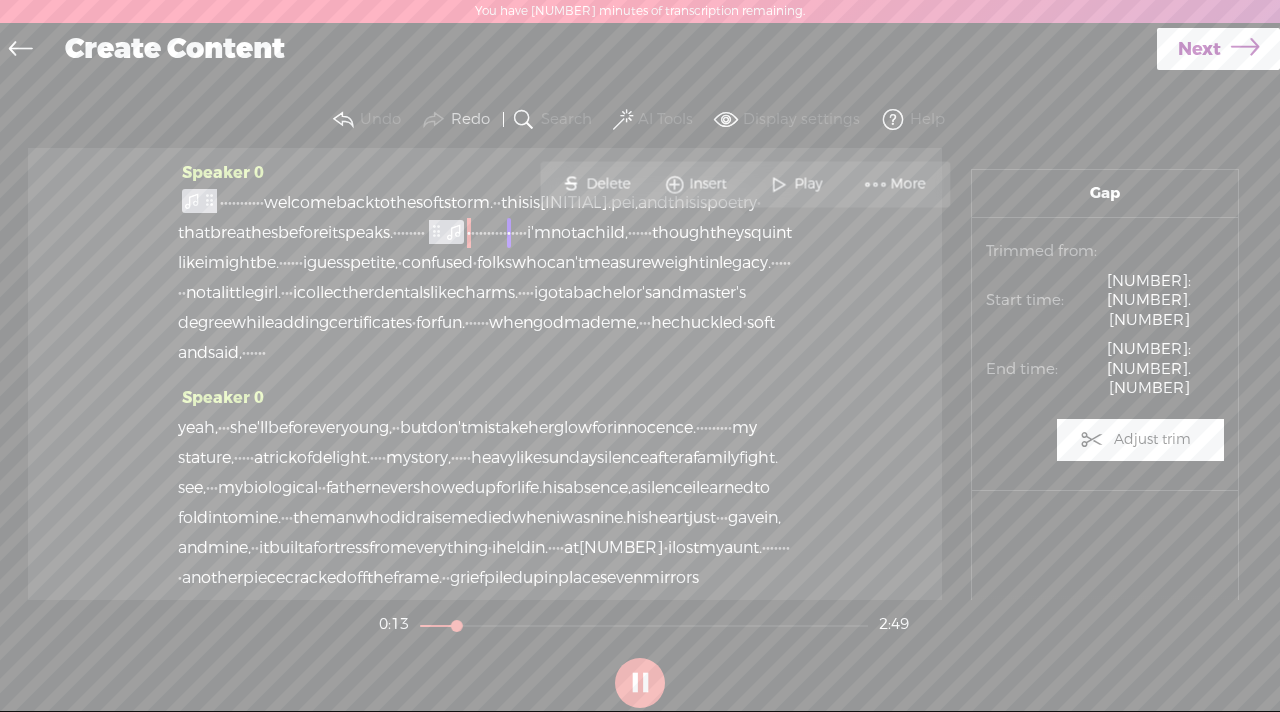 click on "Insert" at bounding box center (711, 184) 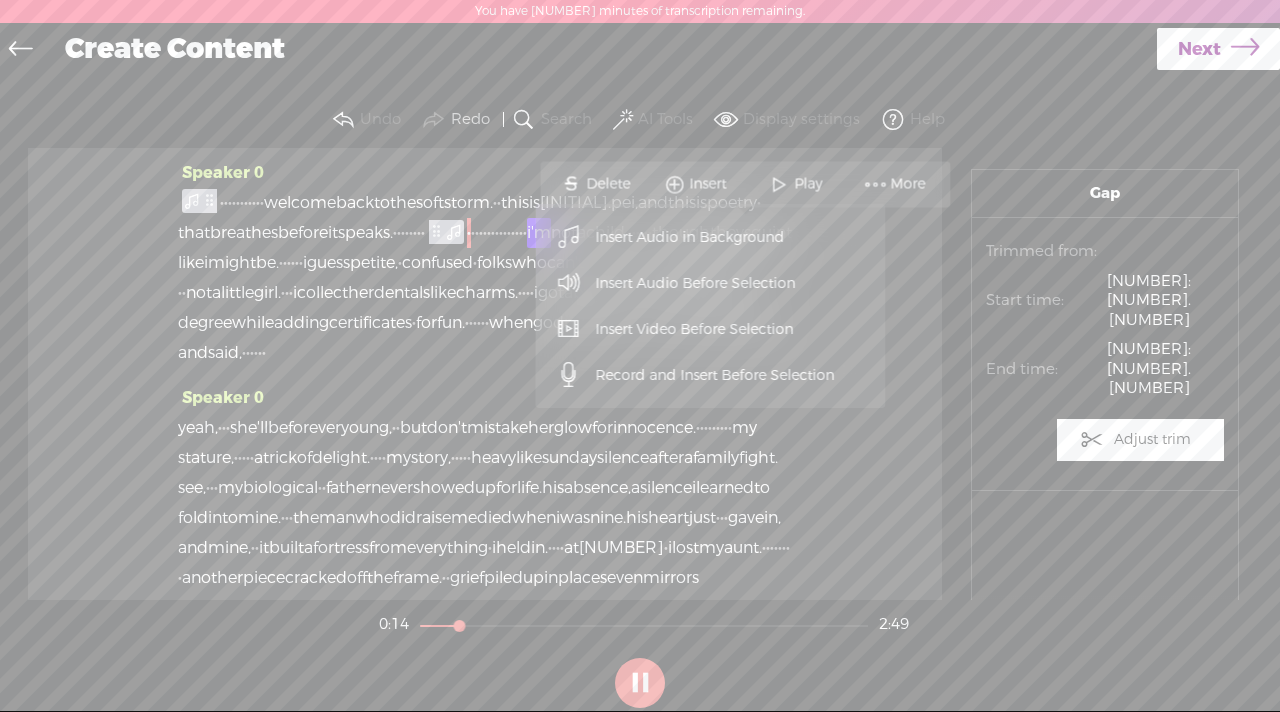 click on "Insert Audio in Background" at bounding box center [691, 237] 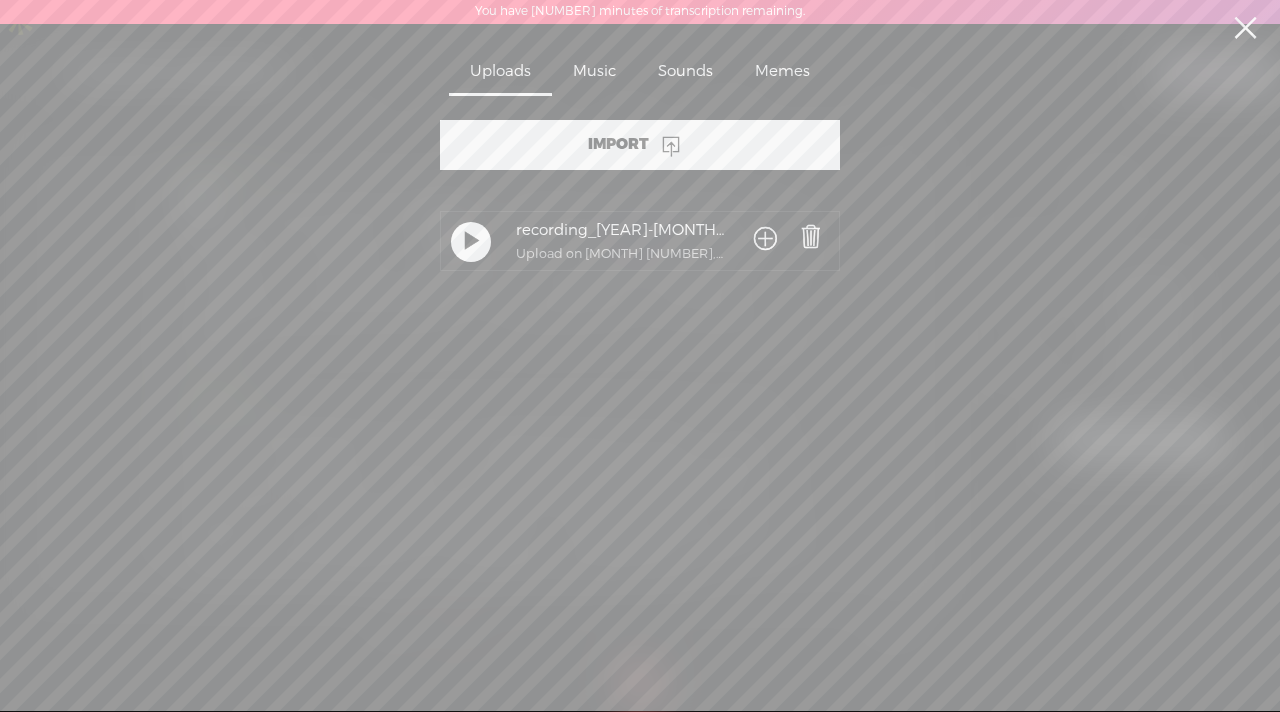 click on "Music" at bounding box center [594, 73] 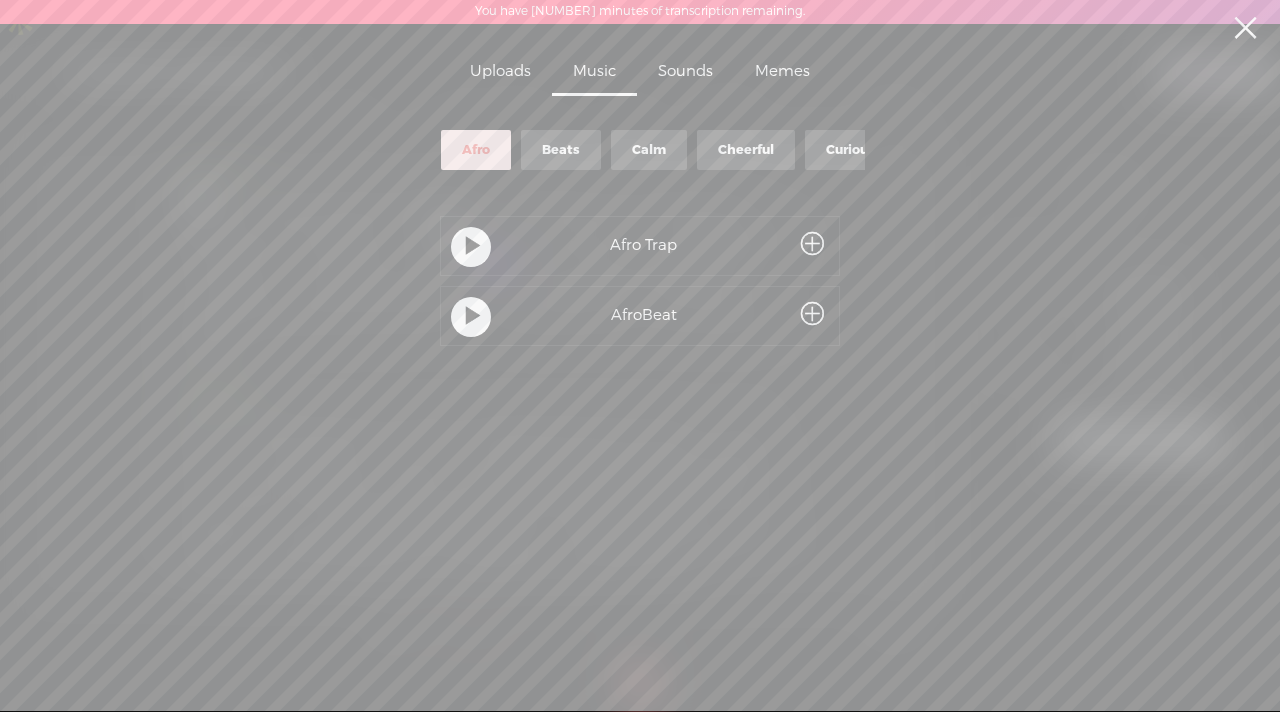 click on "Calm" at bounding box center [649, 150] 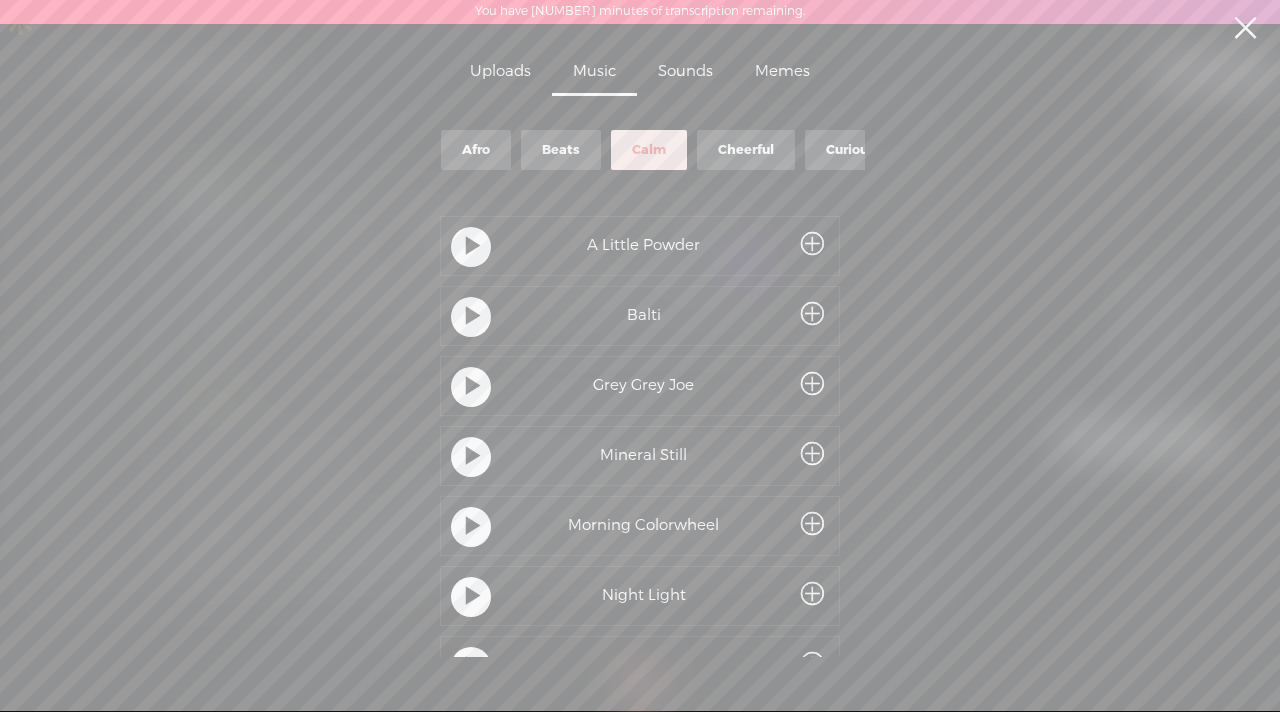 click at bounding box center [473, 247] 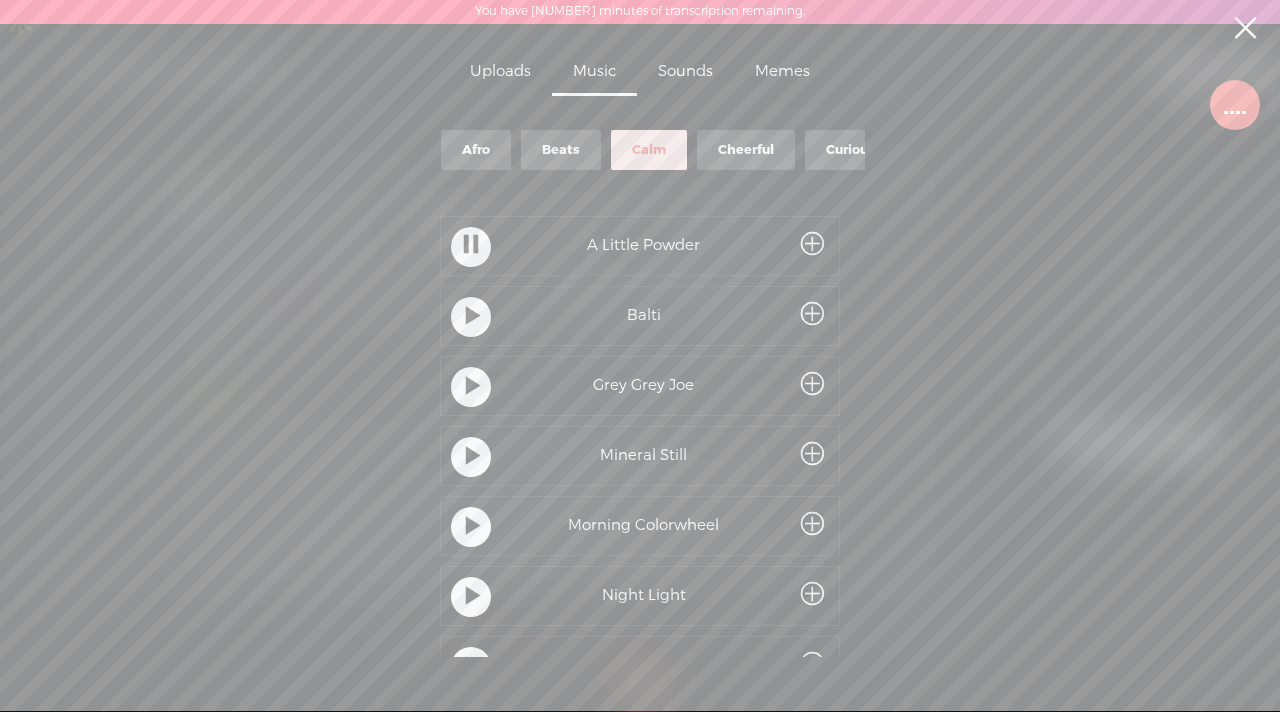 click at bounding box center [471, 247] 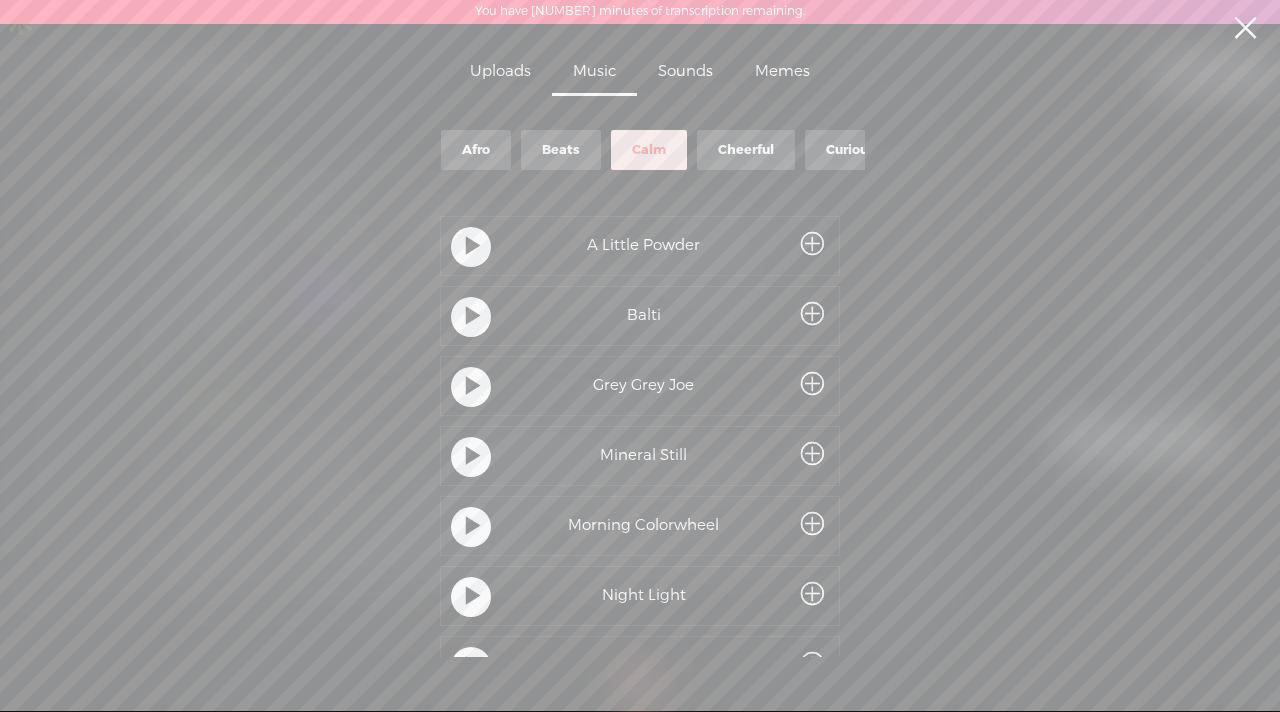click at bounding box center [473, 317] 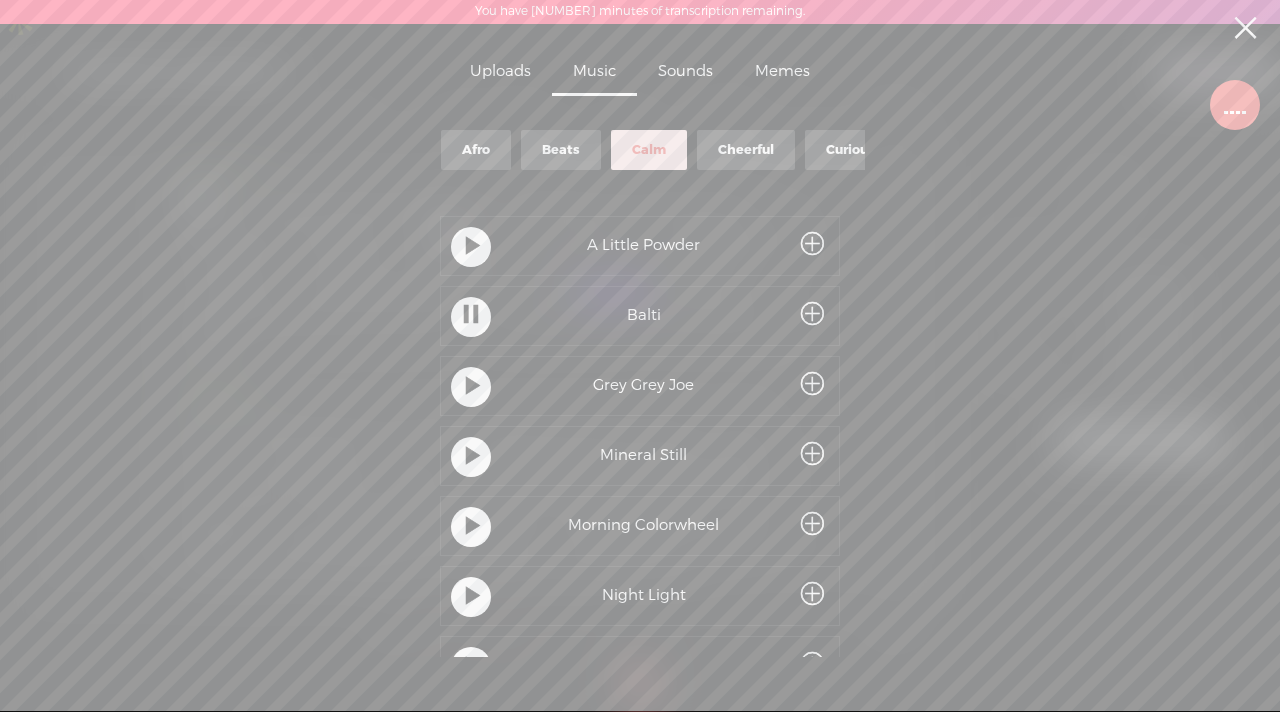 click at bounding box center (471, 316) 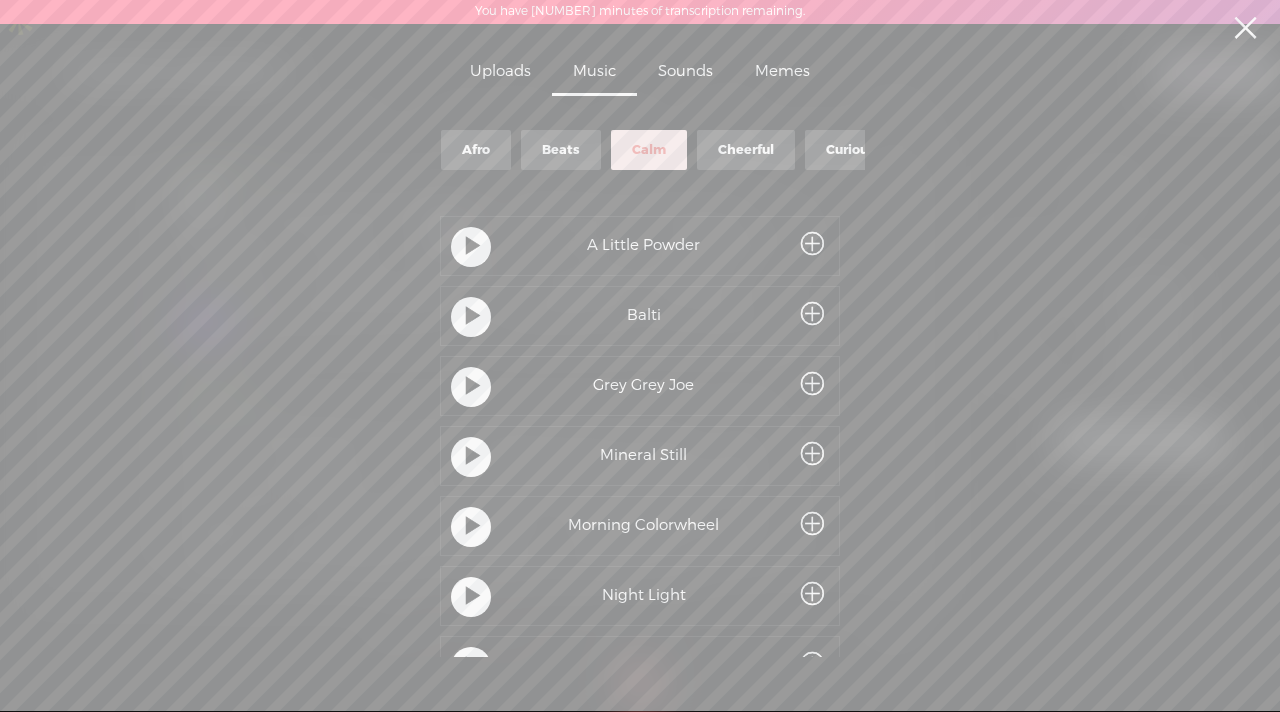 click at bounding box center [473, 387] 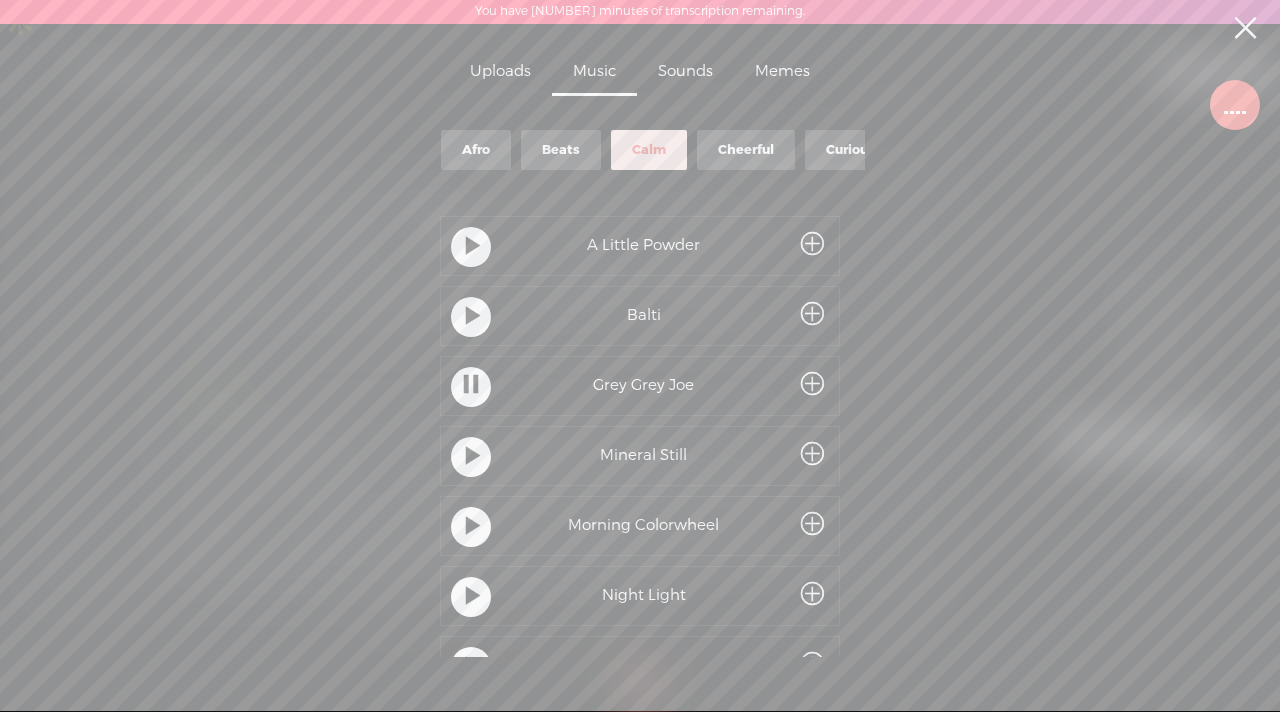click at bounding box center (471, 386) 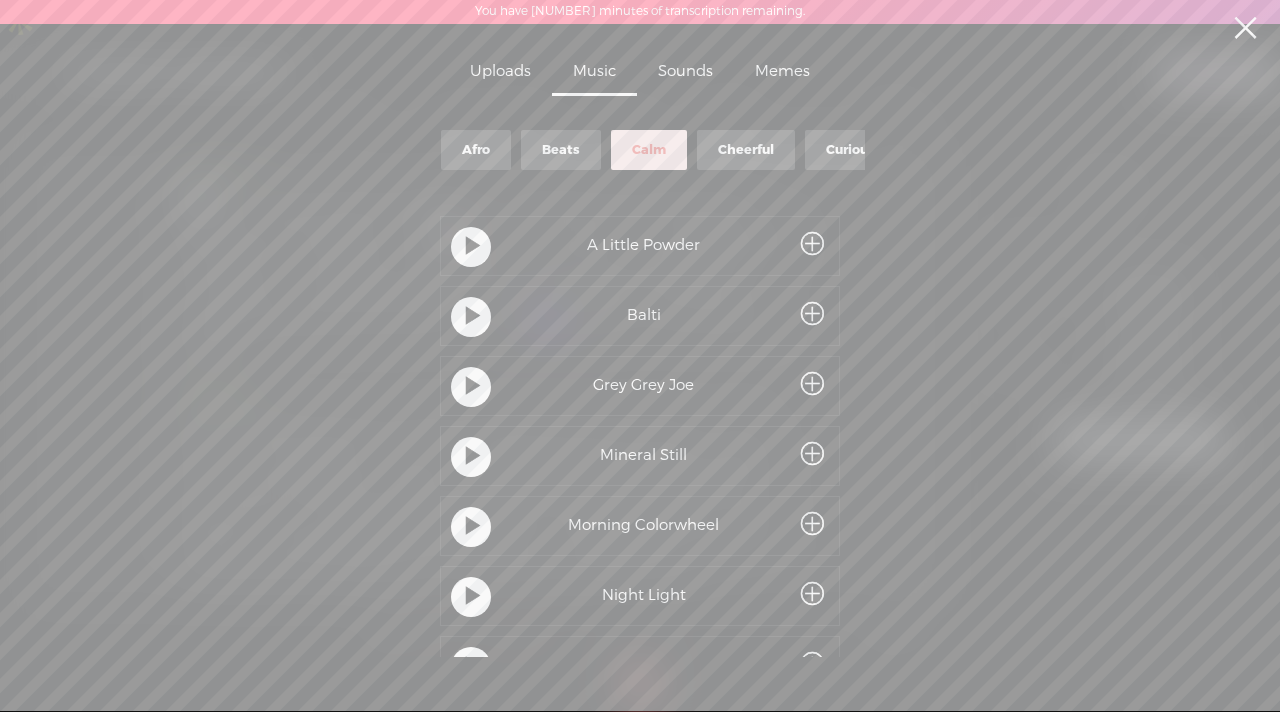 click on "Cheerful" at bounding box center (746, 150) 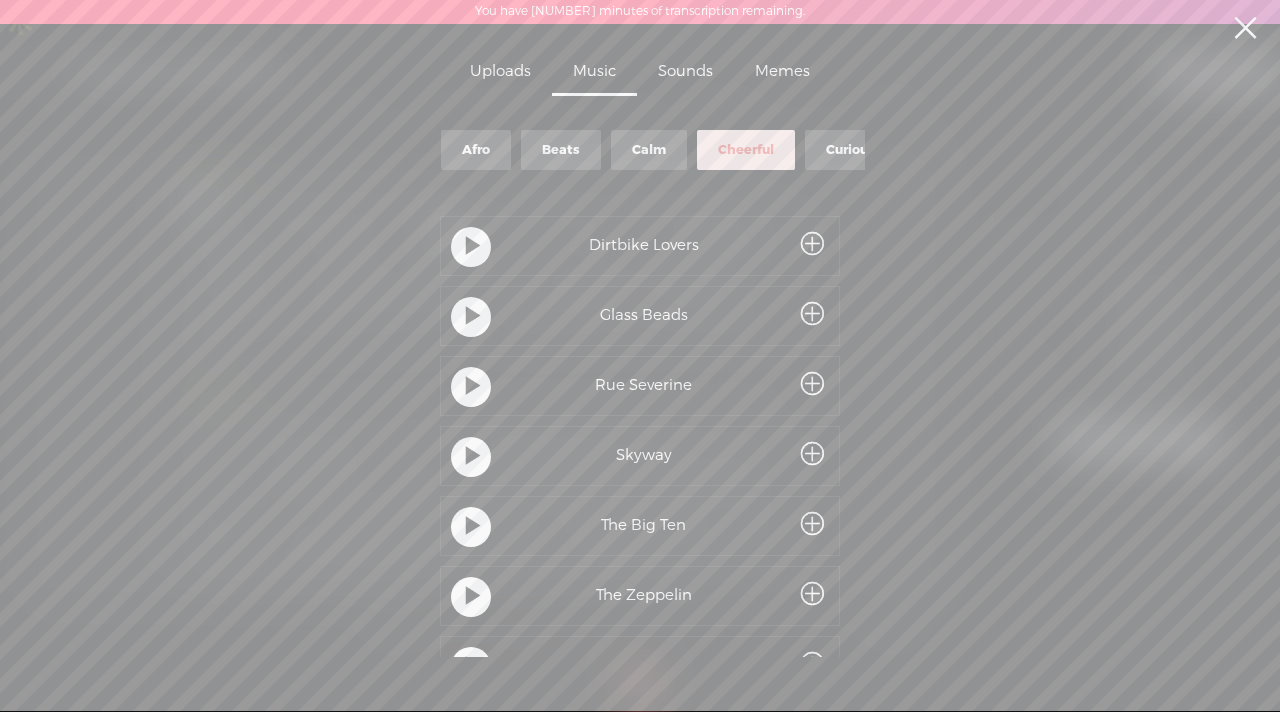 click at bounding box center (473, 247) 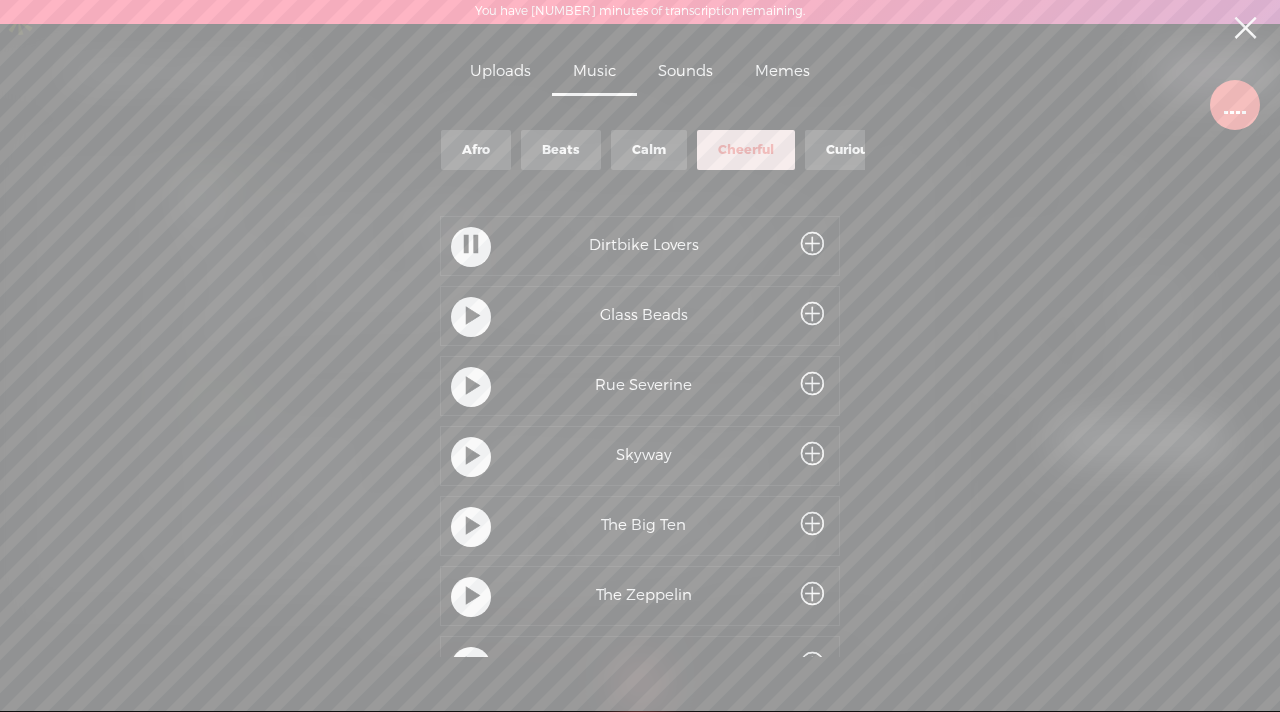 click at bounding box center (471, 246) 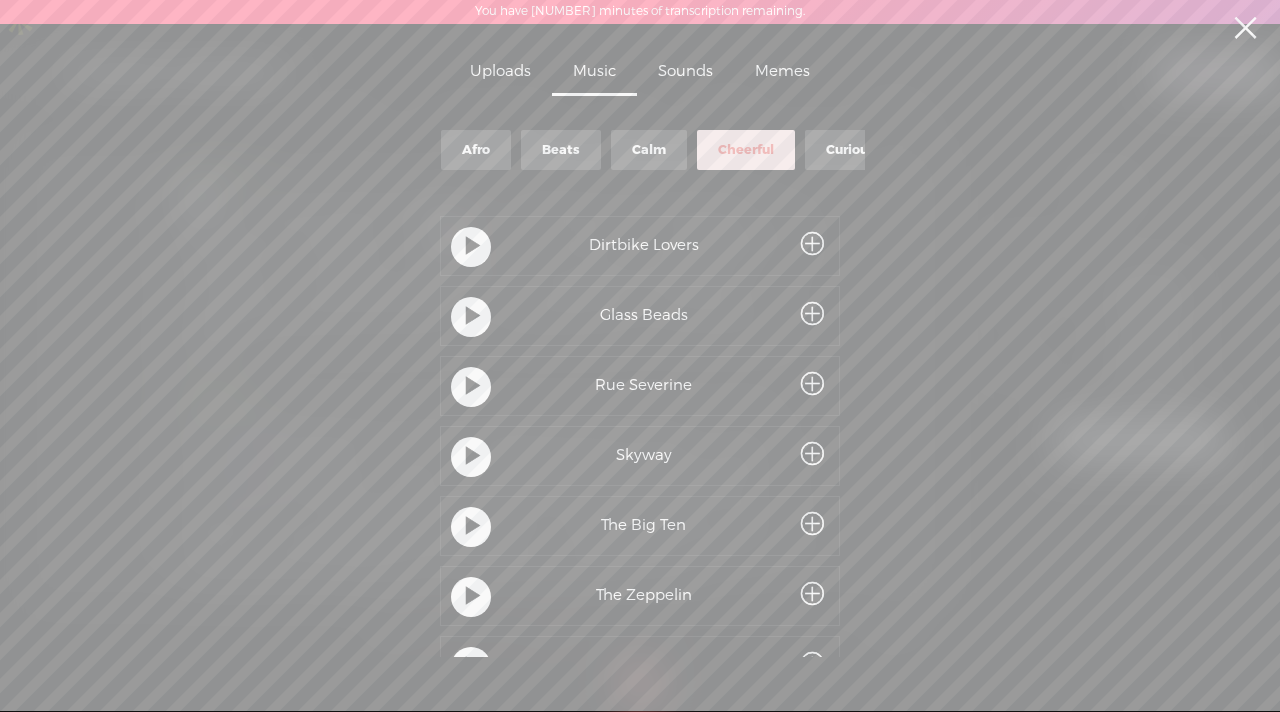 click at bounding box center [473, 317] 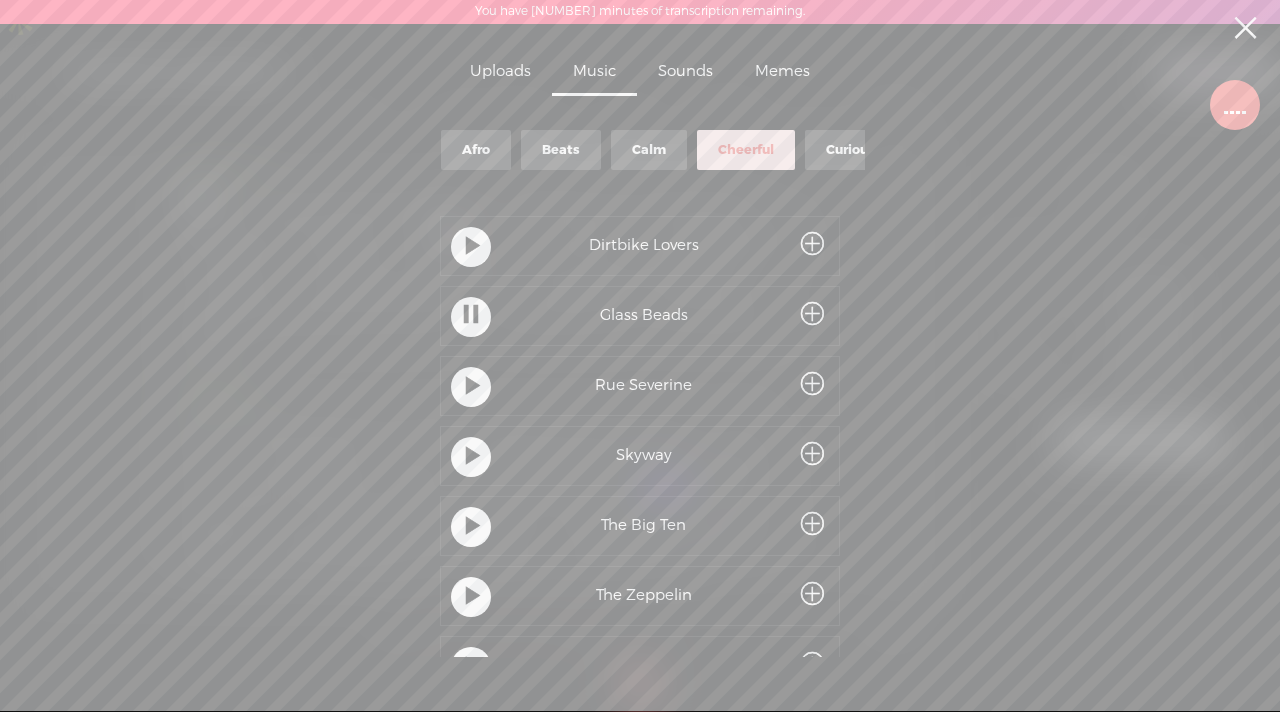 click at bounding box center (471, 317) 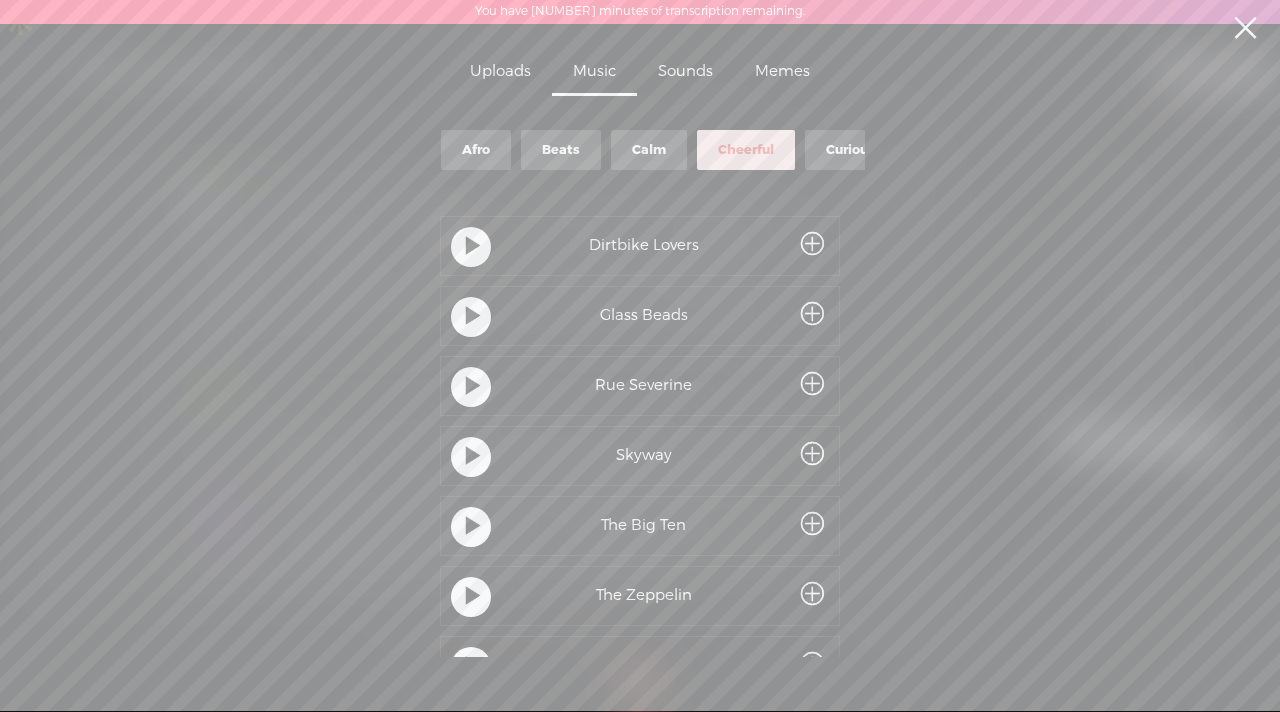 click at bounding box center (473, 387) 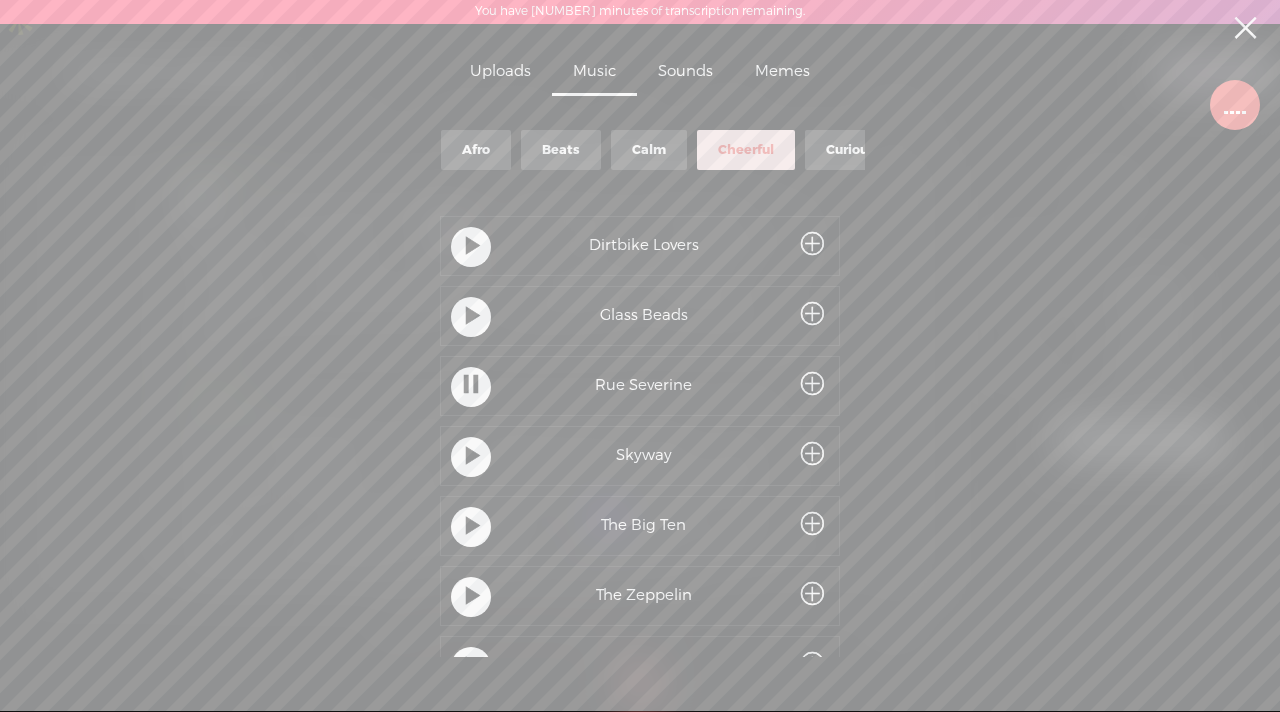 click at bounding box center [471, 386] 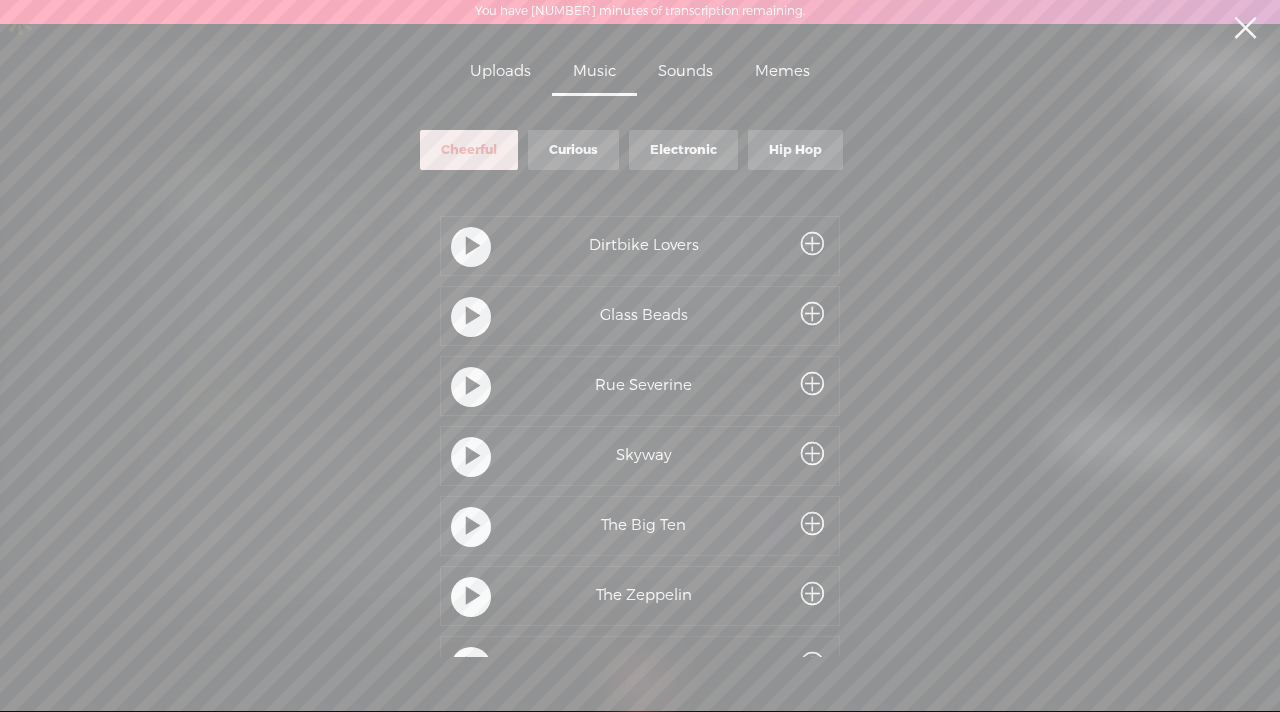 scroll, scrollTop: 0, scrollLeft: 281, axis: horizontal 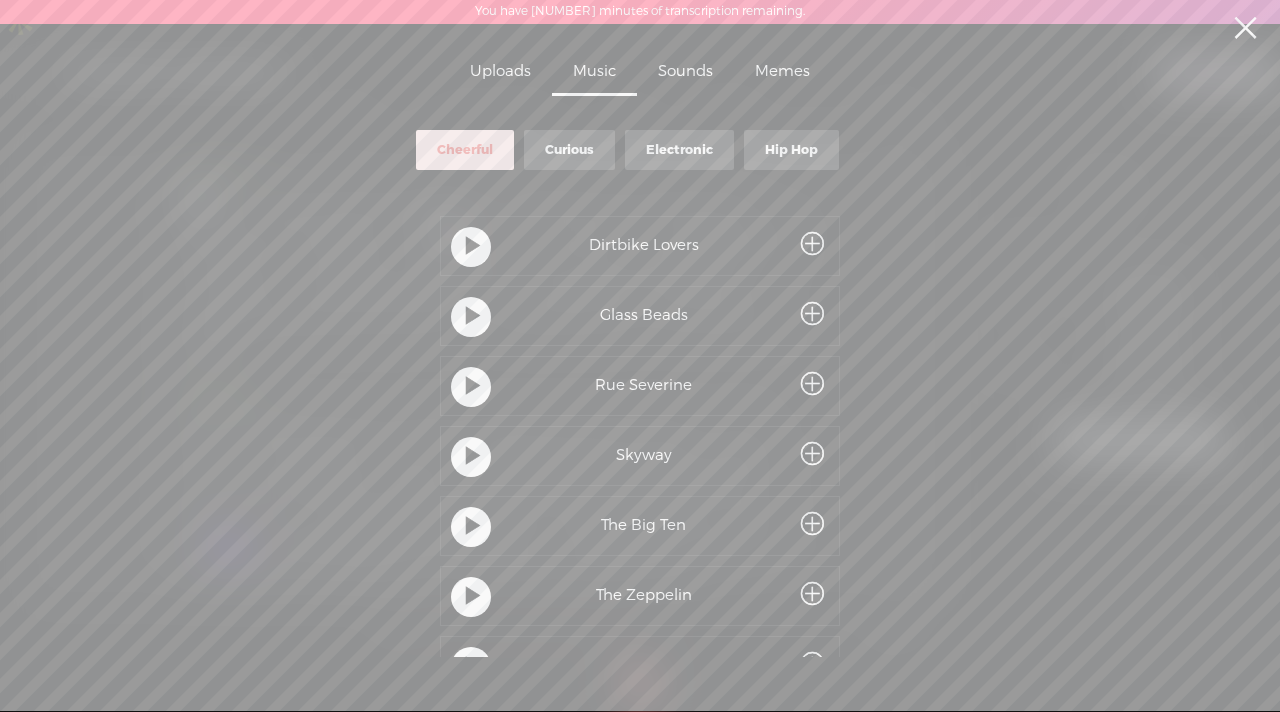 click on "Hip Hop" at bounding box center [791, 150] 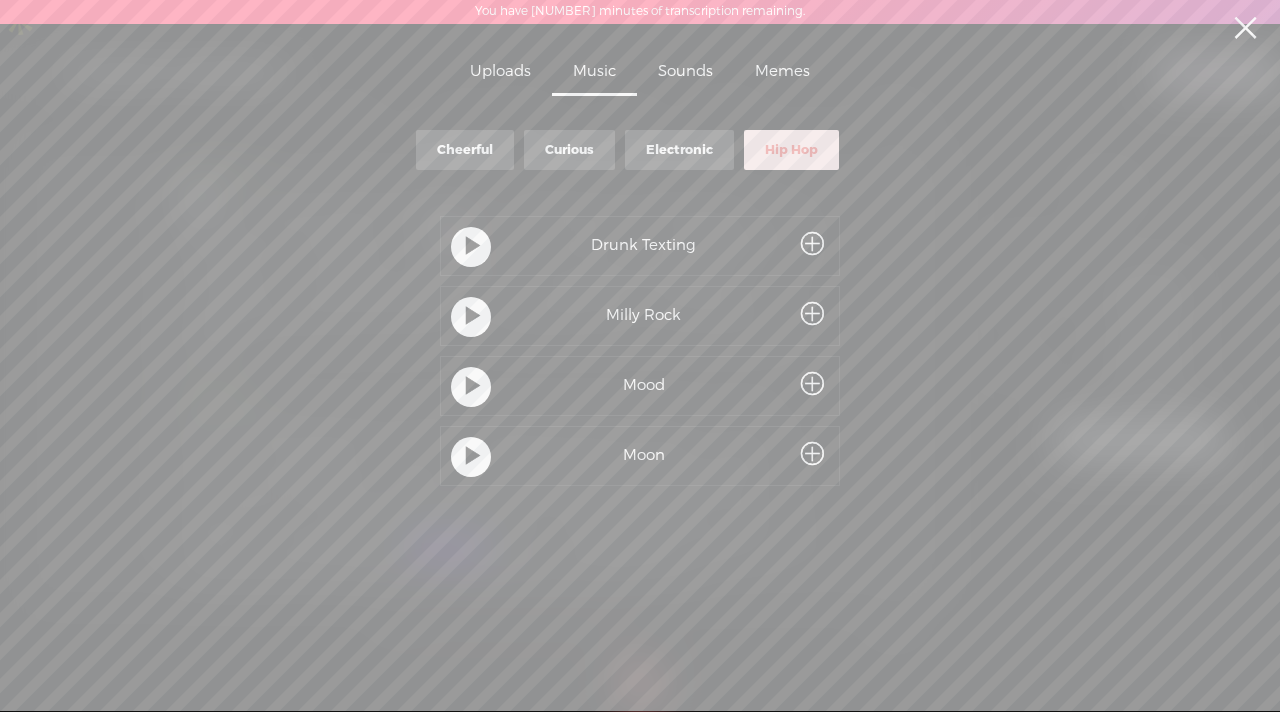 click at bounding box center (473, 457) 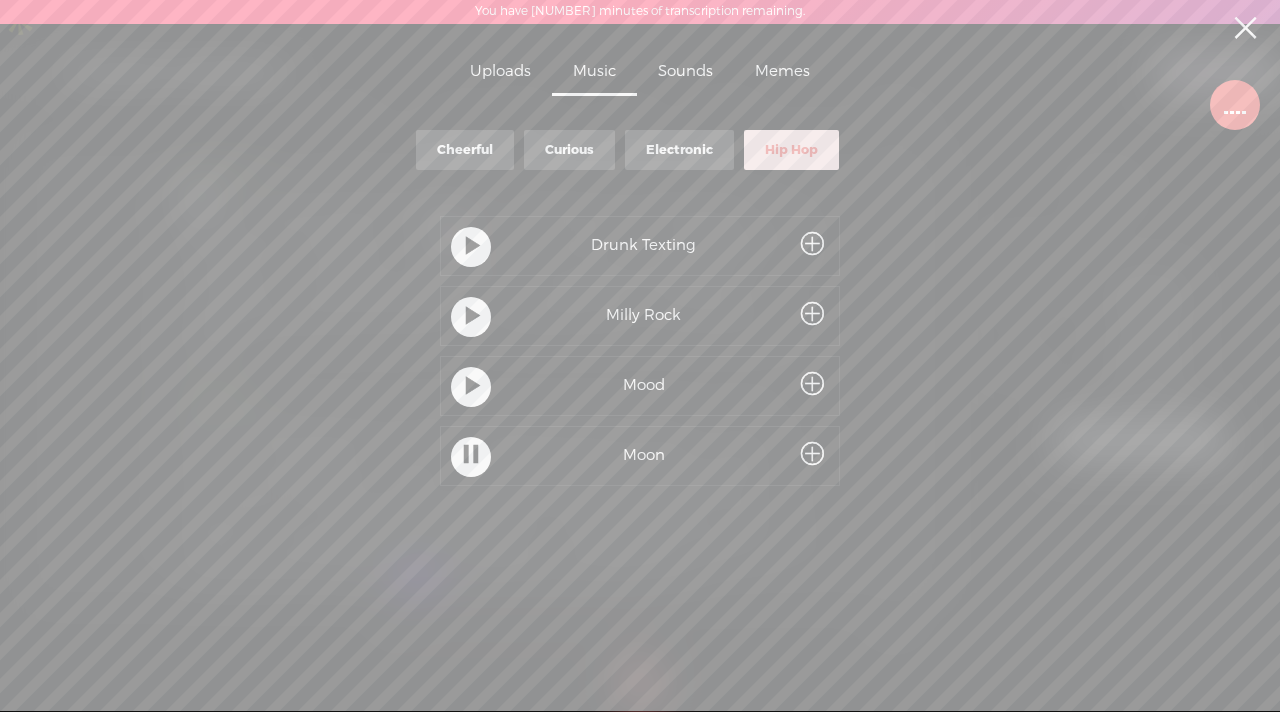 click at bounding box center (473, 387) 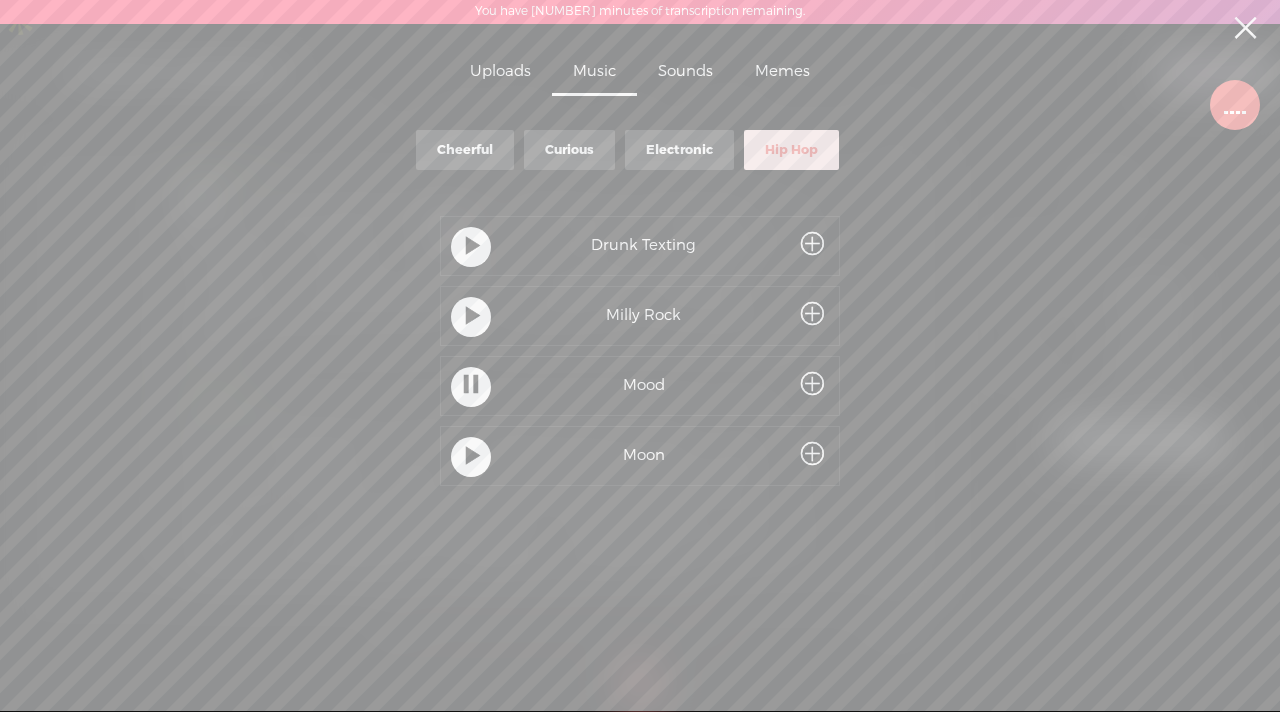 click at bounding box center [812, 385] 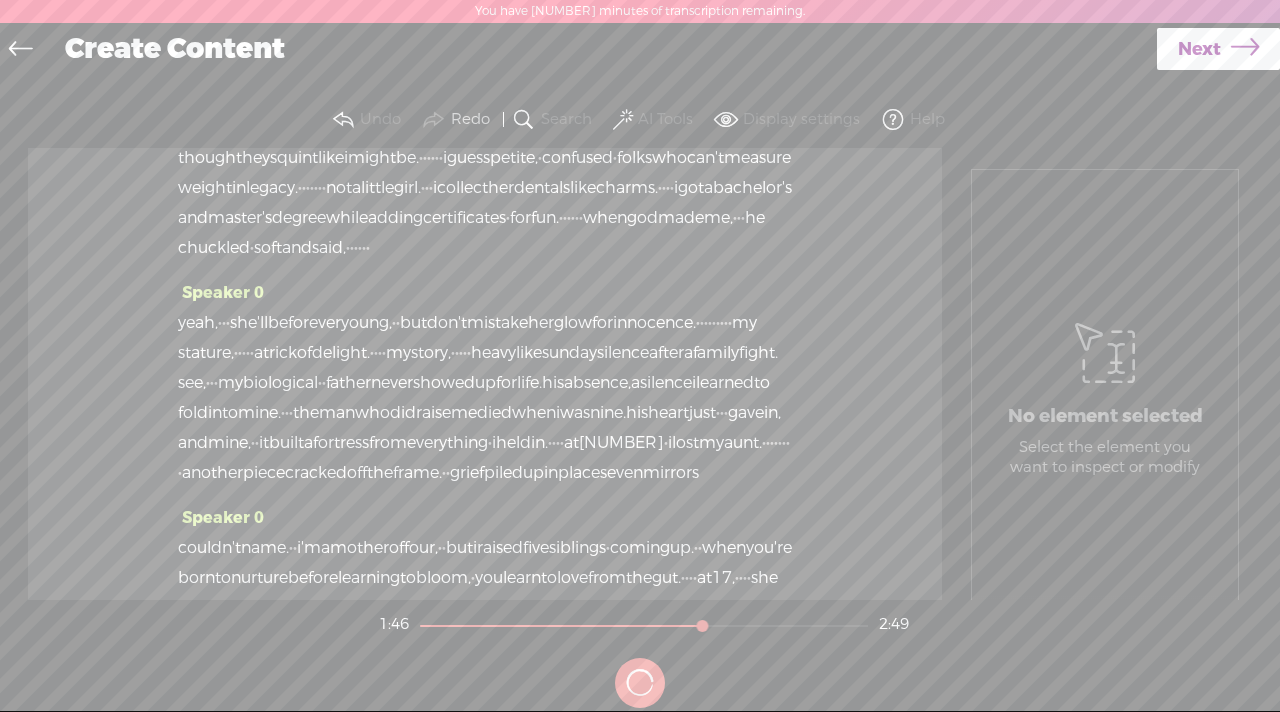 scroll, scrollTop: 108, scrollLeft: 0, axis: vertical 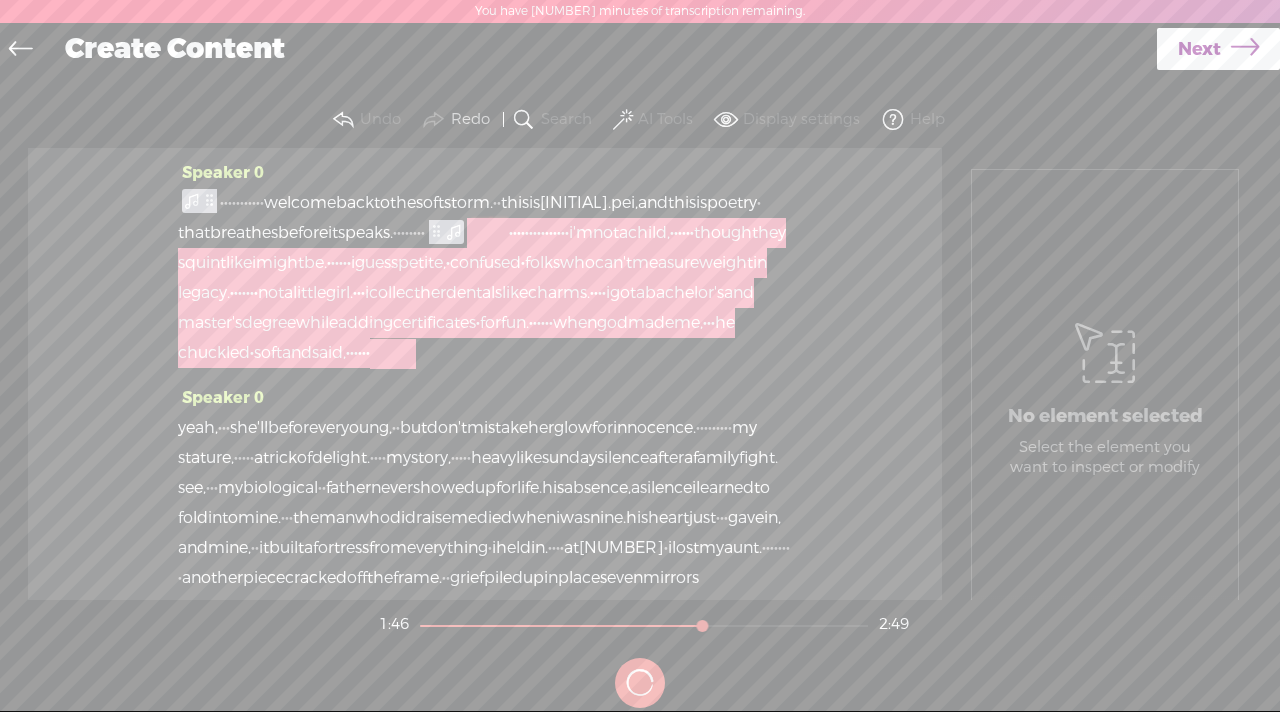 click at bounding box center (490, 233) 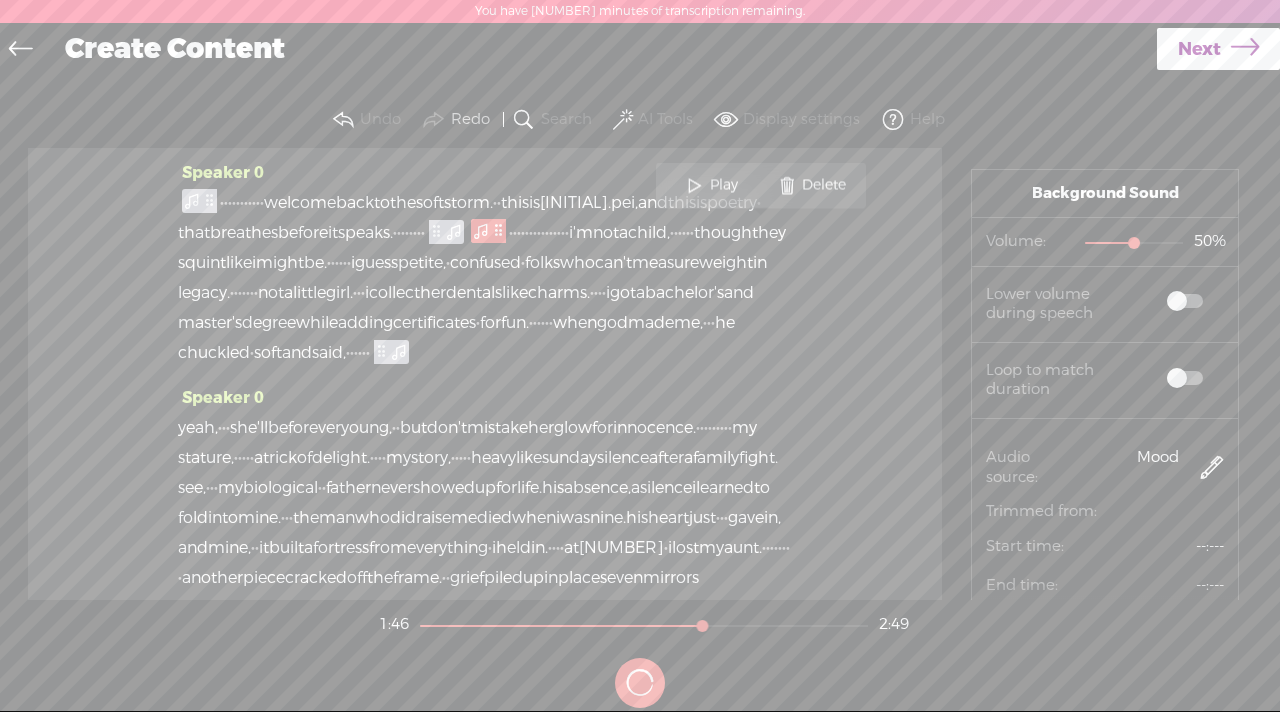 click at bounding box center [1185, 301] 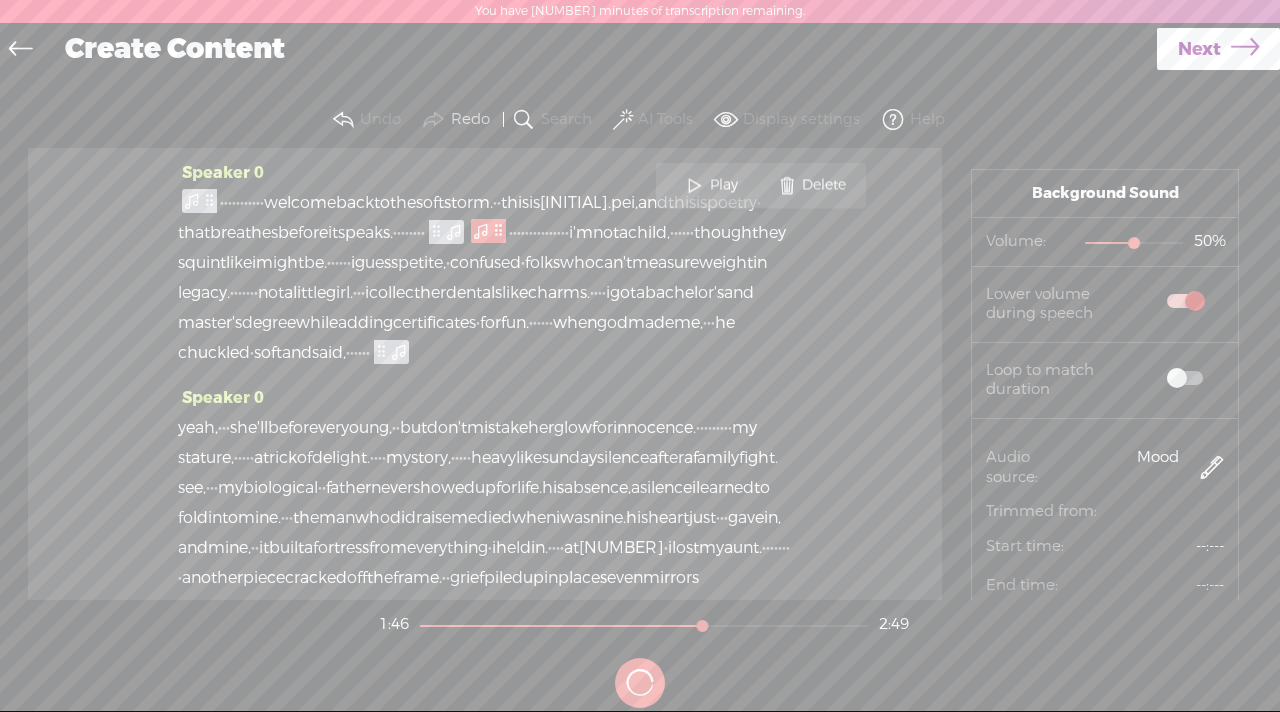 click at bounding box center (1185, 301) 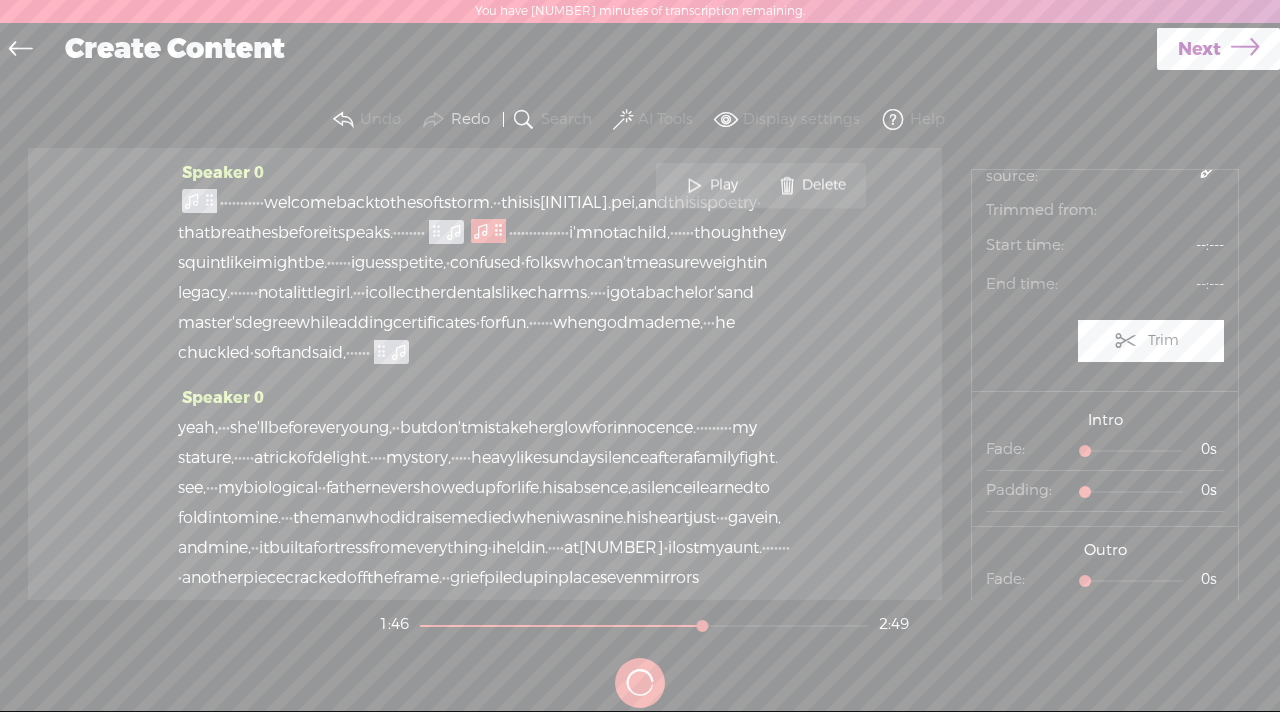 scroll, scrollTop: 337, scrollLeft: 0, axis: vertical 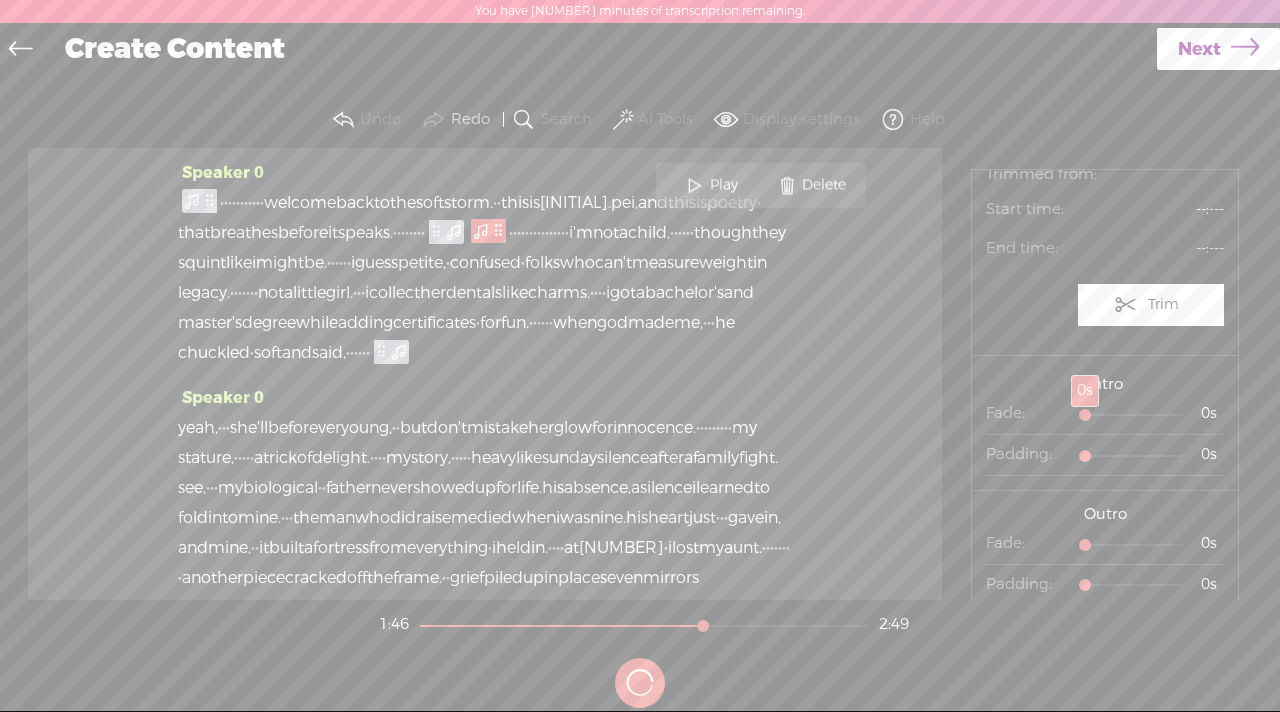 click at bounding box center [1087, 417] 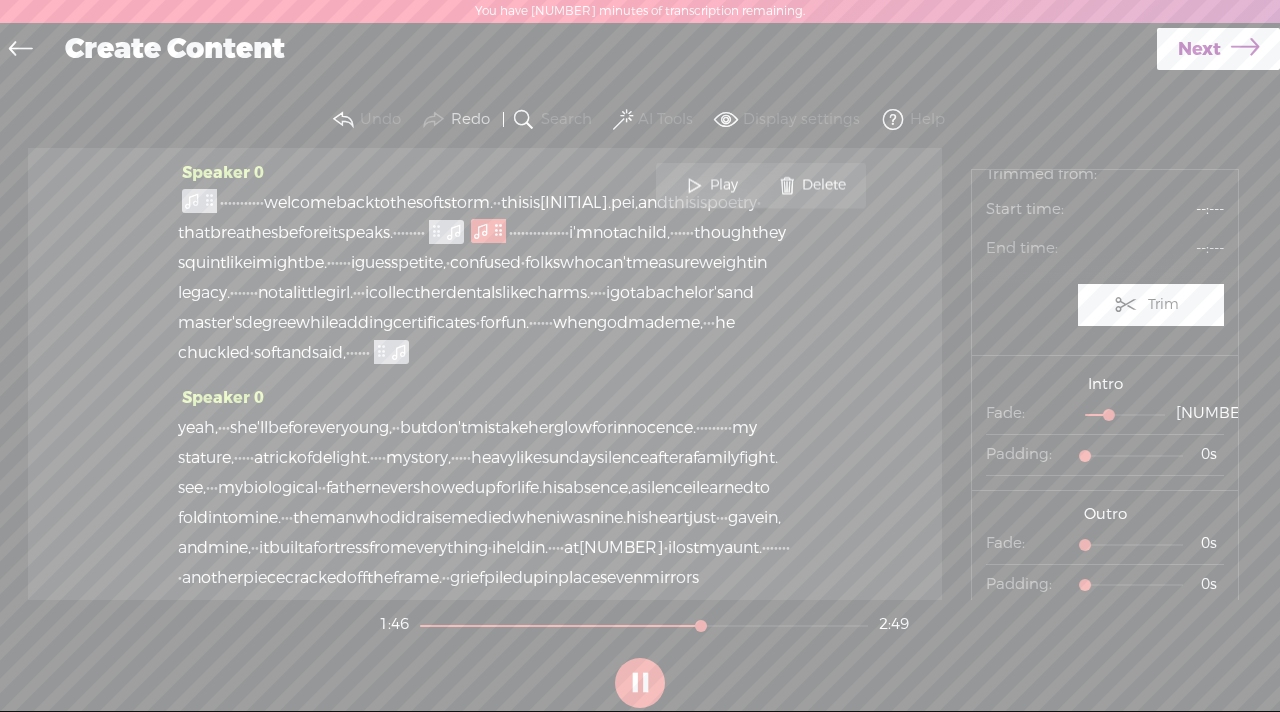 click on "[NUMBER]s" at bounding box center [1125, 415] 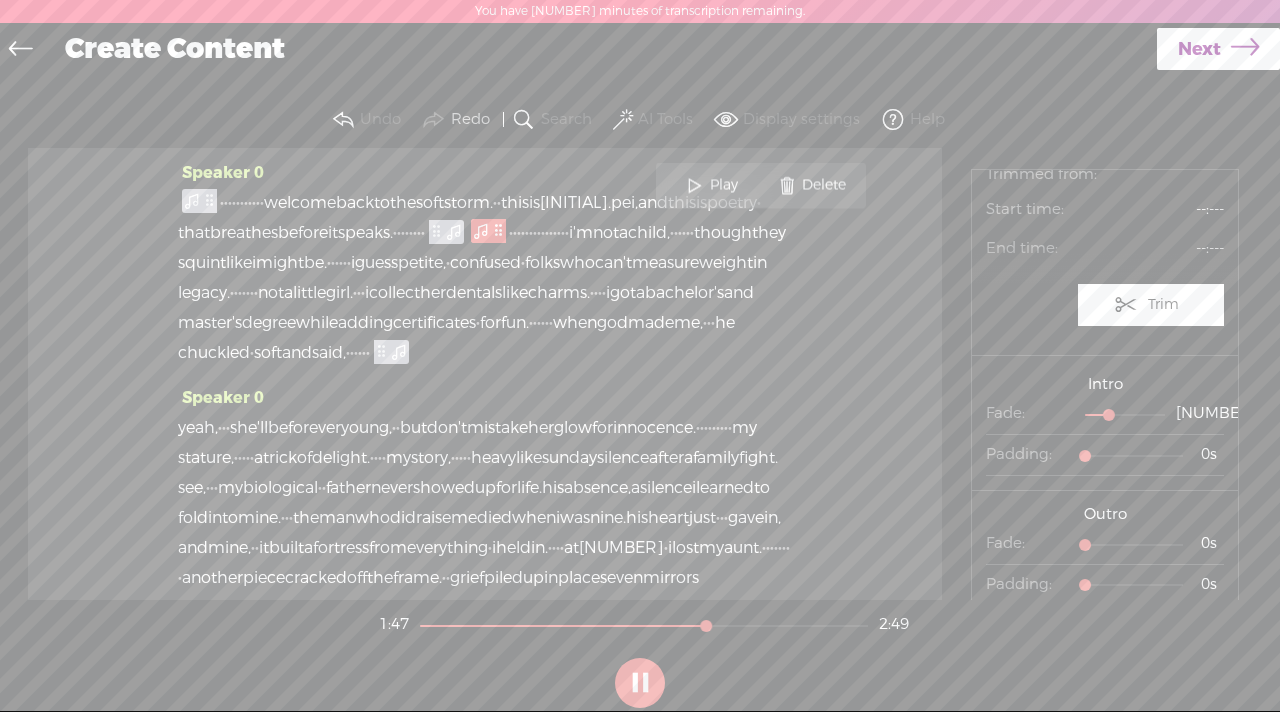 click on "speaks." at bounding box center [365, 233] 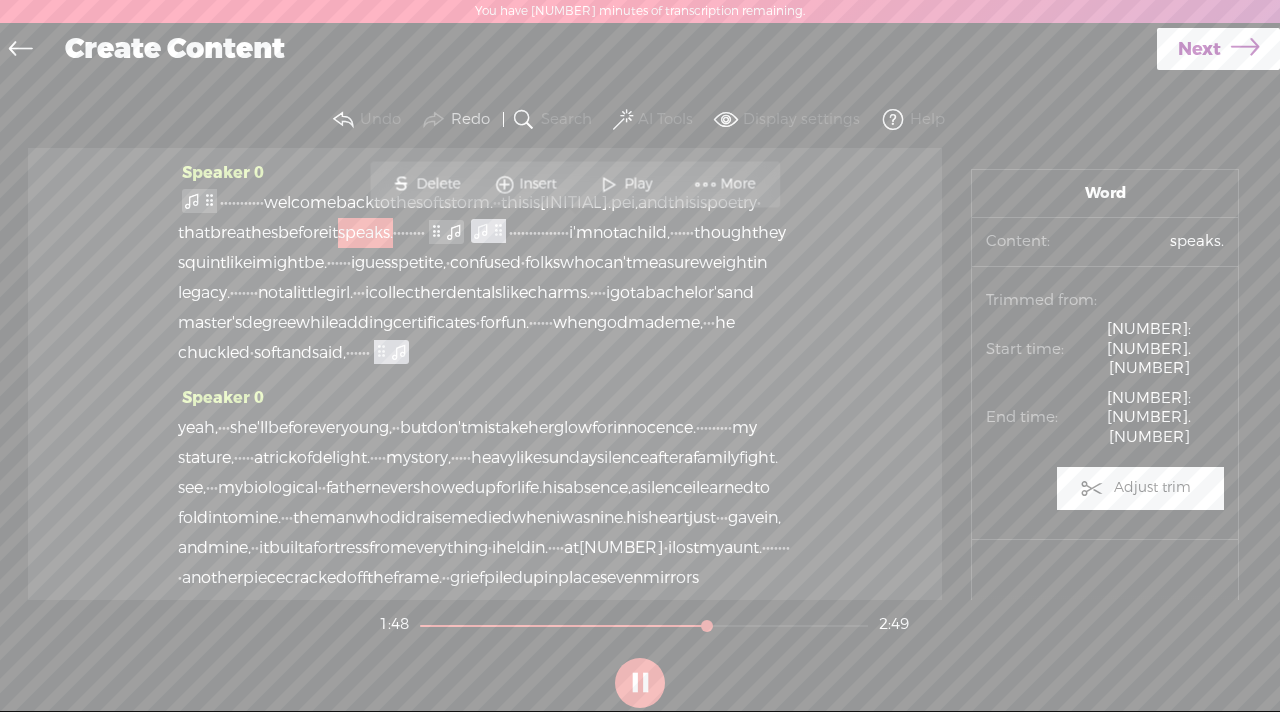scroll, scrollTop: 0, scrollLeft: 0, axis: both 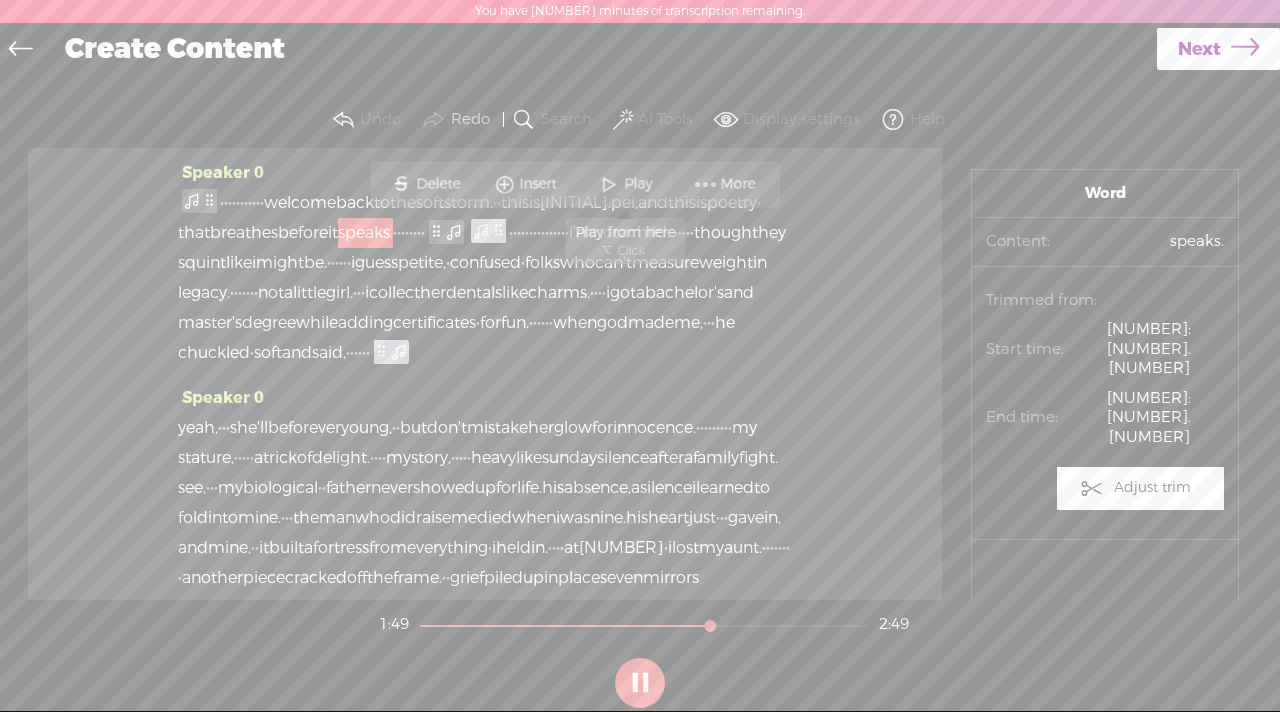 click at bounding box center (609, 184) 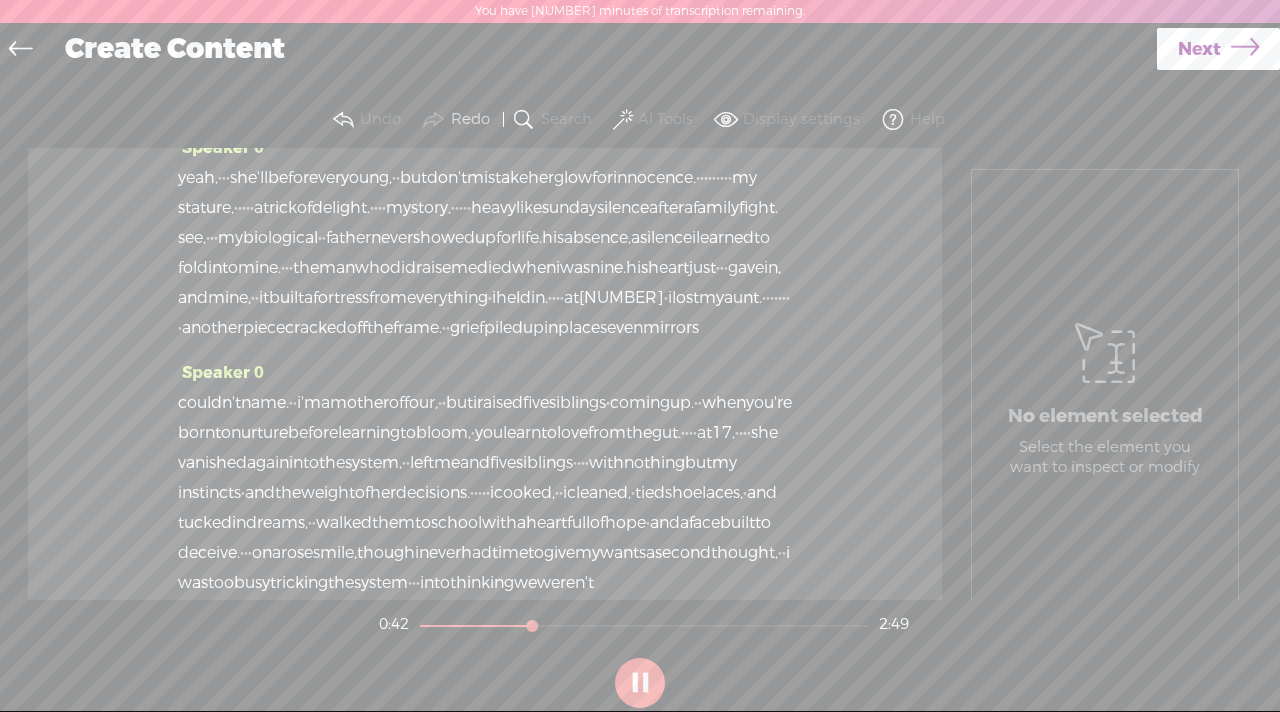scroll, scrollTop: 258, scrollLeft: 0, axis: vertical 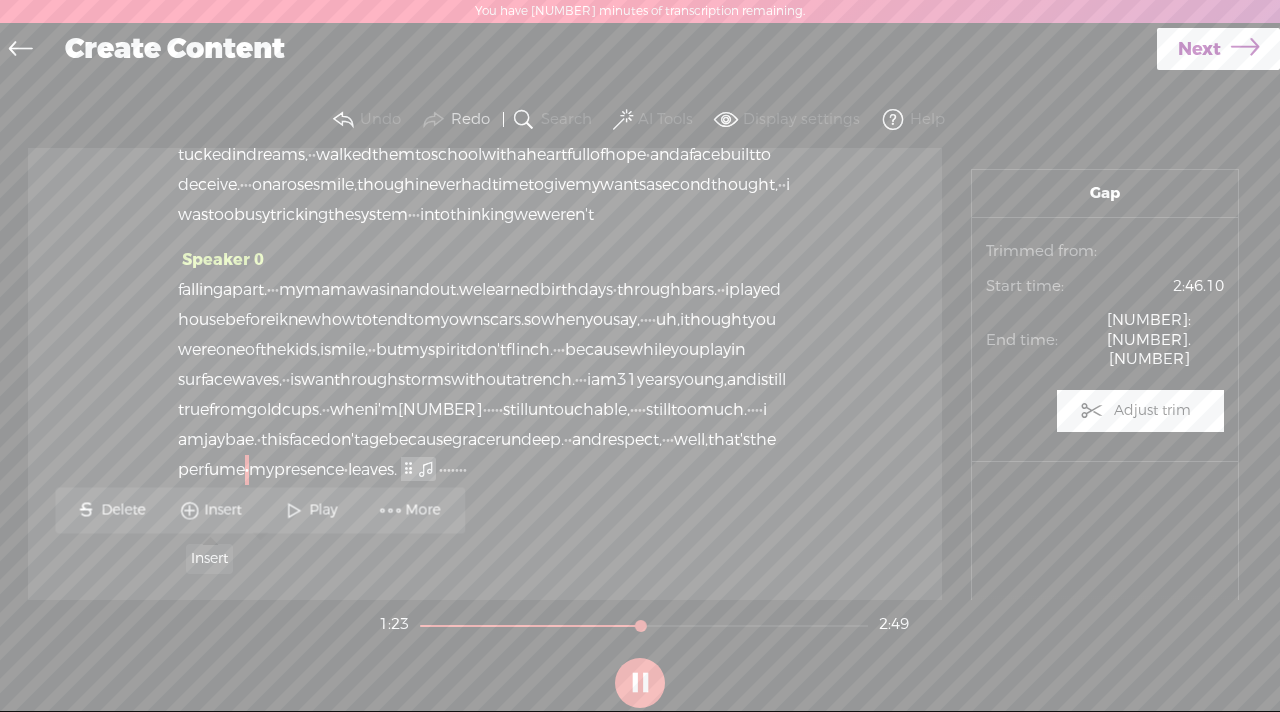 click on "Insert" at bounding box center [226, 510] 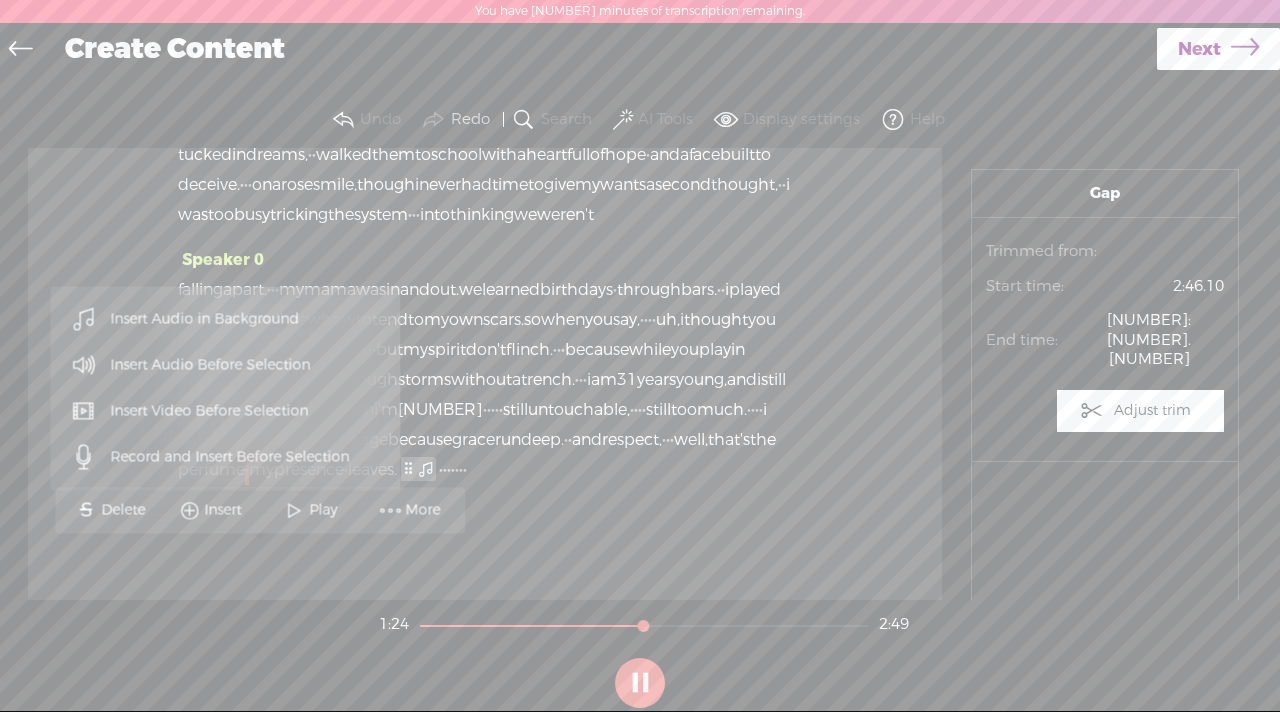 click on "Insert Audio in Background" at bounding box center [206, 319] 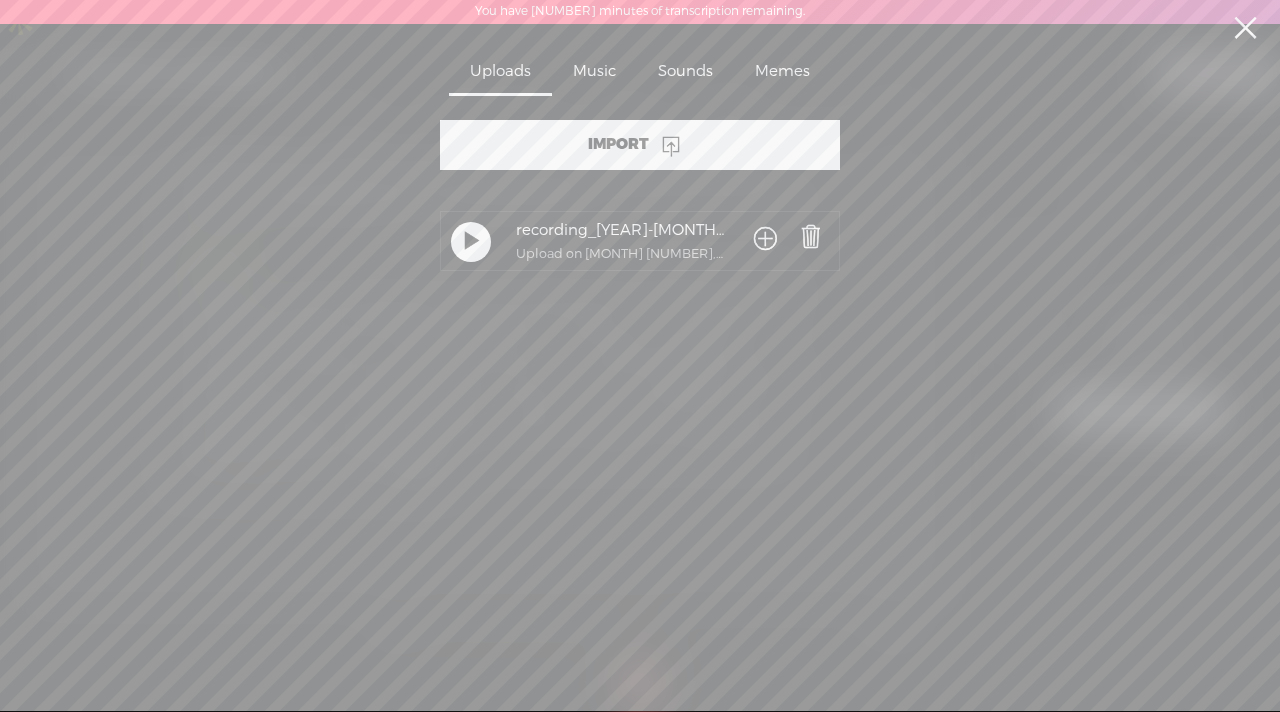 click on "Sounds" at bounding box center (685, 73) 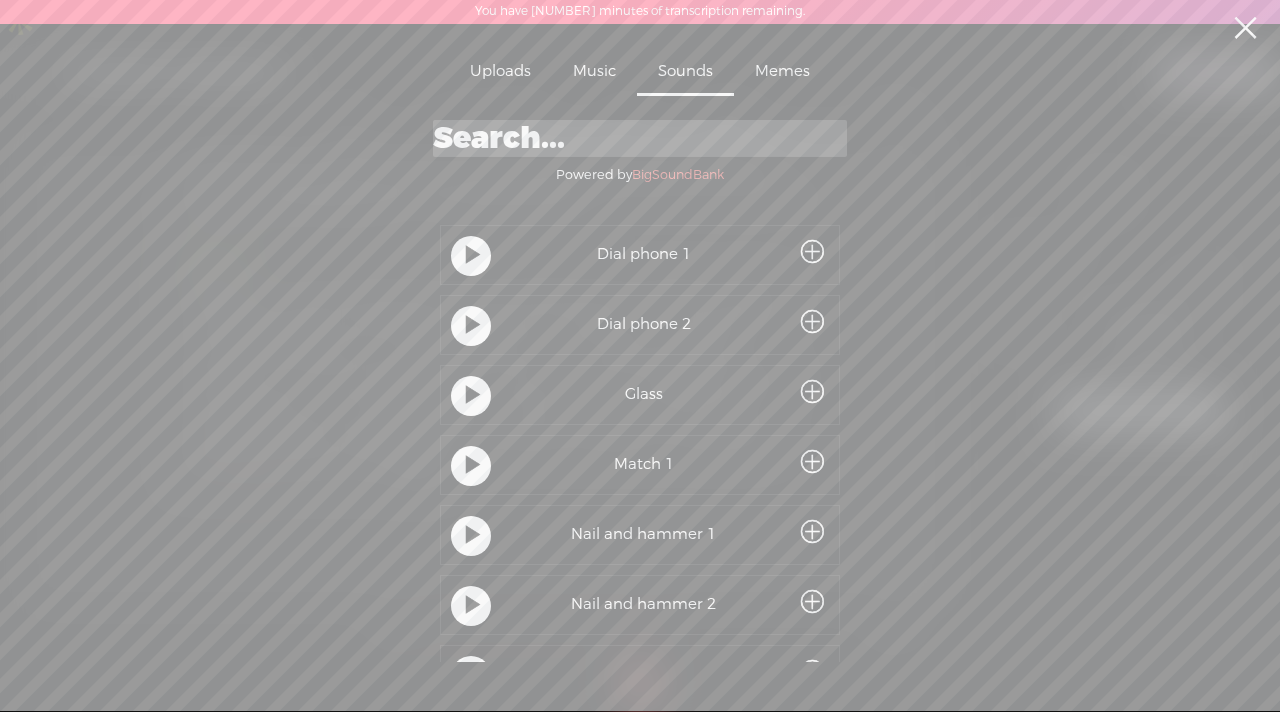 click at bounding box center (640, 138) 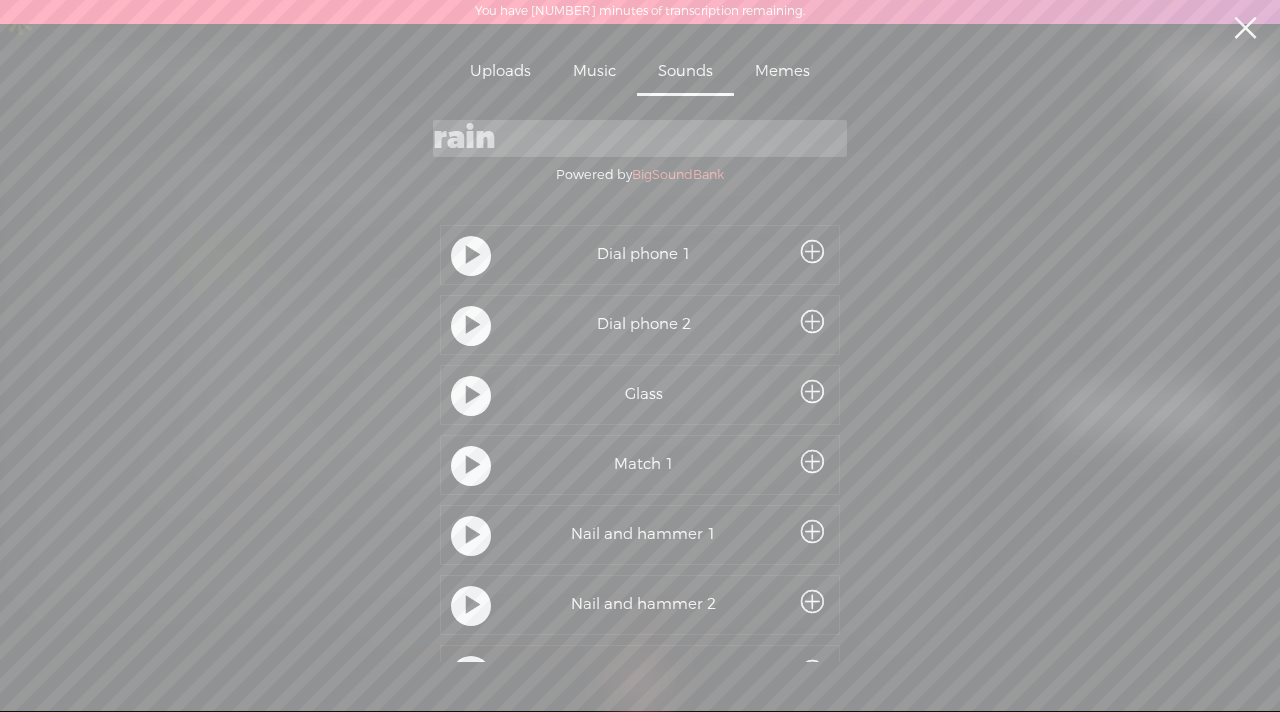 type on "rain" 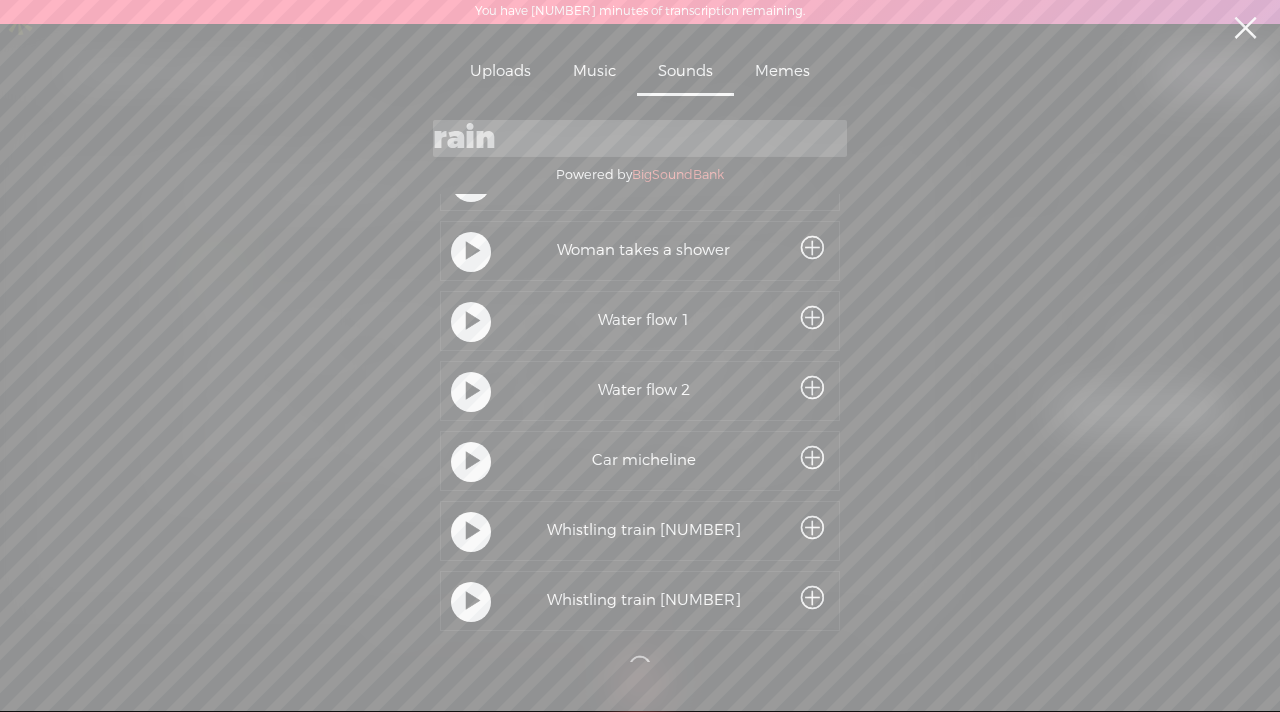 scroll, scrollTop: 341, scrollLeft: 0, axis: vertical 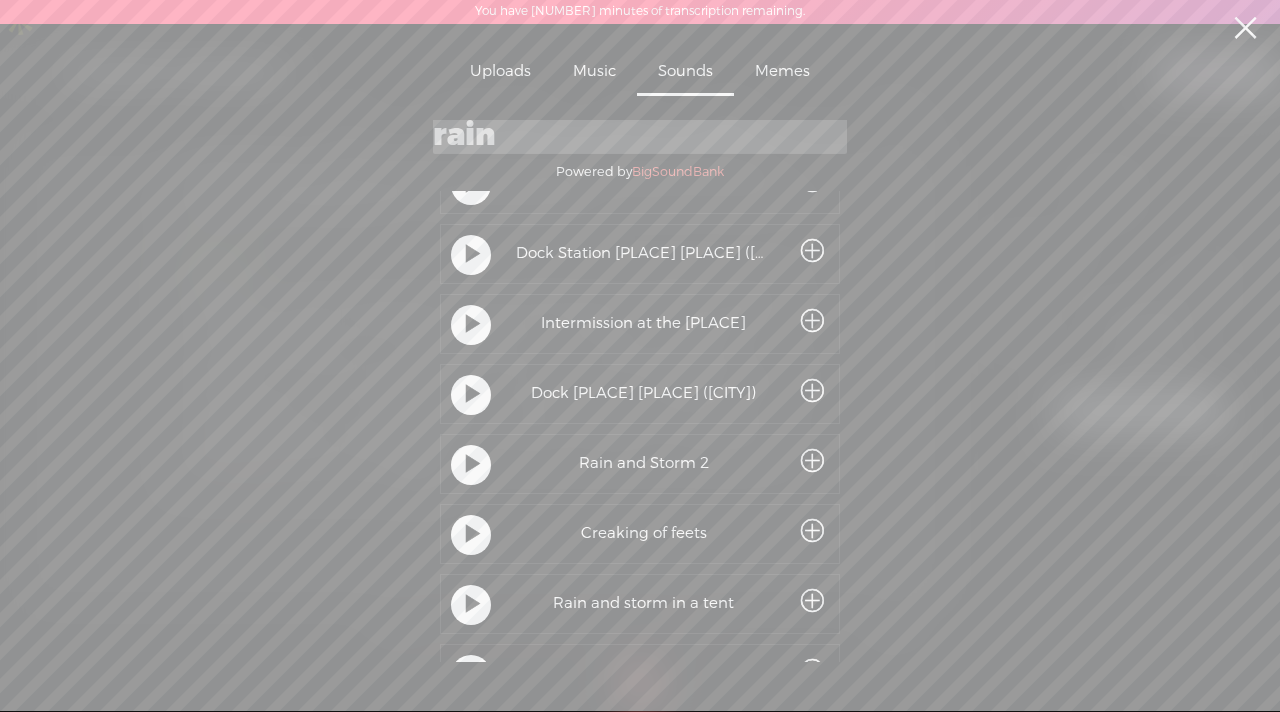 click at bounding box center (812, 462) 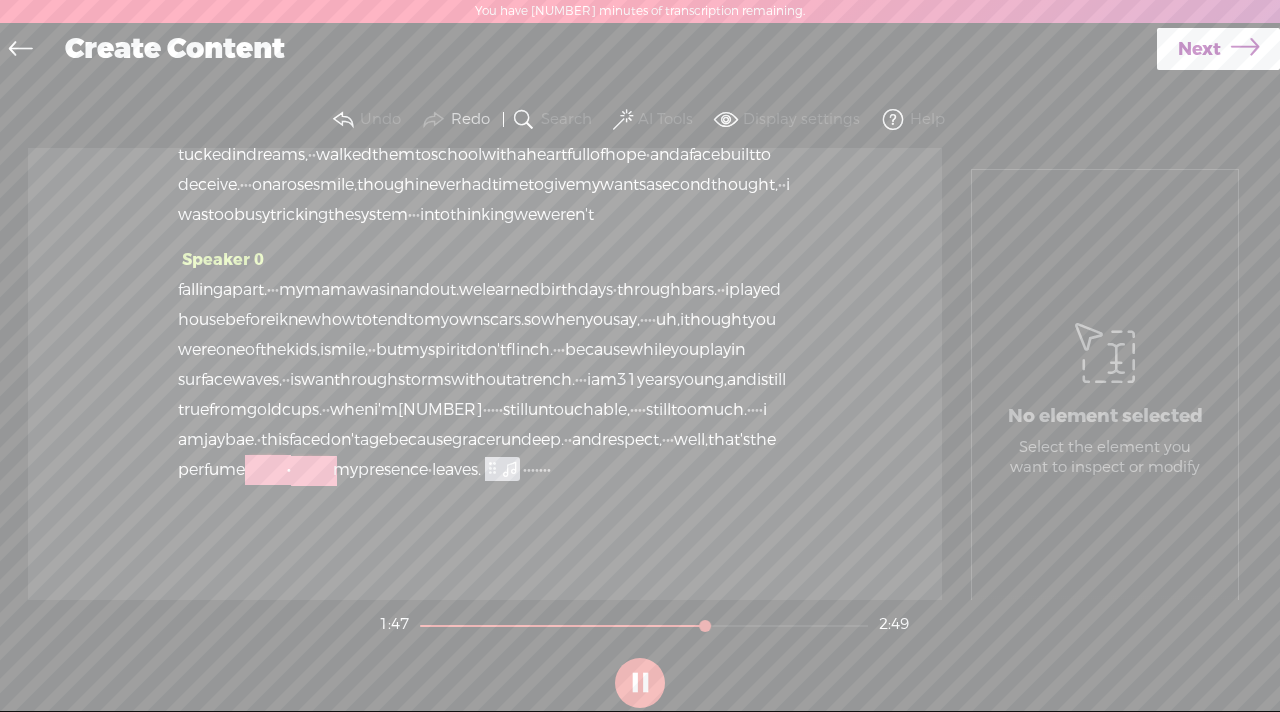 click at bounding box center [314, 470] 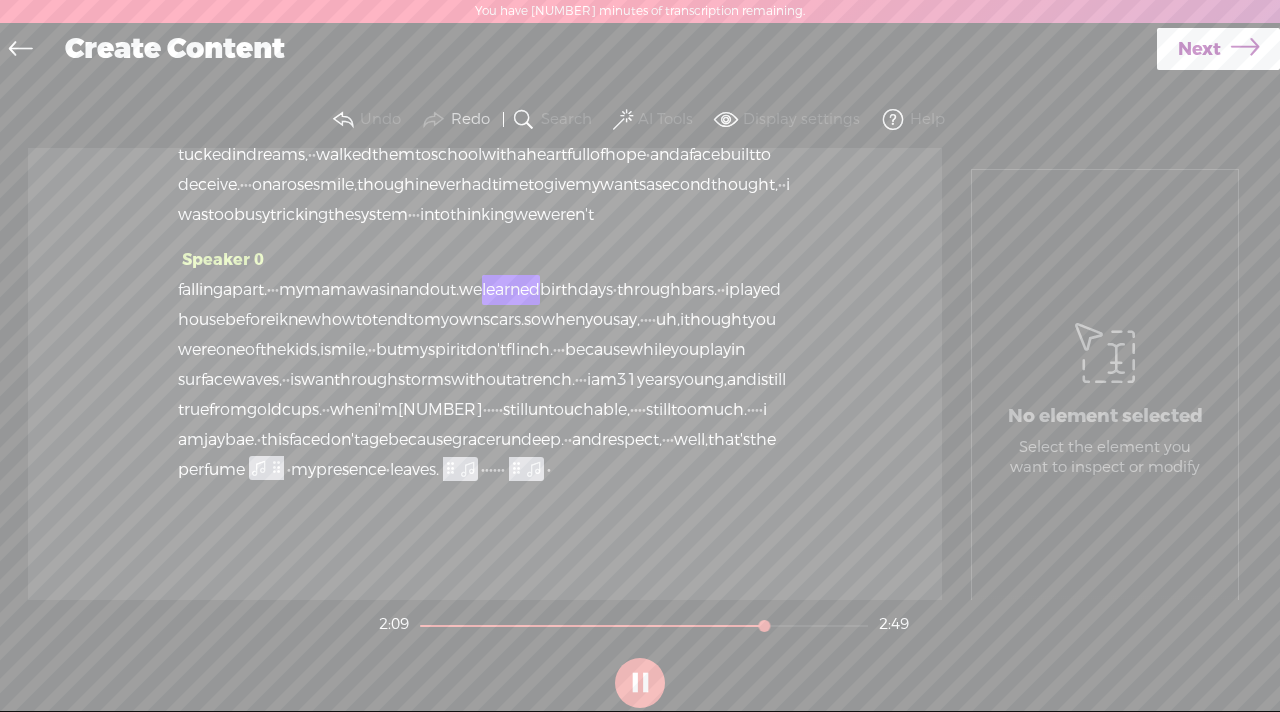 scroll, scrollTop: 867, scrollLeft: 0, axis: vertical 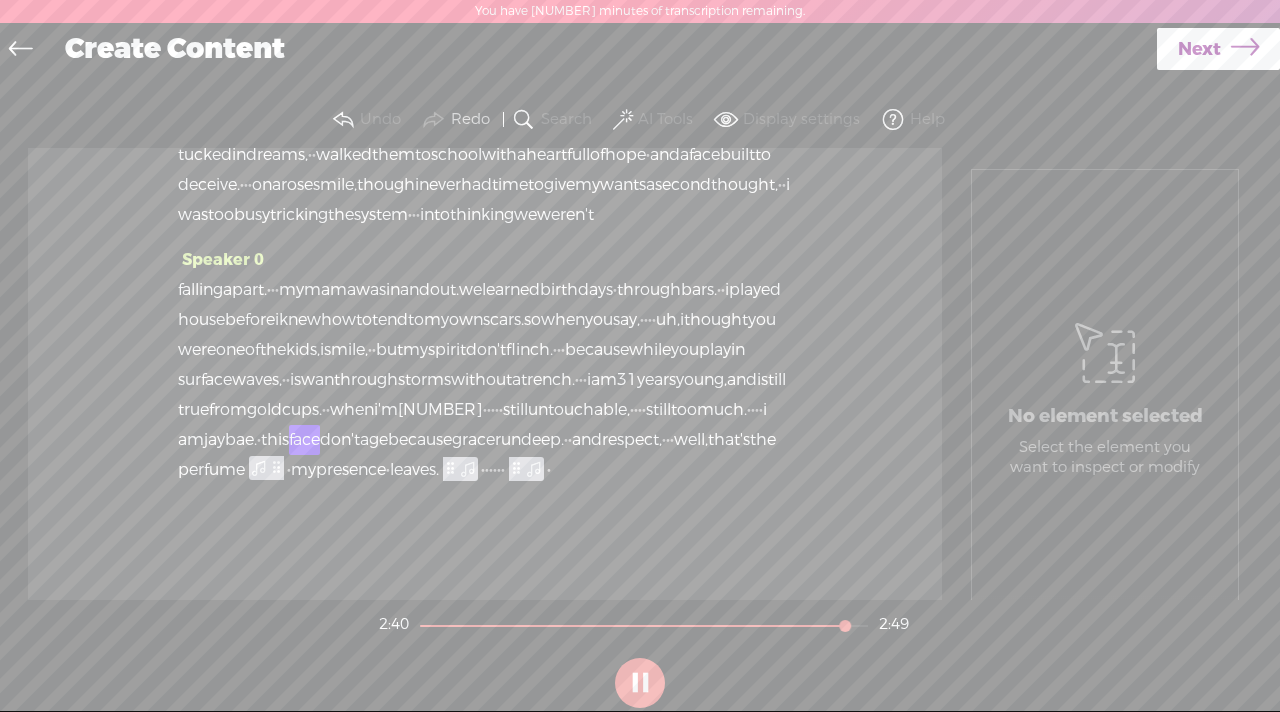 drag, startPoint x: 840, startPoint y: 628, endPoint x: 380, endPoint y: 619, distance: 460.08804 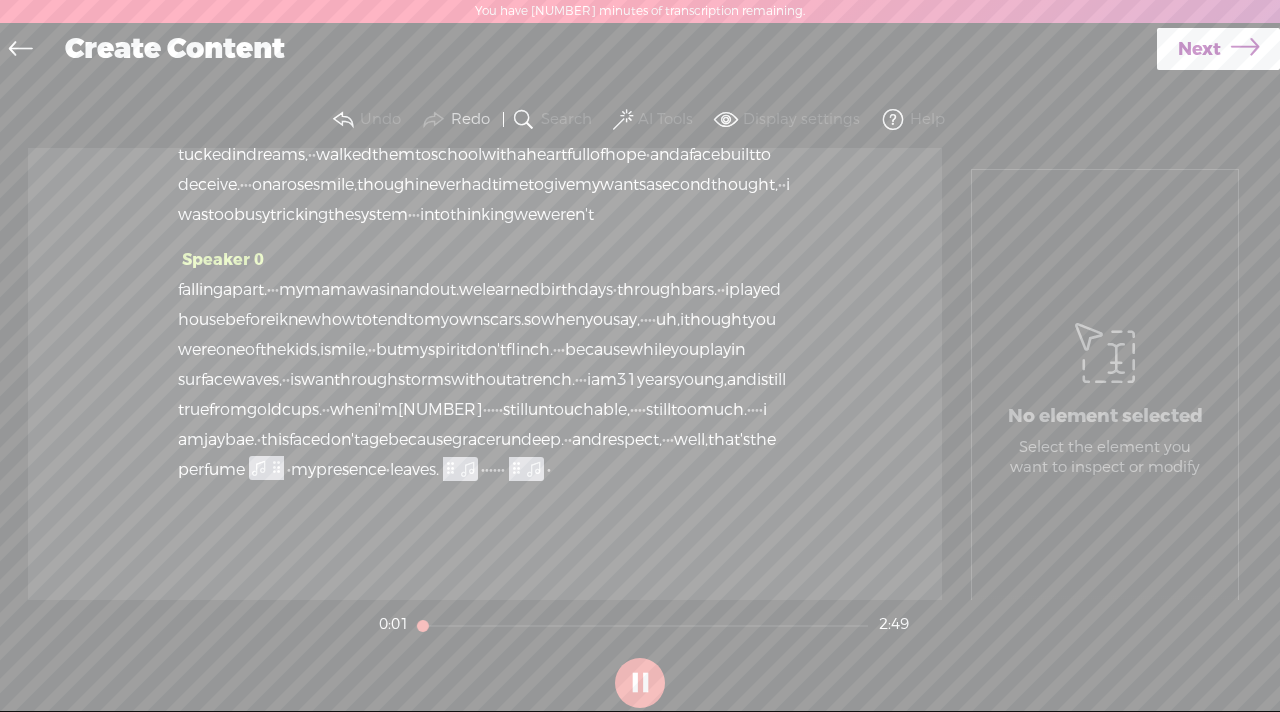 click at bounding box center (421, 626) 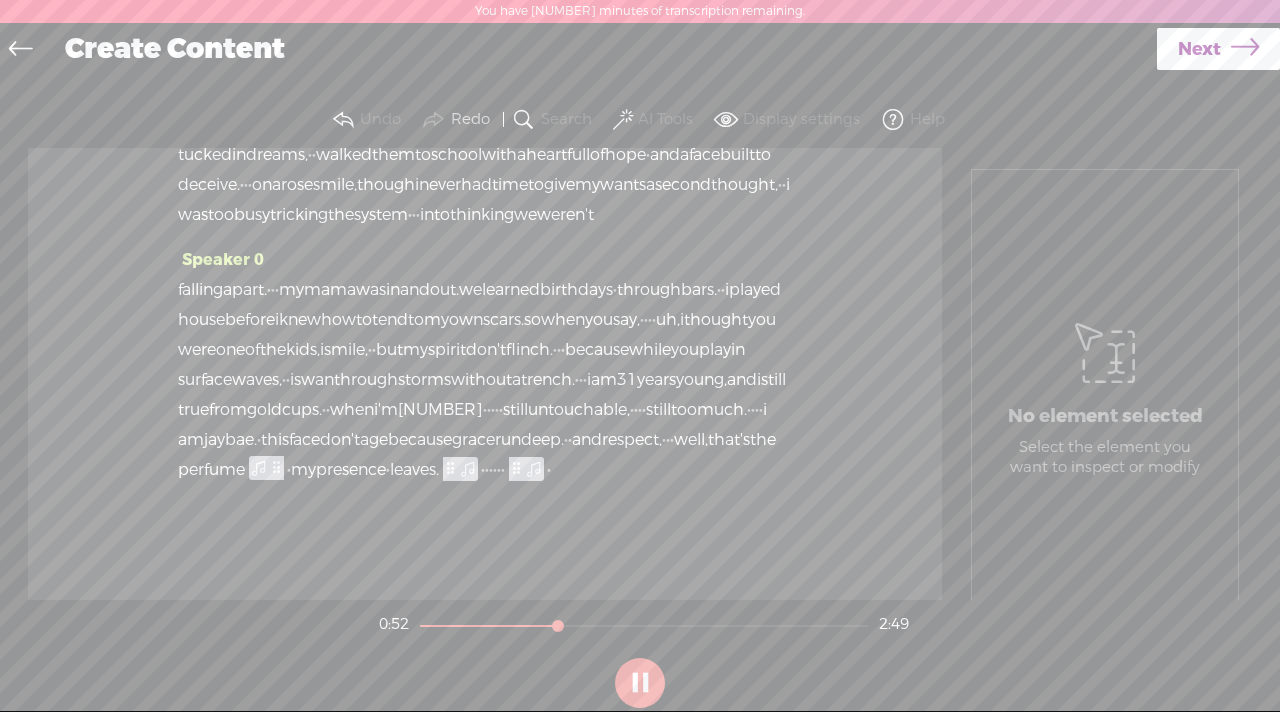 scroll, scrollTop: 917, scrollLeft: 0, axis: vertical 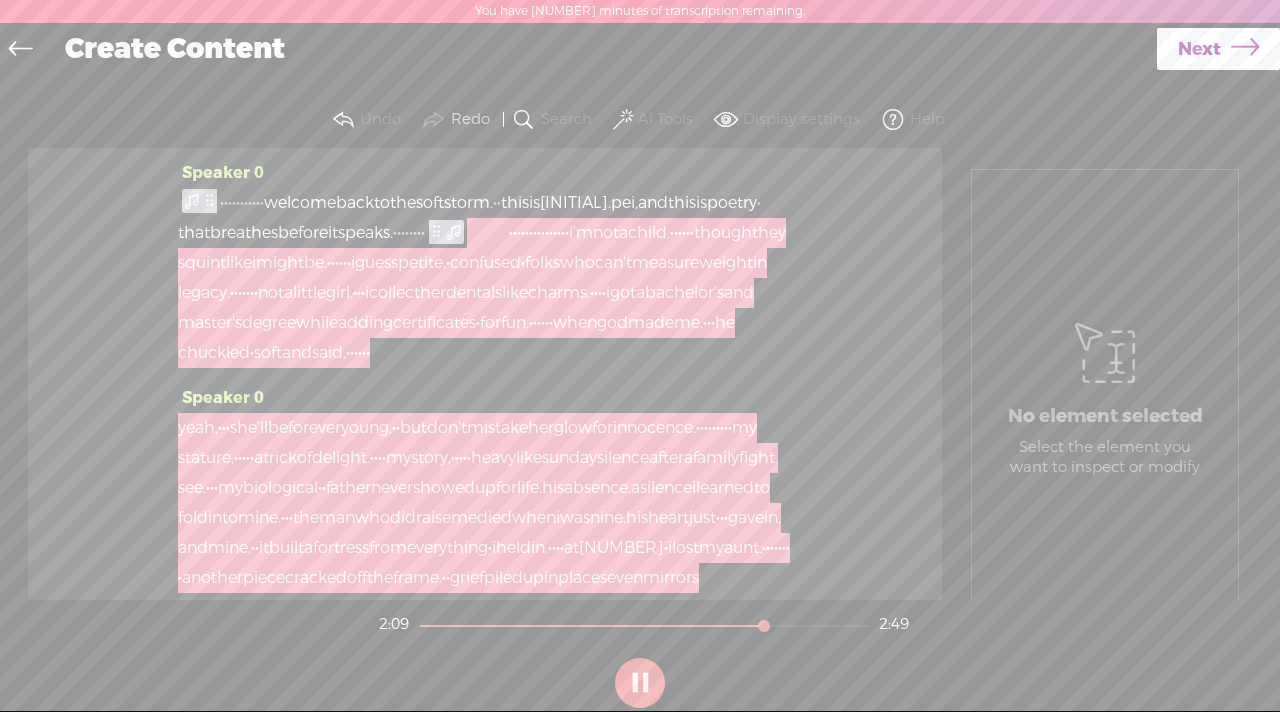 click at bounding box center (490, 233) 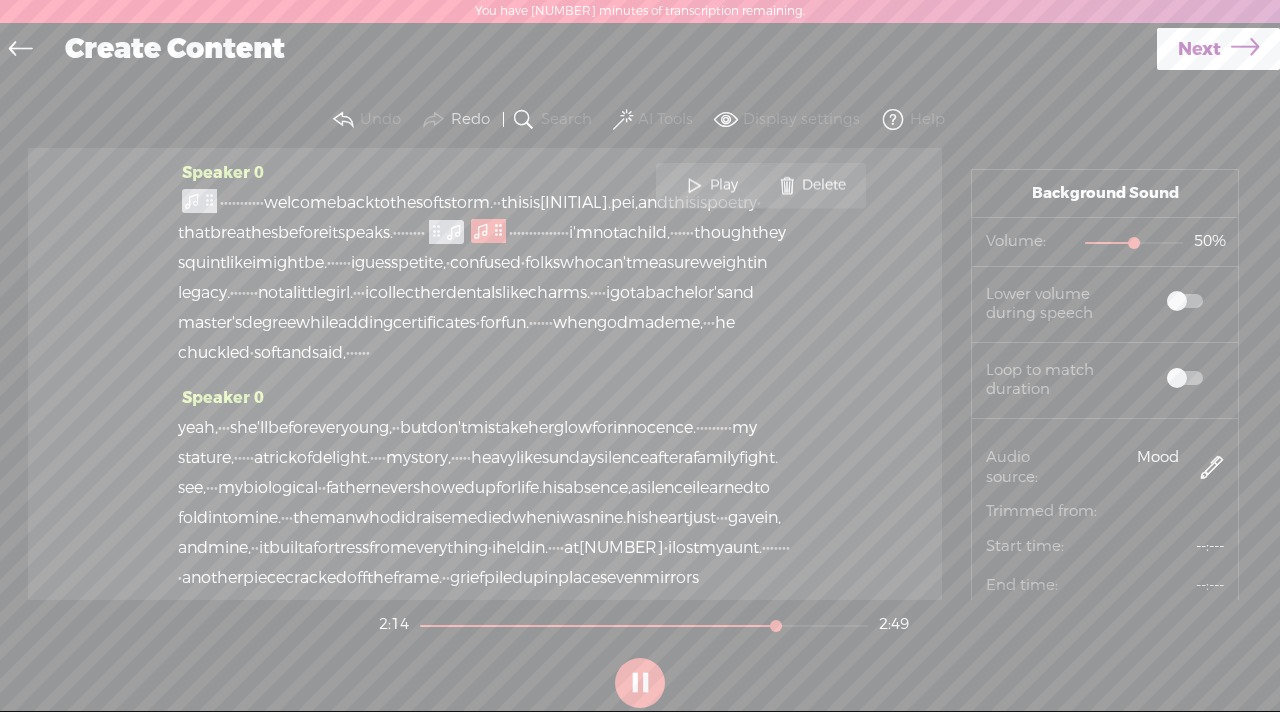 click on "Delete" at bounding box center [826, 185] 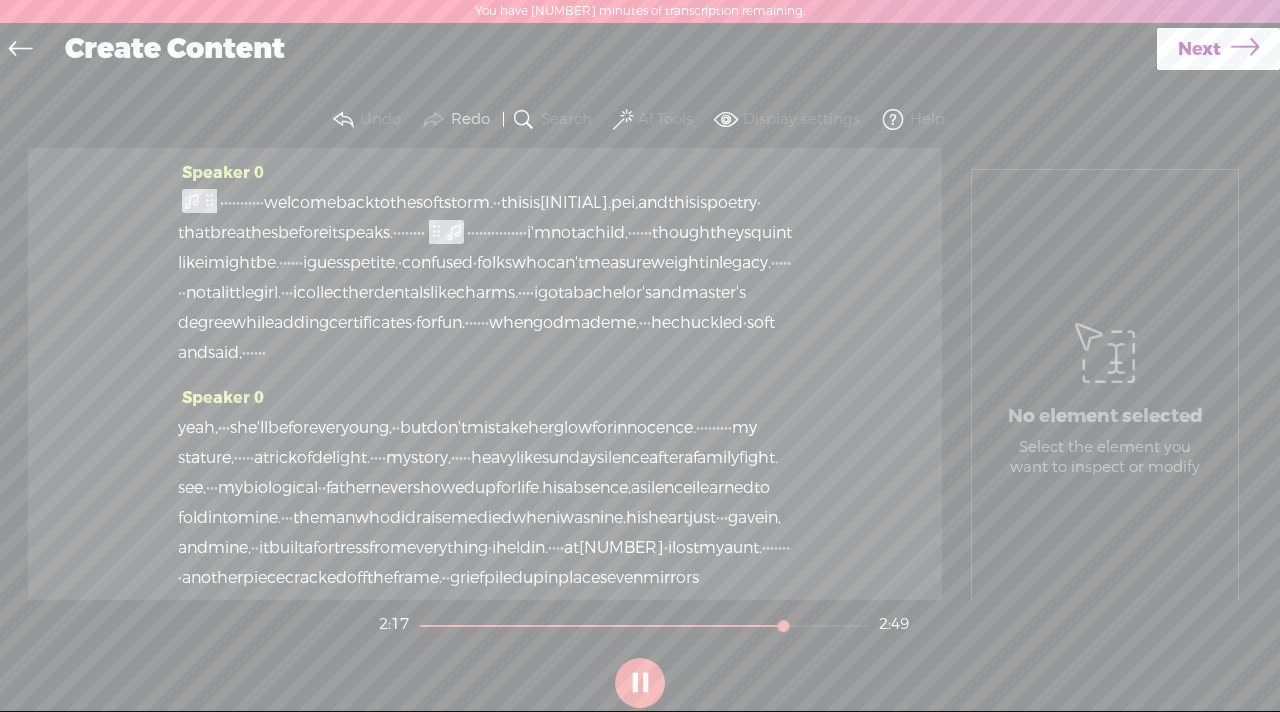click on "·" at bounding box center [469, 233] 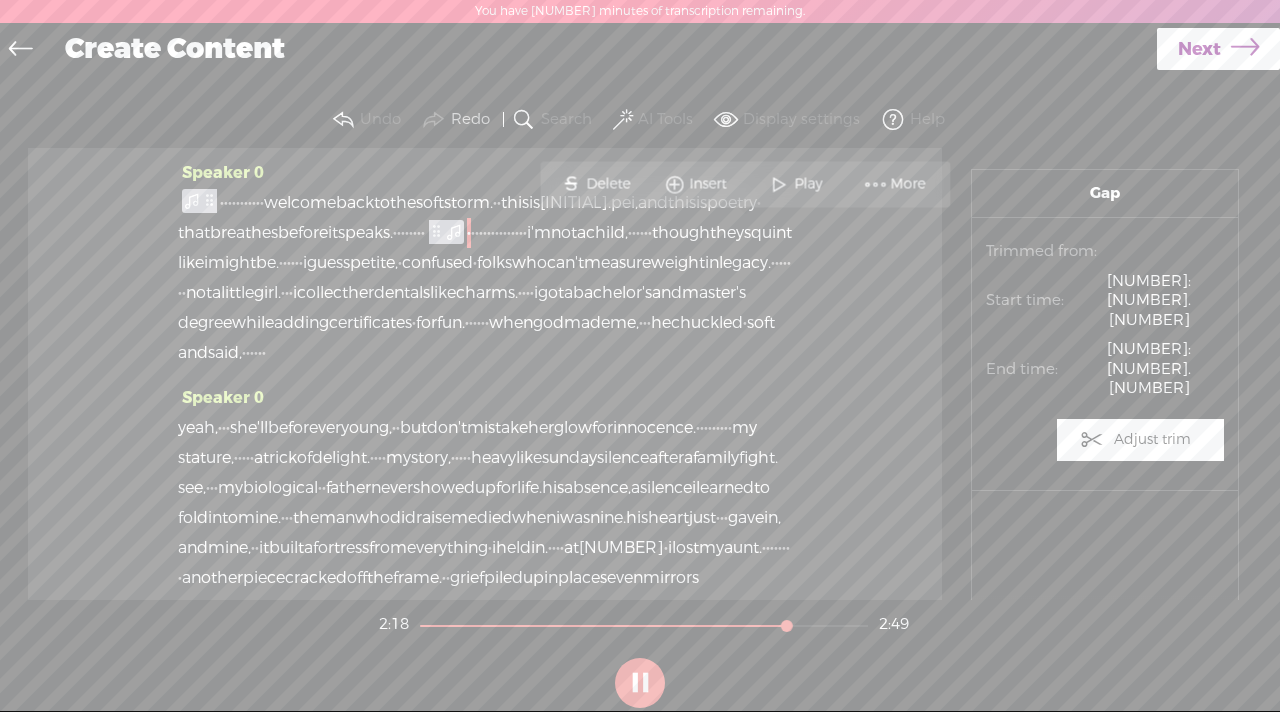 click on "Insert" at bounding box center (711, 184) 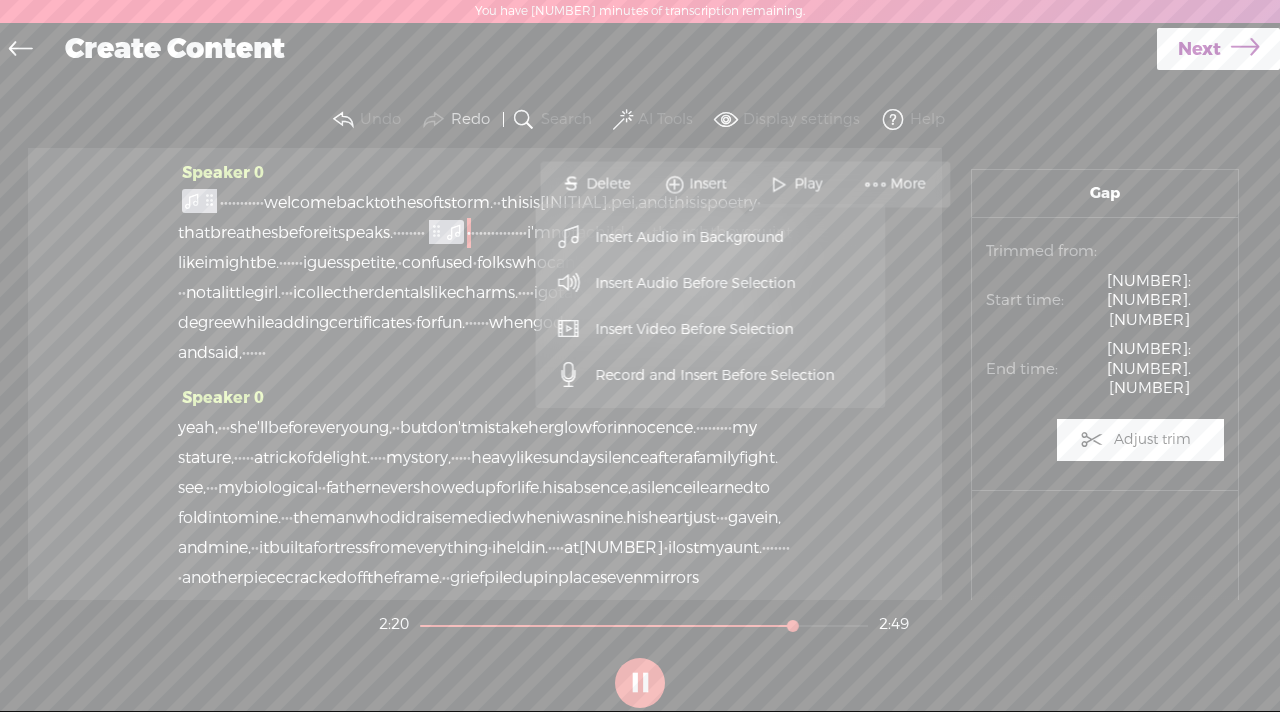 click on "Insert Audio in Background" at bounding box center (691, 237) 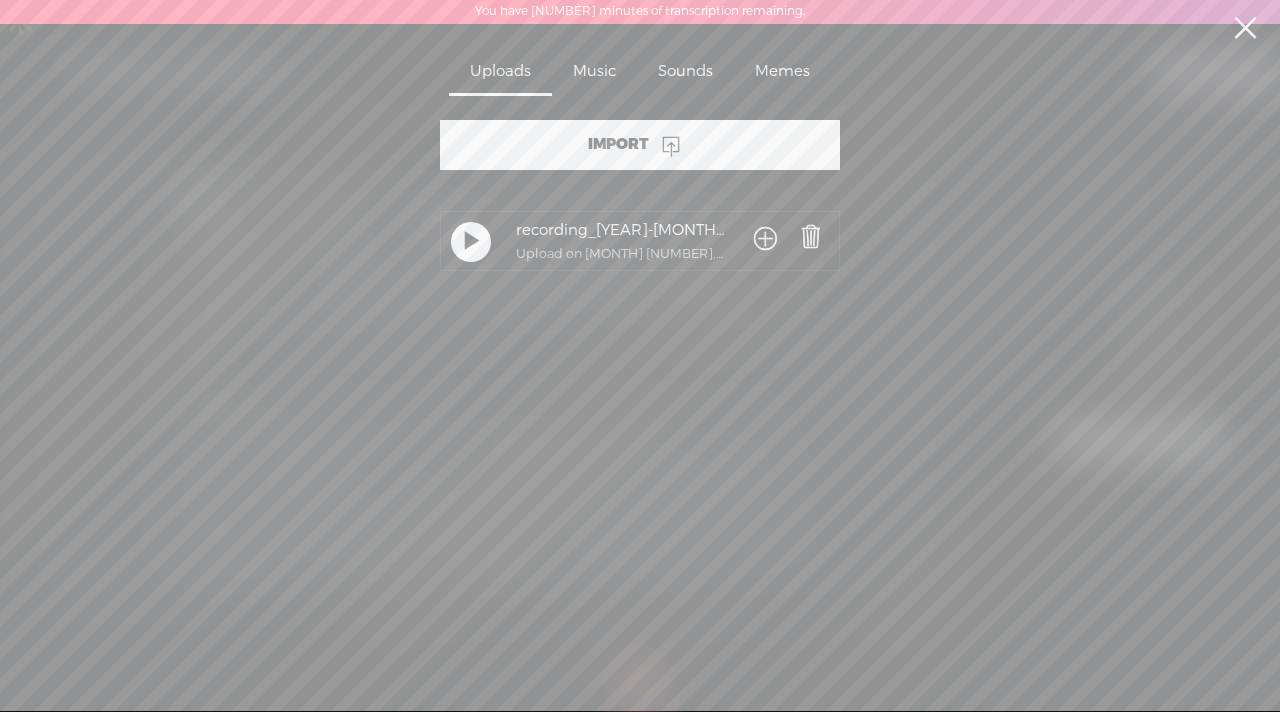 click on "Music" at bounding box center (594, 73) 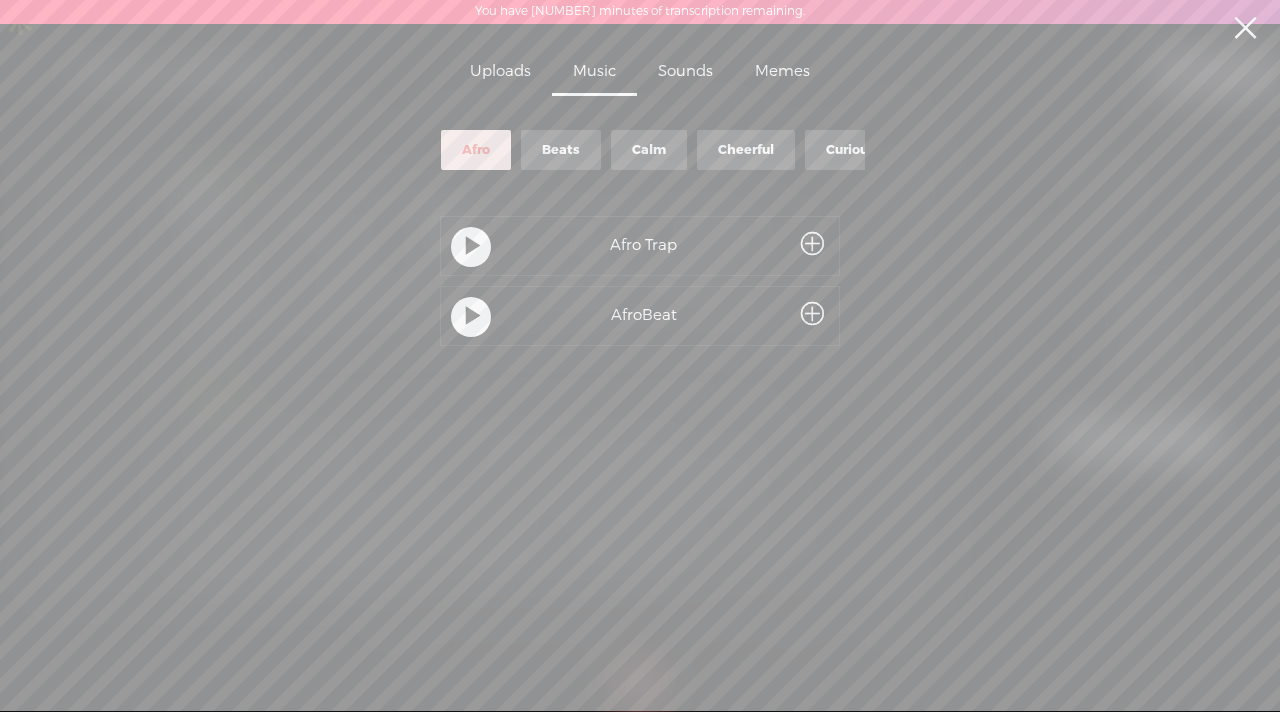 click on "Beats" at bounding box center [561, 150] 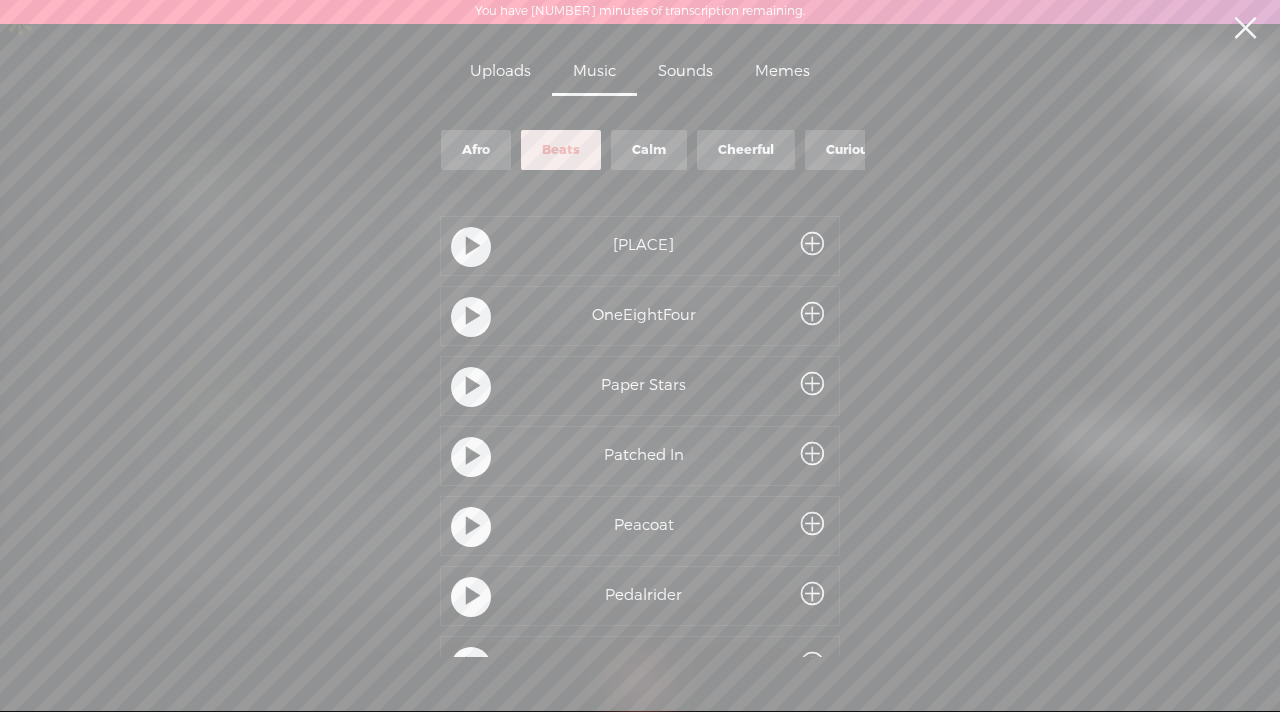 click at bounding box center (473, 247) 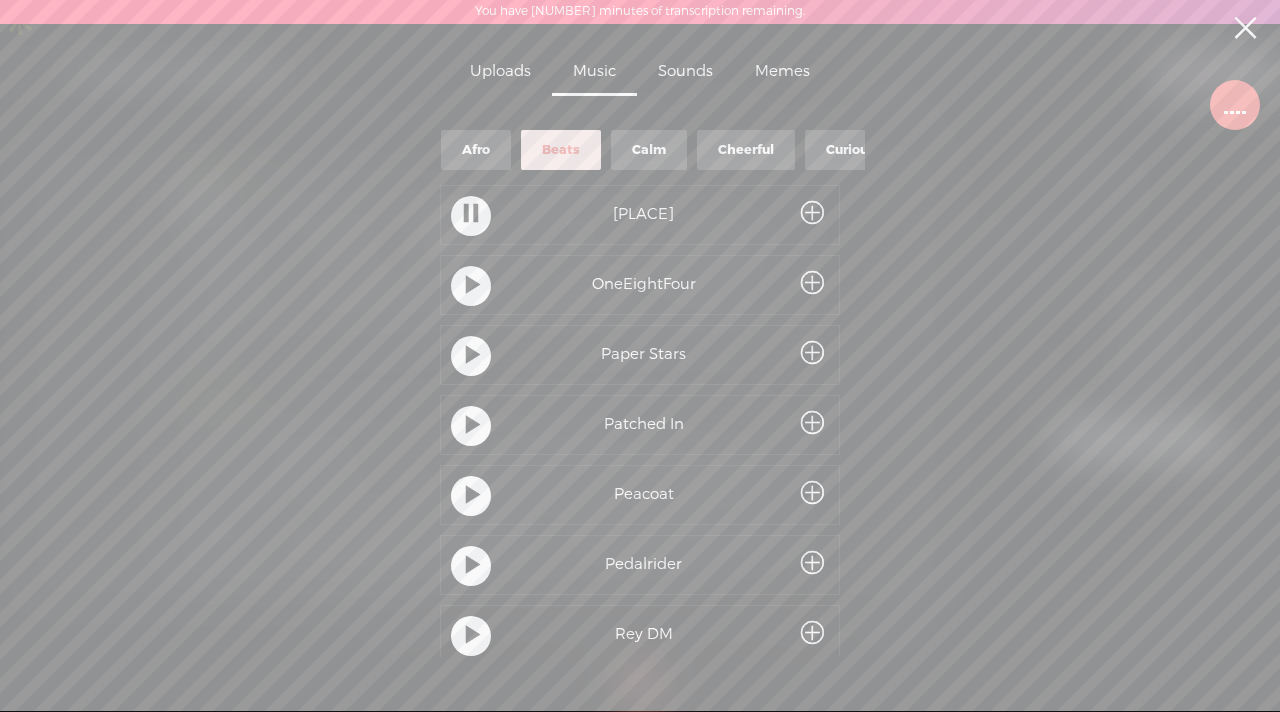 scroll, scrollTop: 33, scrollLeft: 0, axis: vertical 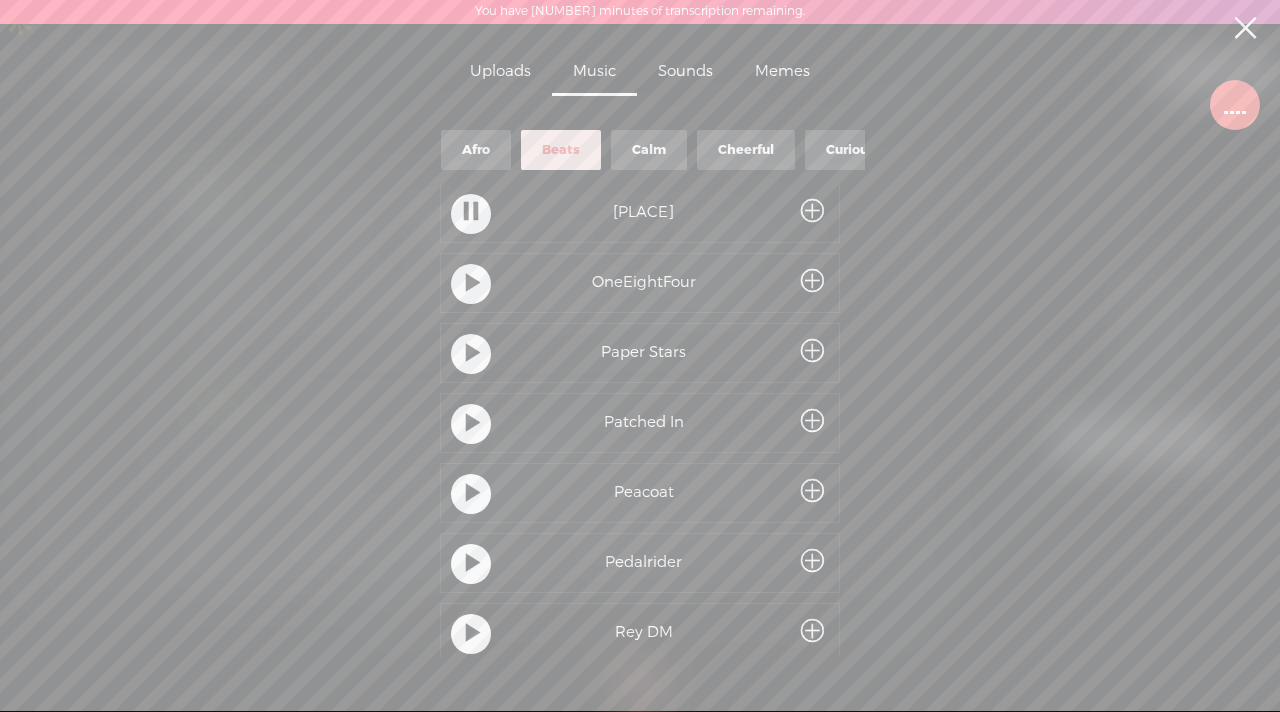 click at bounding box center (473, 284) 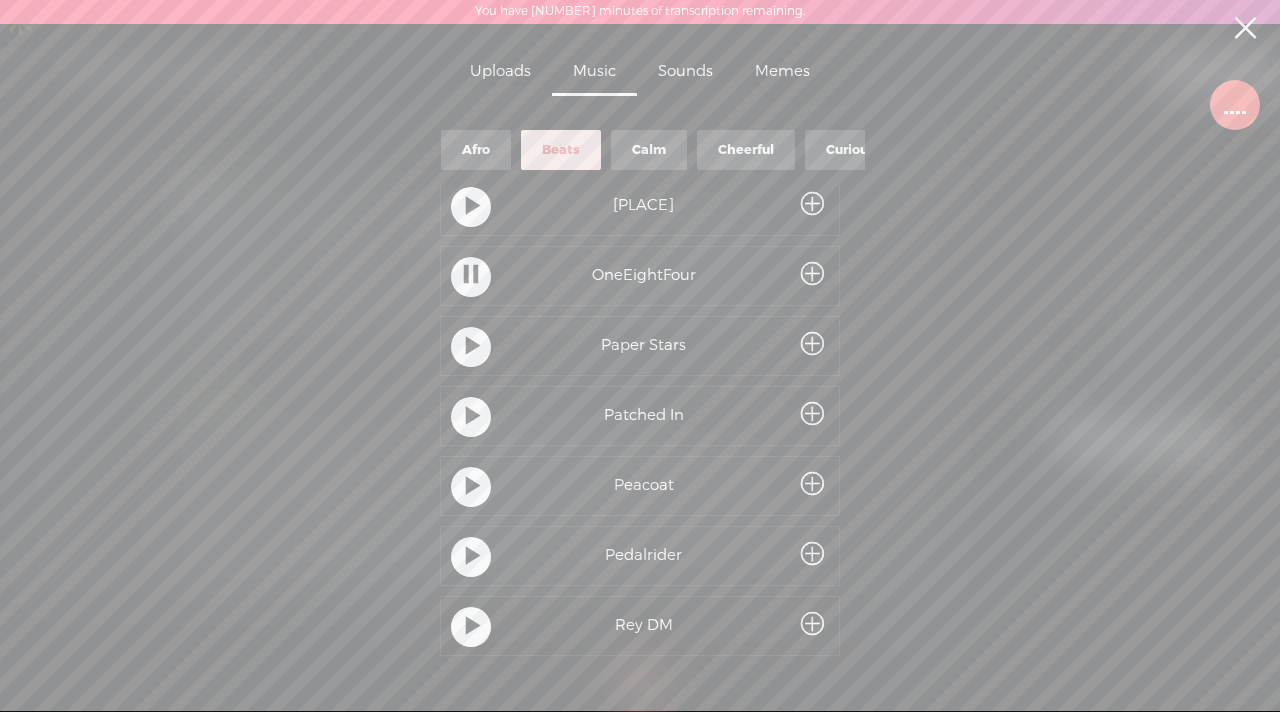 scroll, scrollTop: 44, scrollLeft: 0, axis: vertical 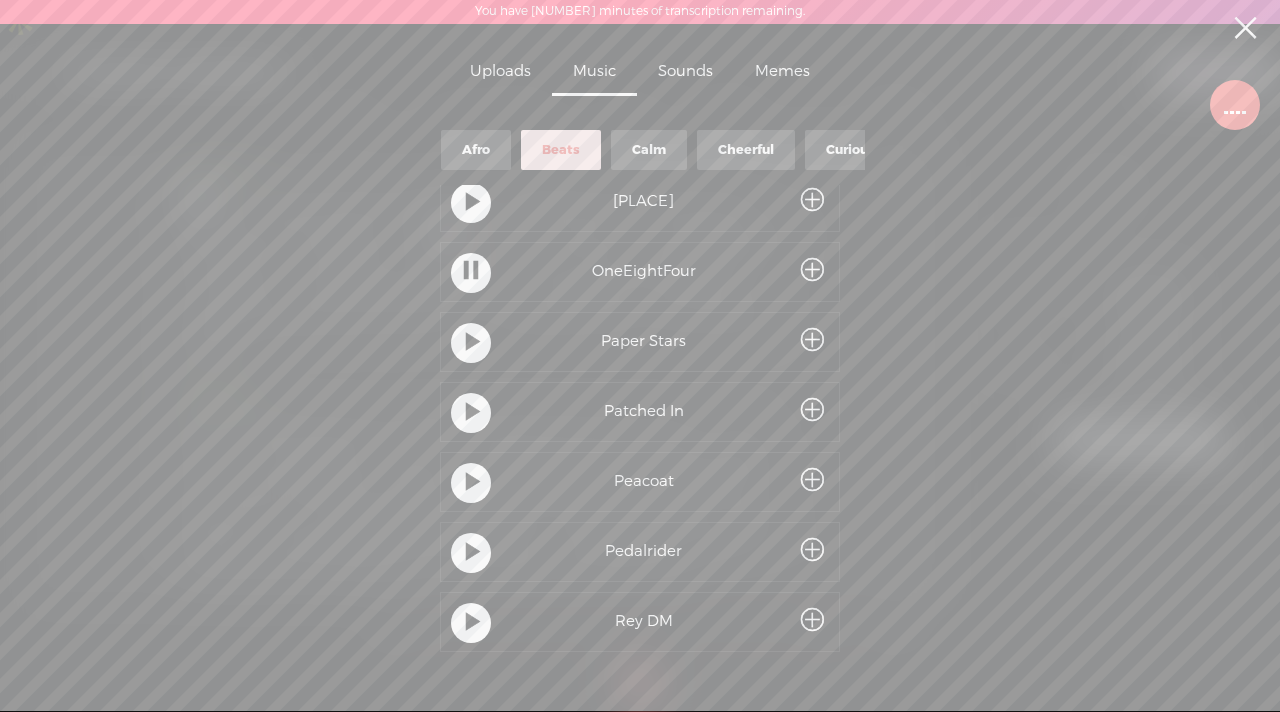 click at bounding box center [471, 343] 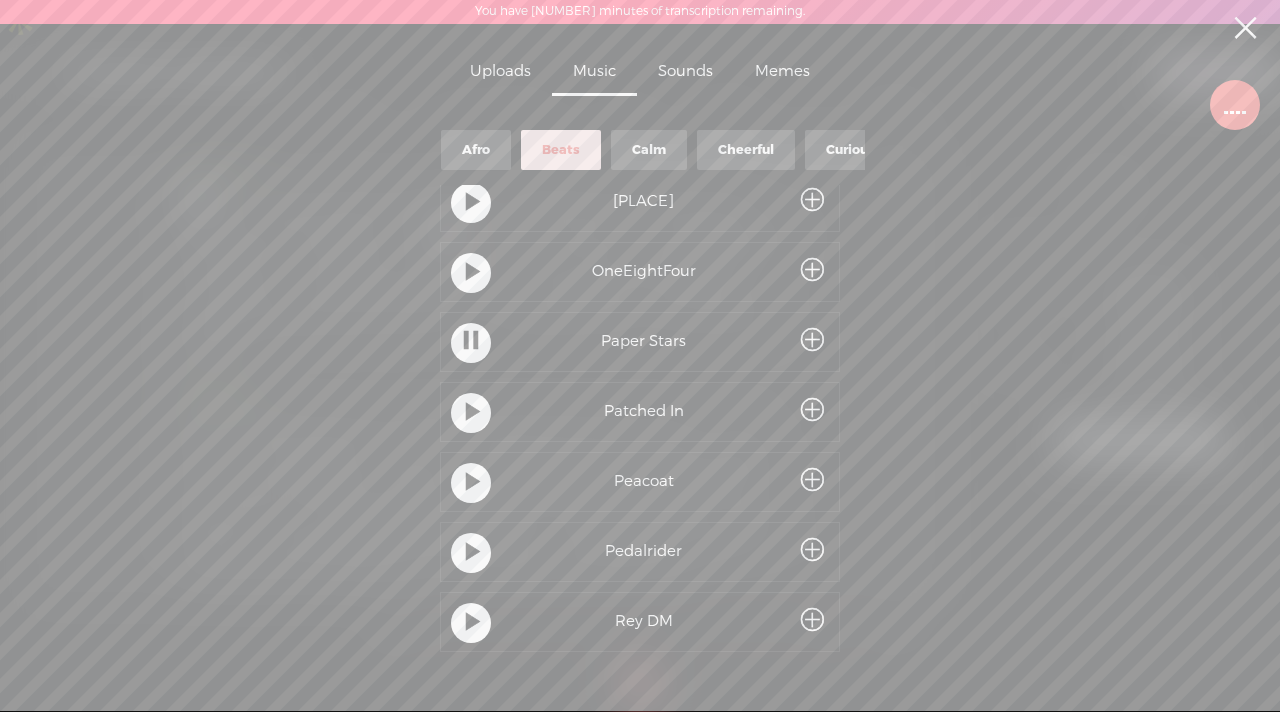 click at bounding box center (473, 413) 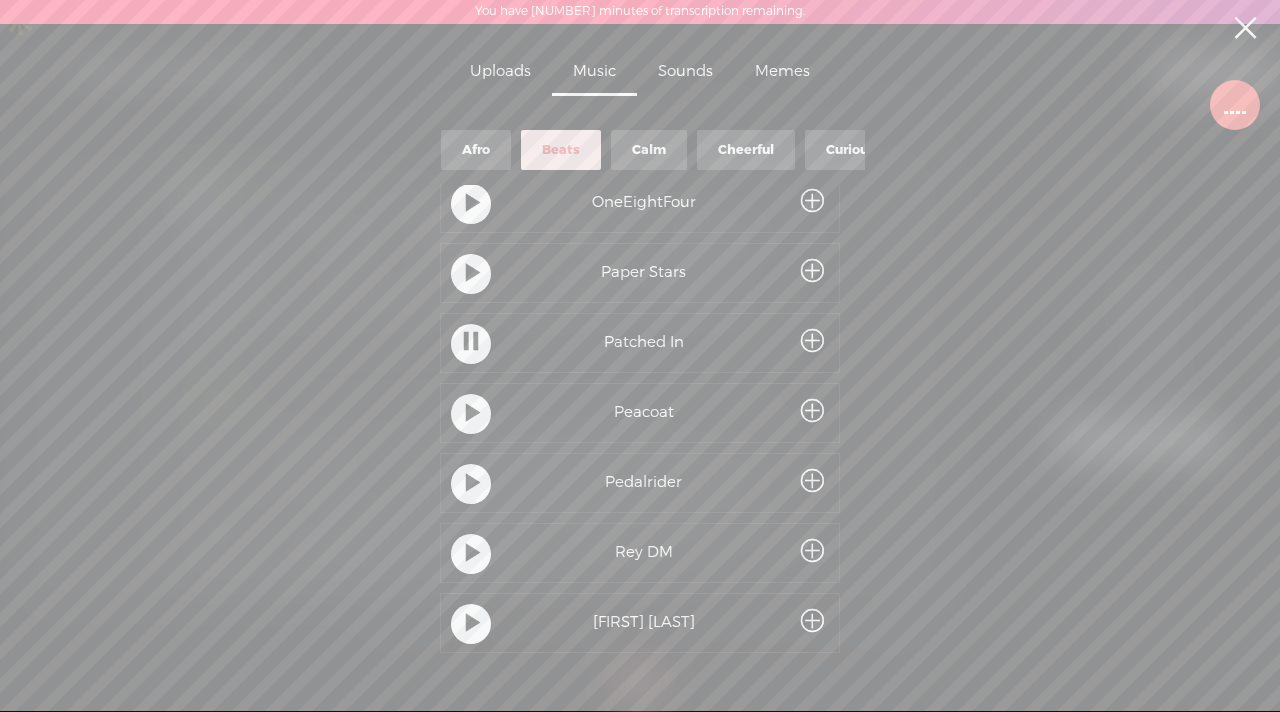 scroll, scrollTop: 156, scrollLeft: 0, axis: vertical 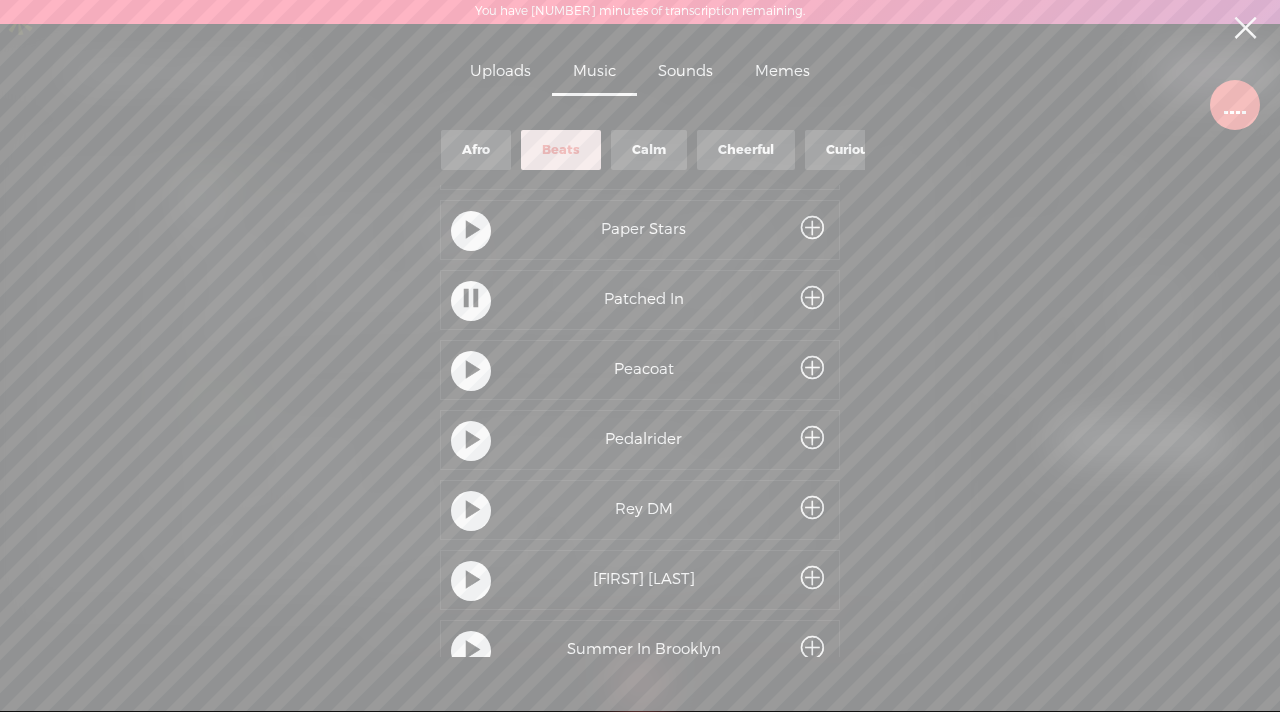 click at bounding box center (473, 371) 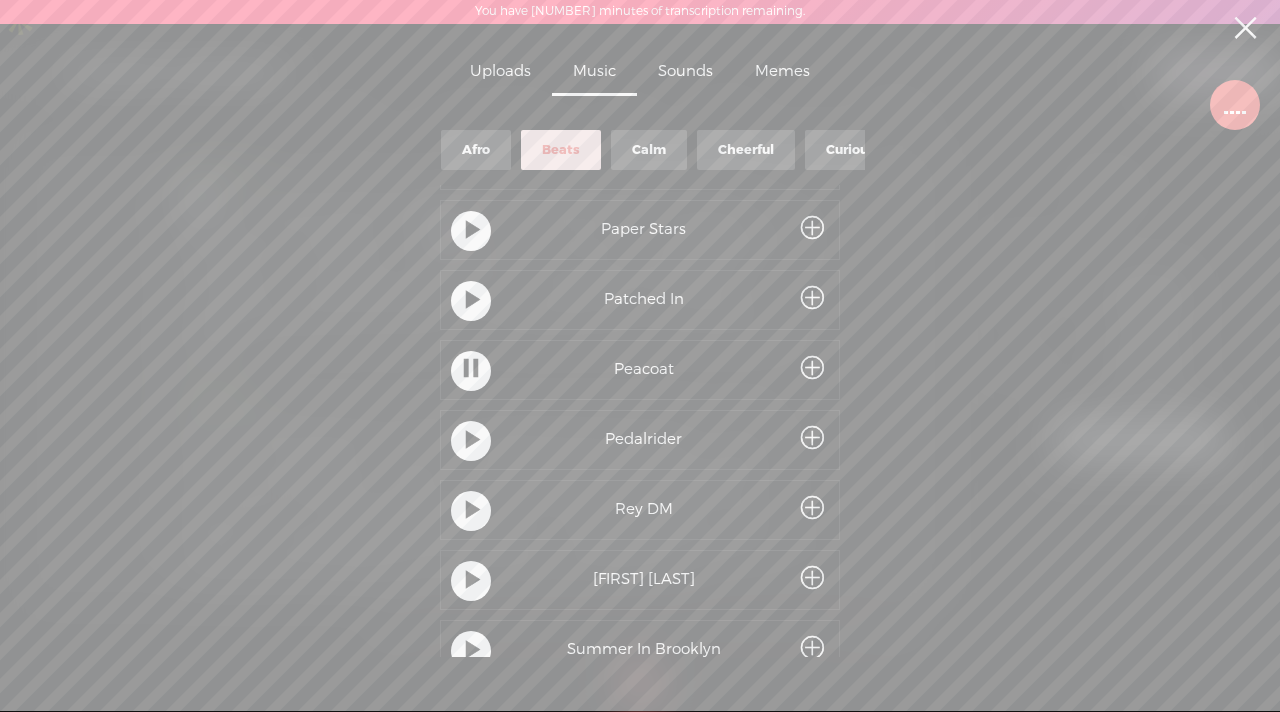 click at bounding box center (473, 441) 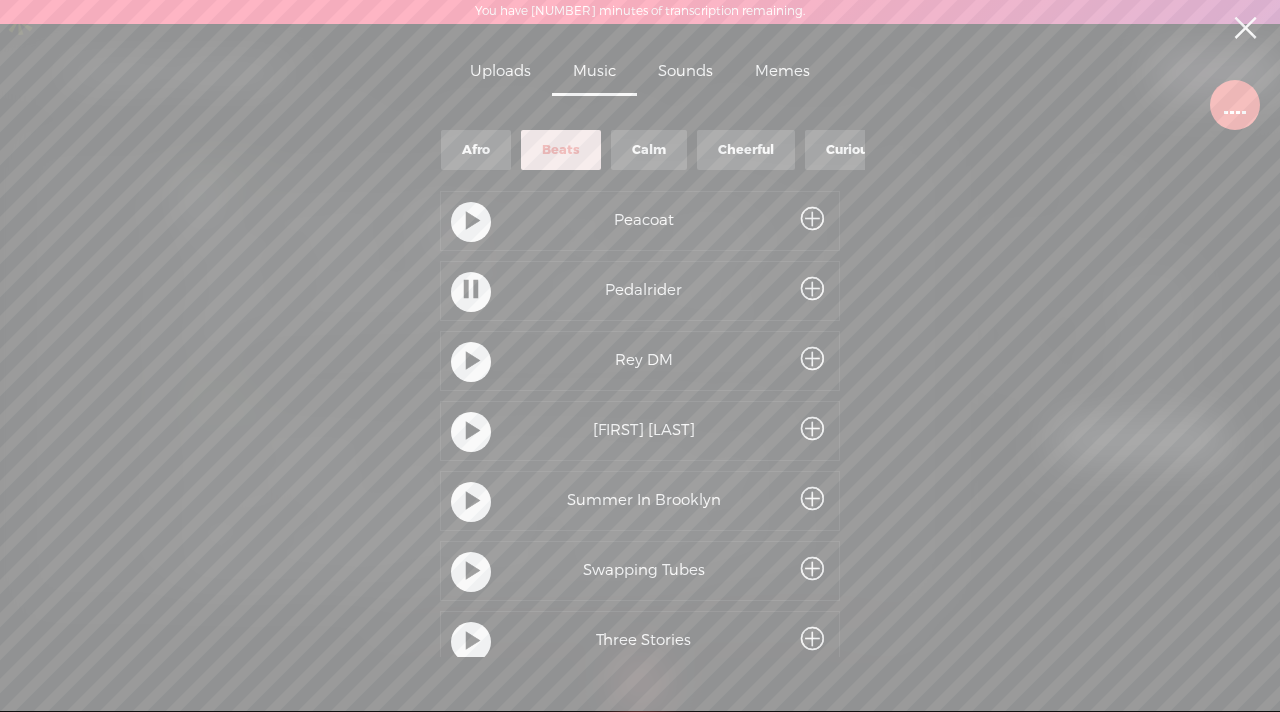 scroll, scrollTop: 306, scrollLeft: 0, axis: vertical 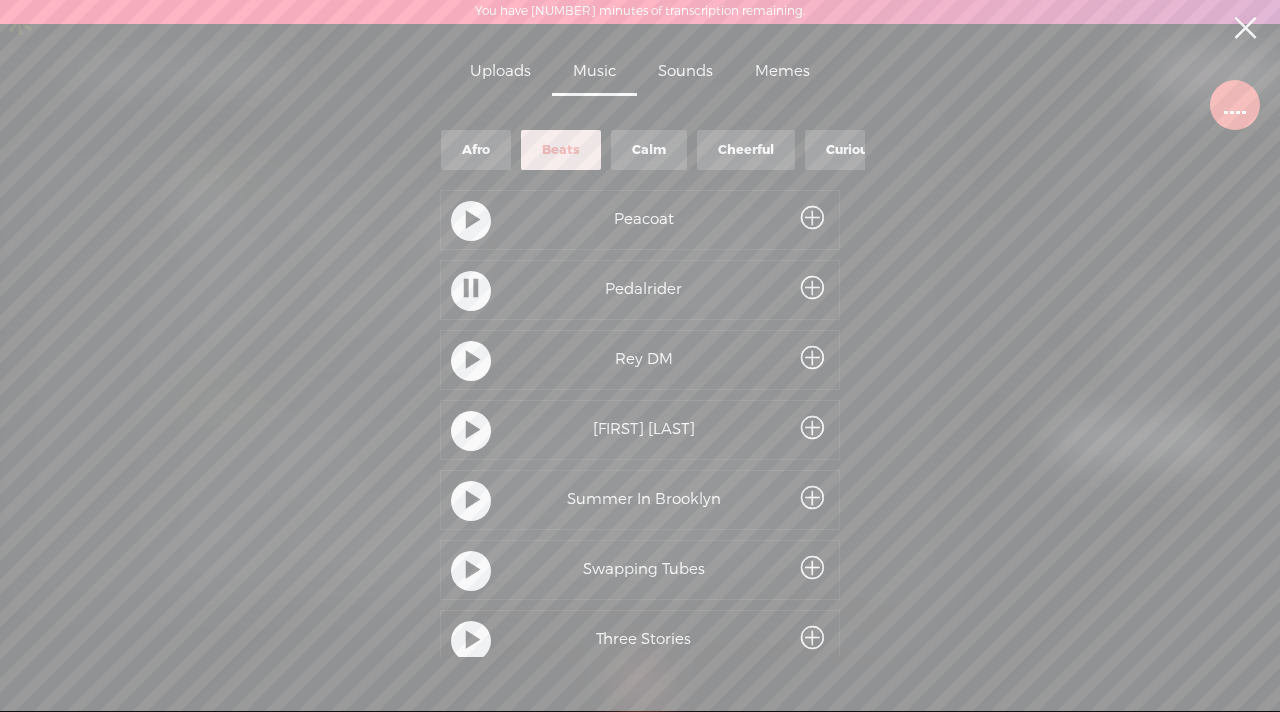 click at bounding box center (473, 361) 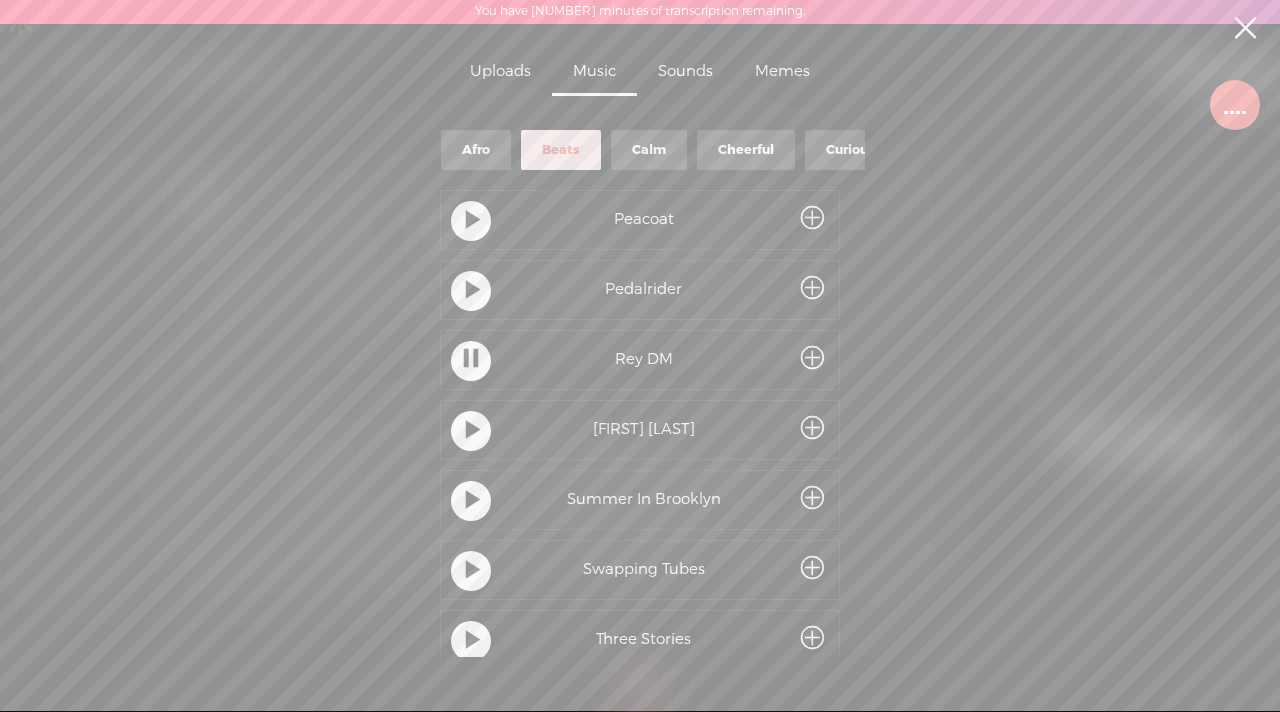 click at bounding box center (1245, 28) 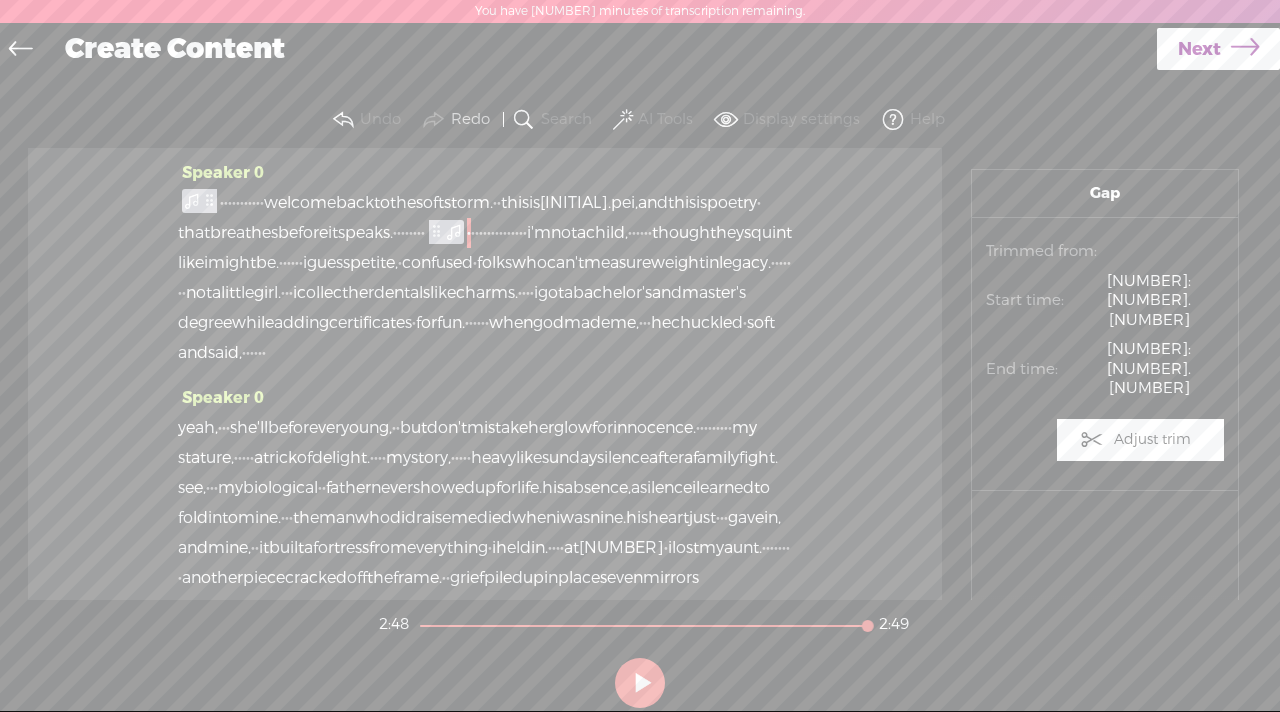 click on "·" at bounding box center [469, 233] 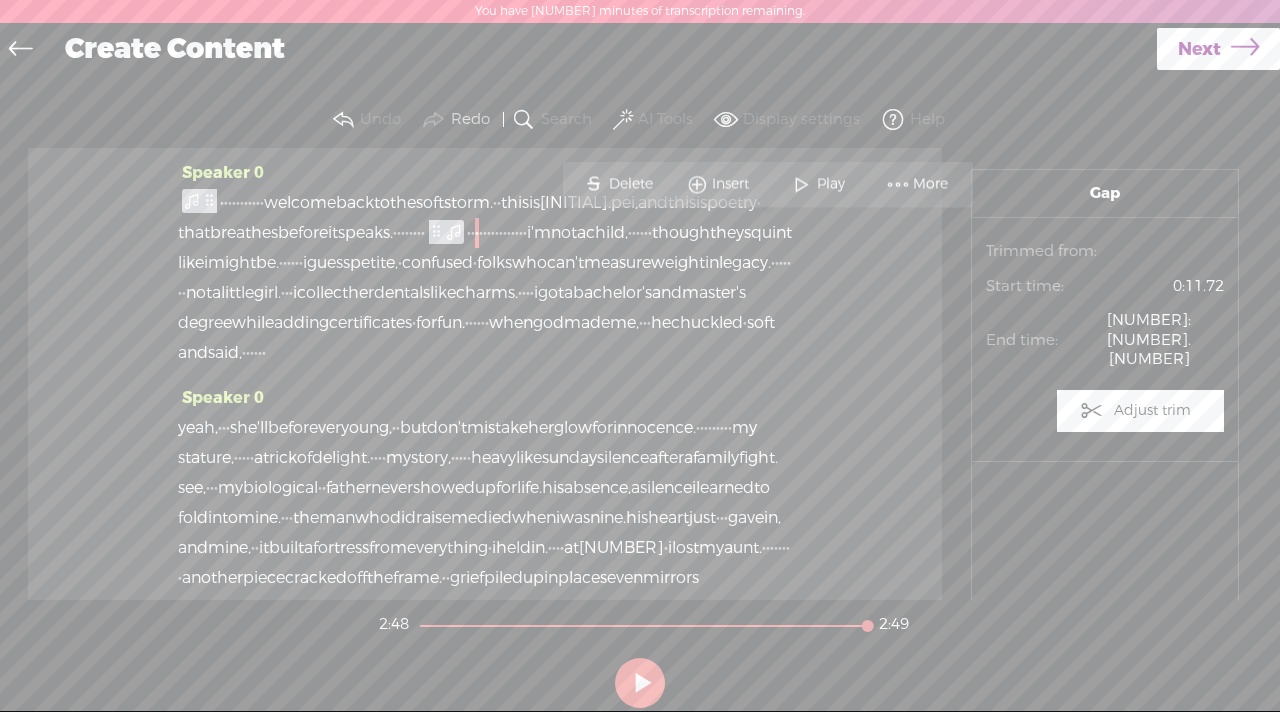 click on "Play" at bounding box center [833, 184] 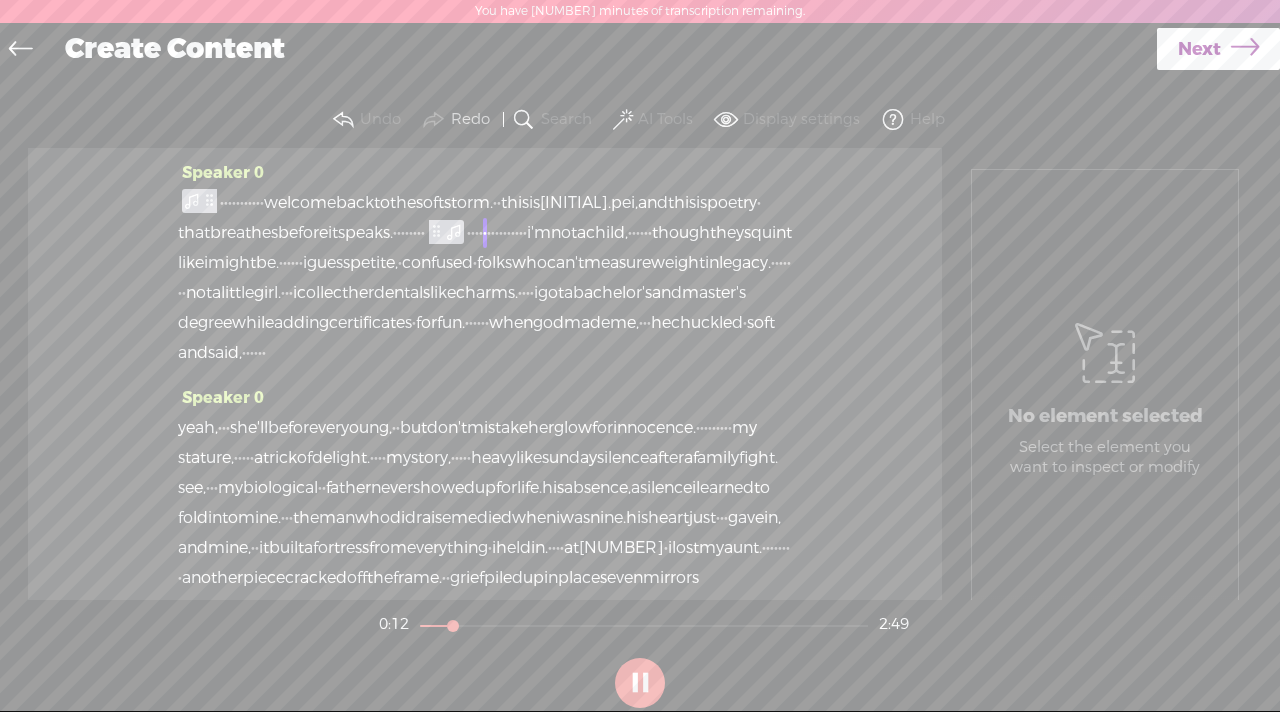 click on "·" at bounding box center (469, 233) 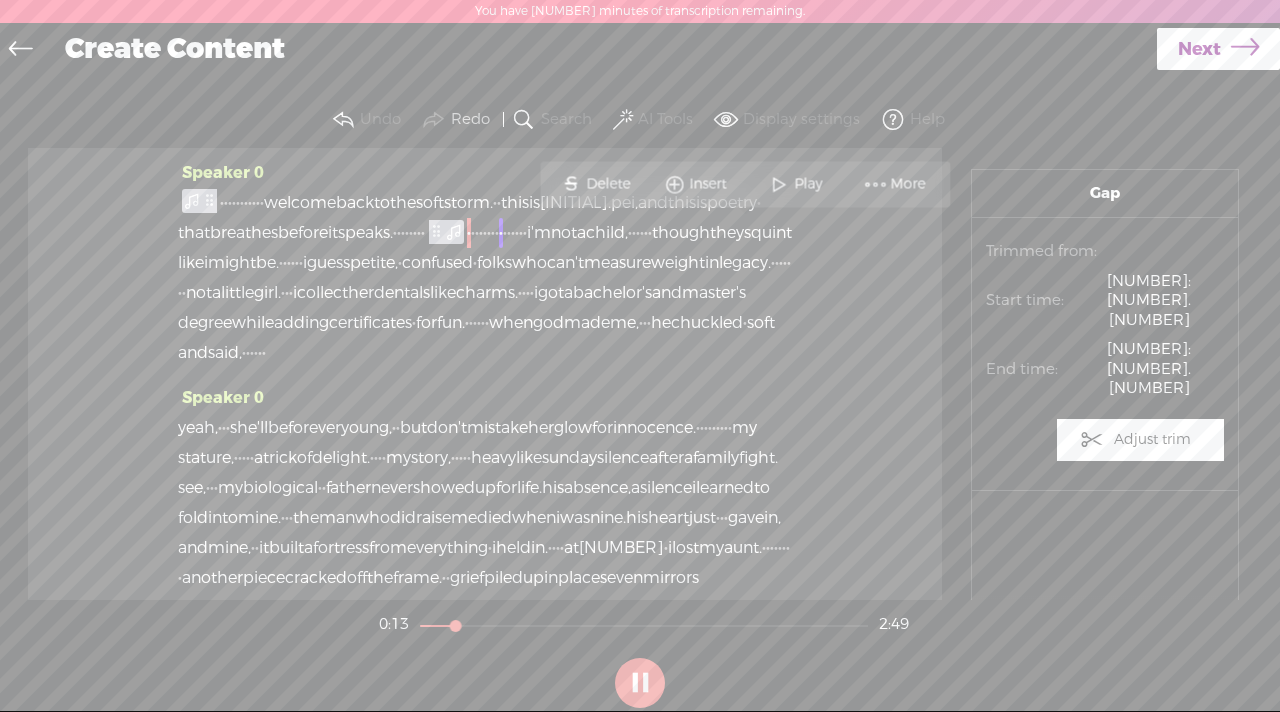 click on "Insert" at bounding box center [711, 184] 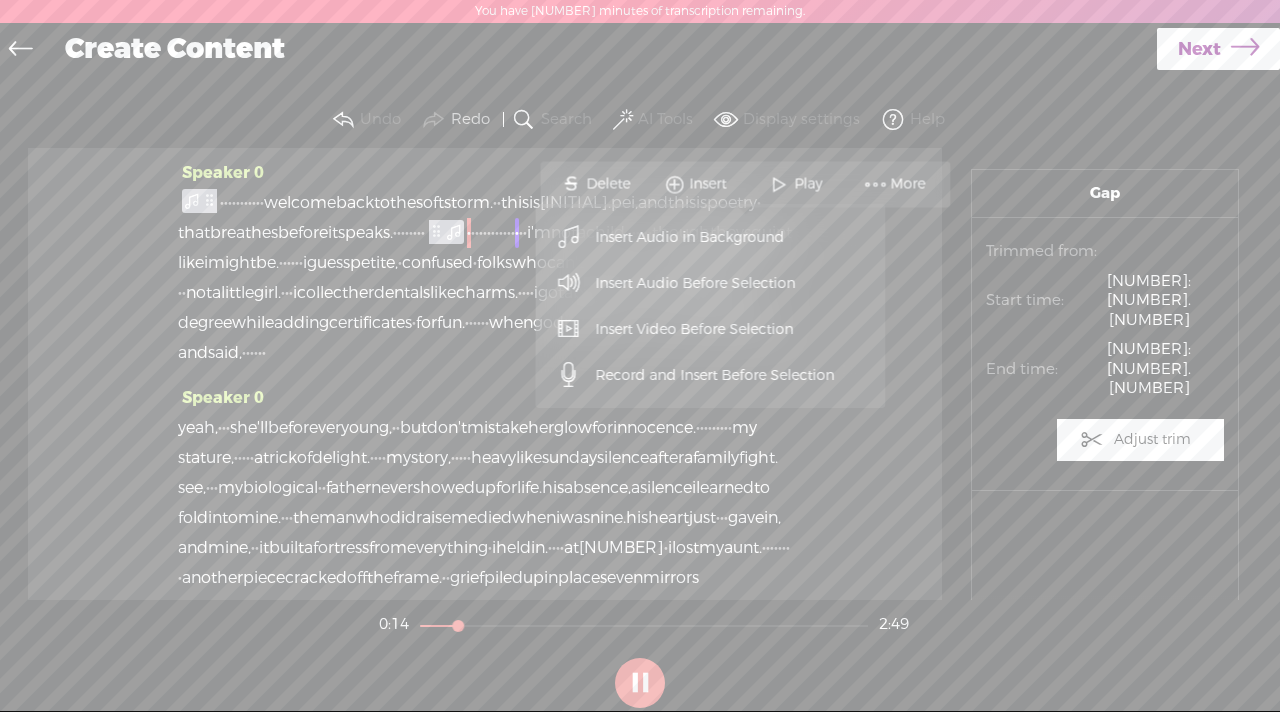 click on "Insert Audio in Background" at bounding box center [691, 237] 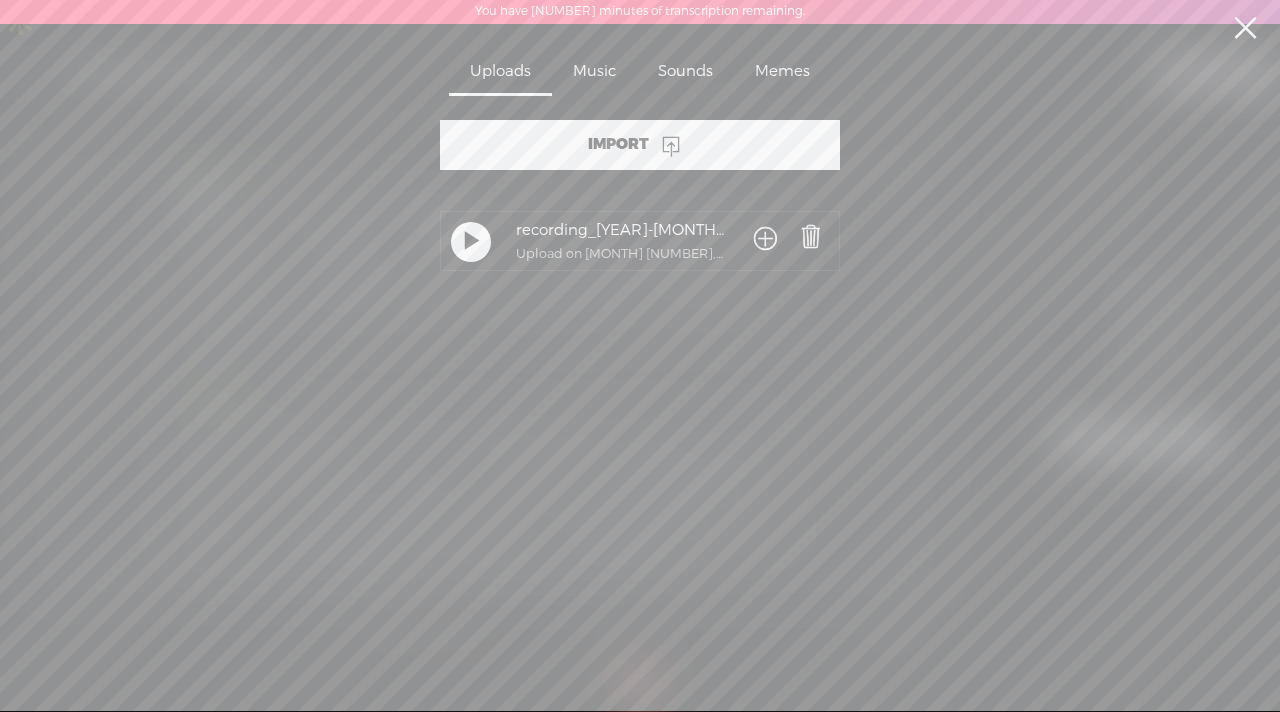 click on "Music" at bounding box center [594, 73] 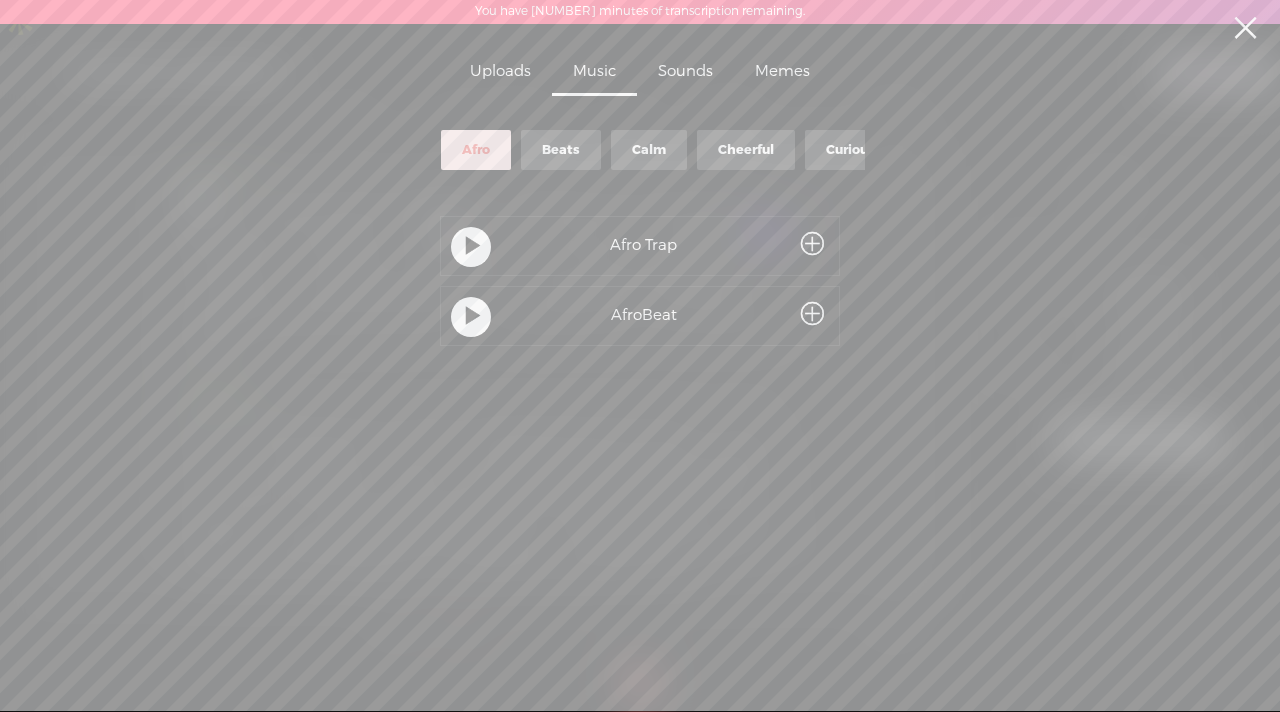 click on "Beats" at bounding box center [561, 150] 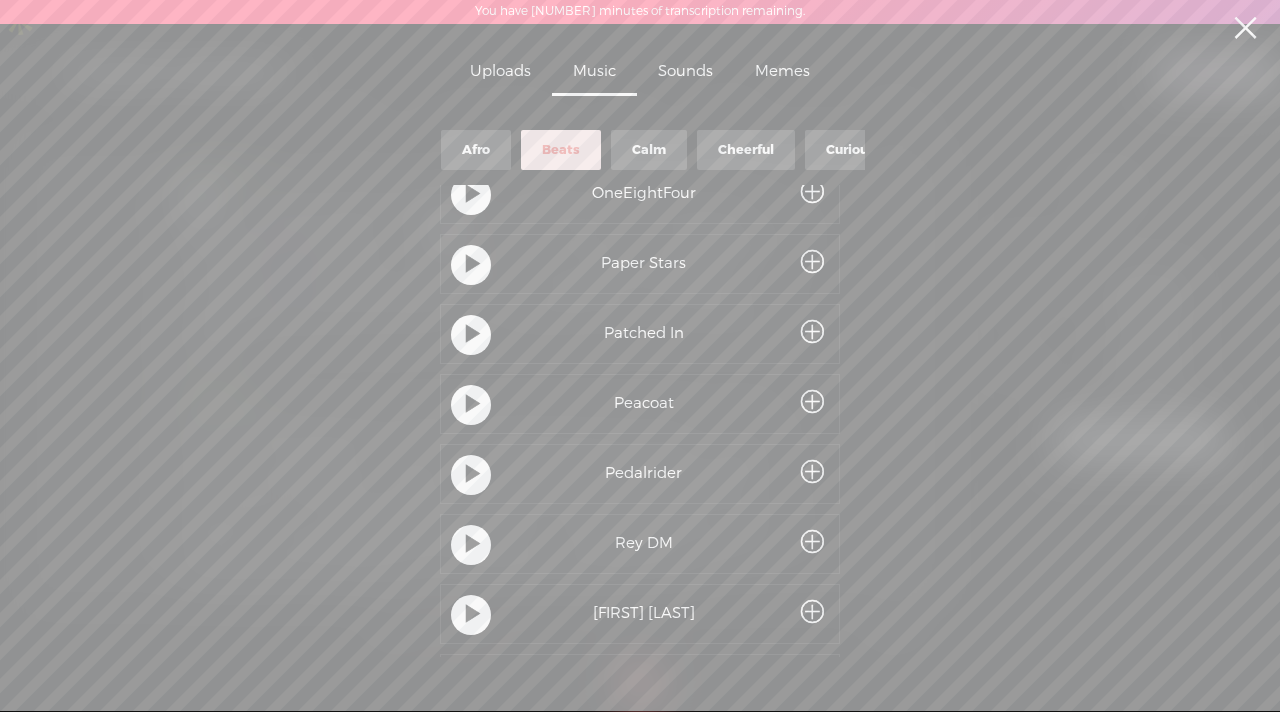 scroll, scrollTop: 126, scrollLeft: 0, axis: vertical 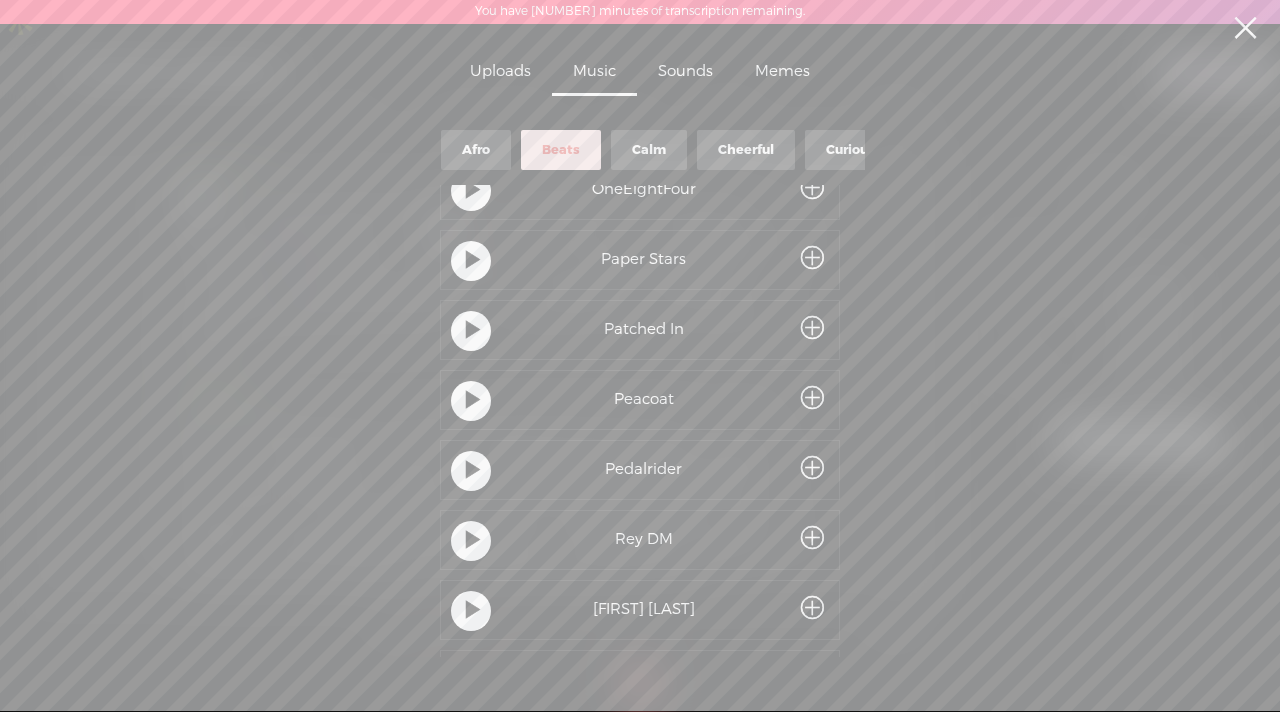 click at bounding box center [473, 471] 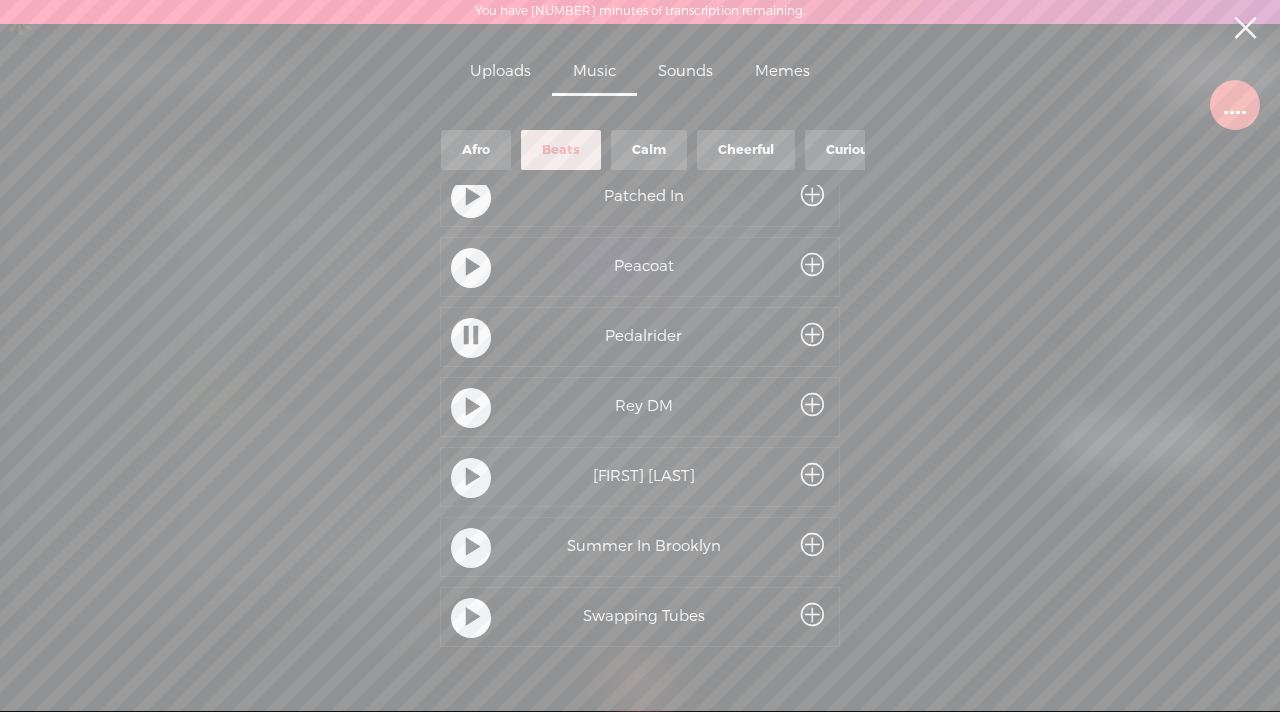 scroll, scrollTop: 363, scrollLeft: 0, axis: vertical 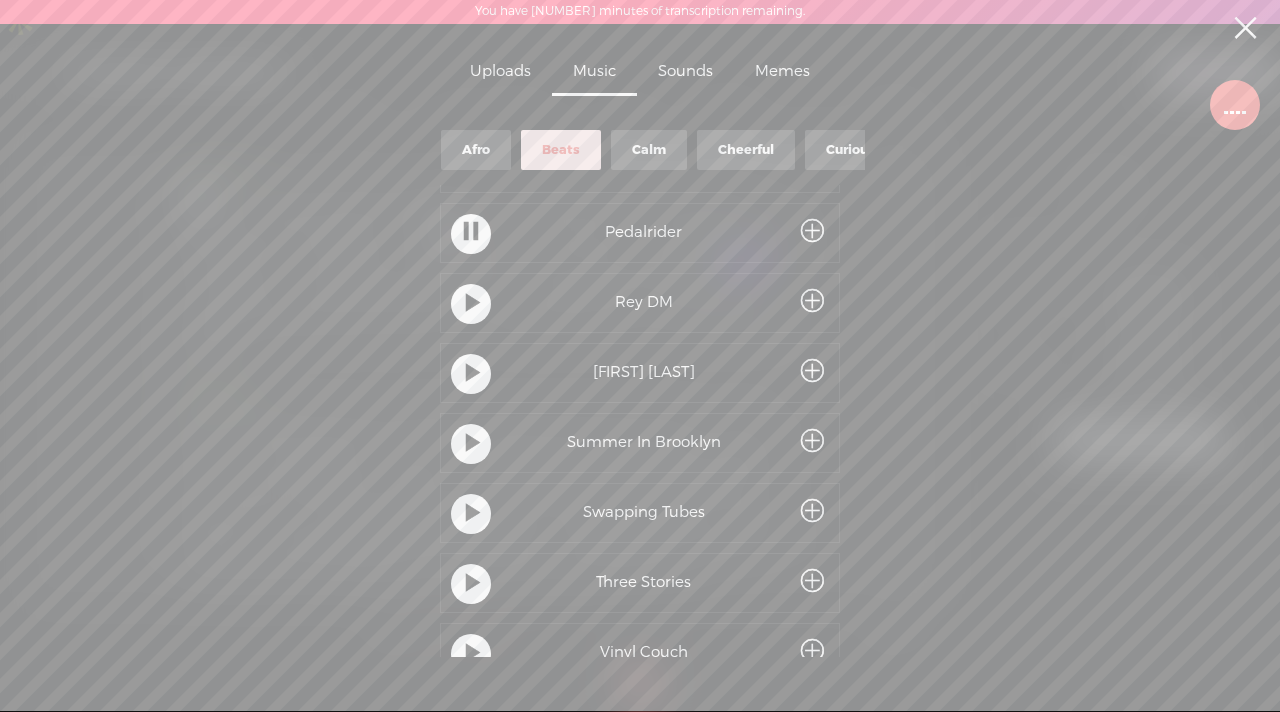 click at bounding box center [471, 304] 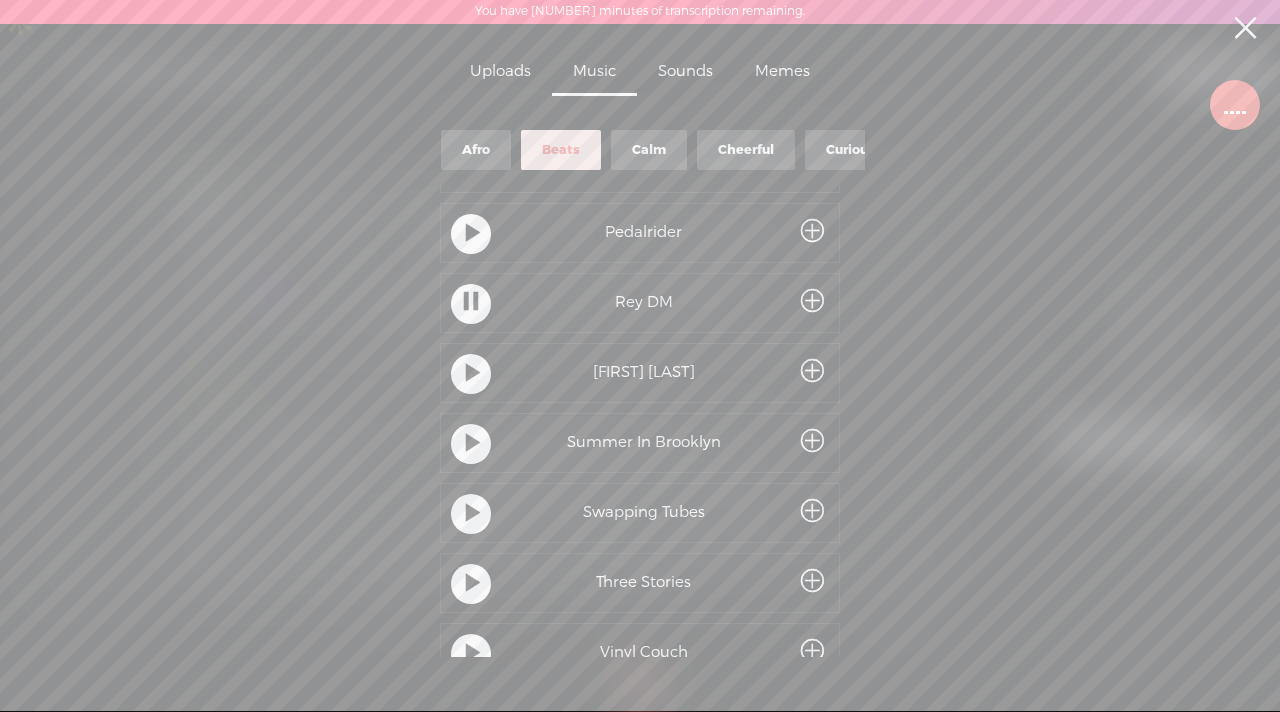 click at bounding box center (473, 374) 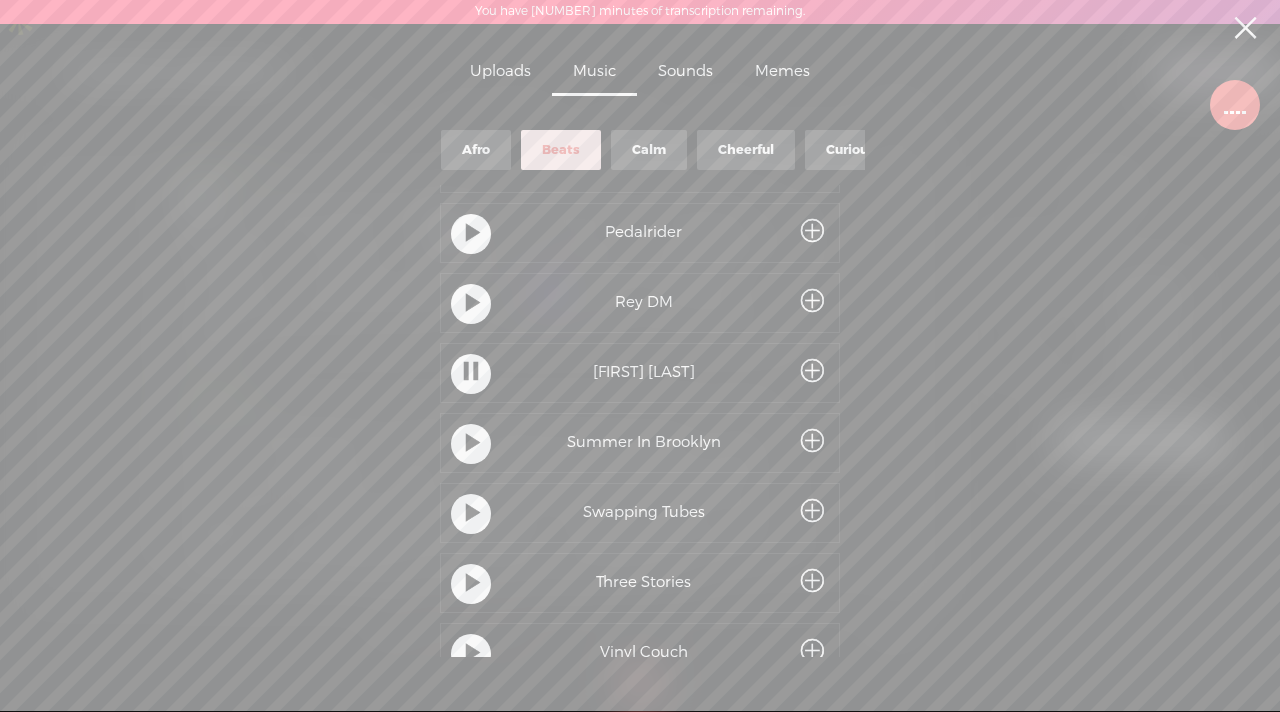 click at bounding box center [473, 444] 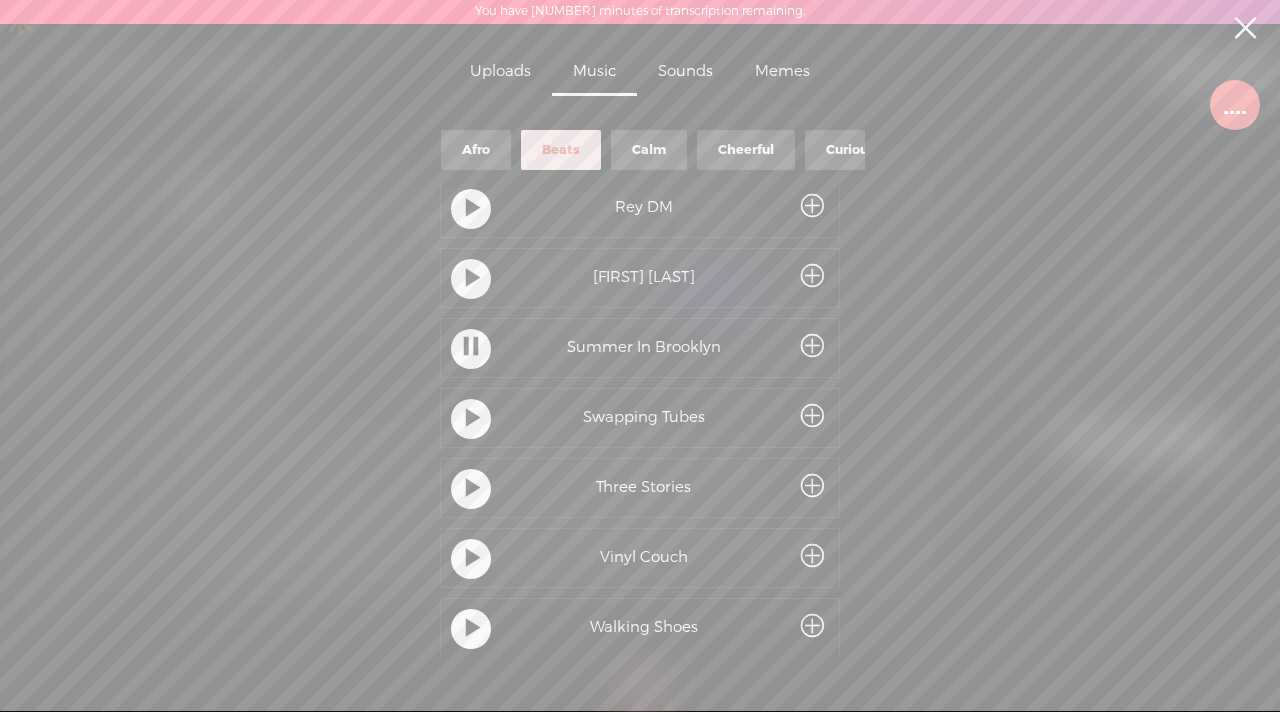 scroll, scrollTop: 501, scrollLeft: 0, axis: vertical 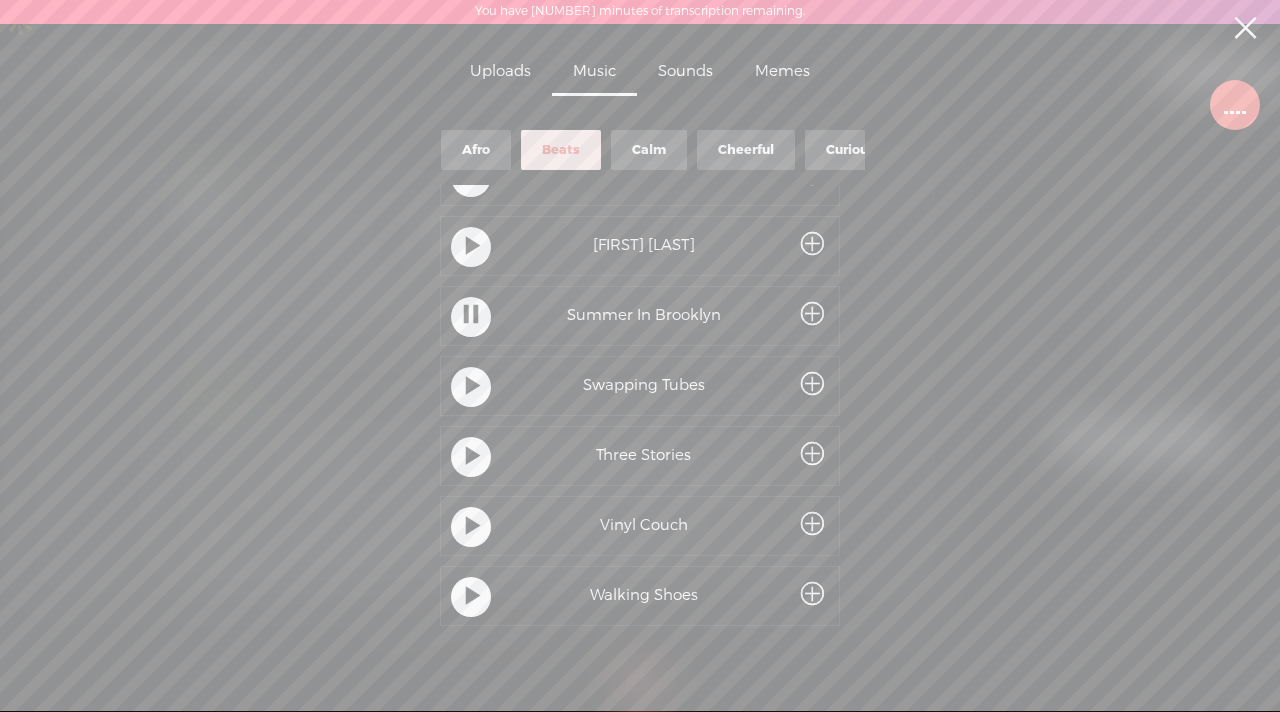 click at bounding box center [471, 387] 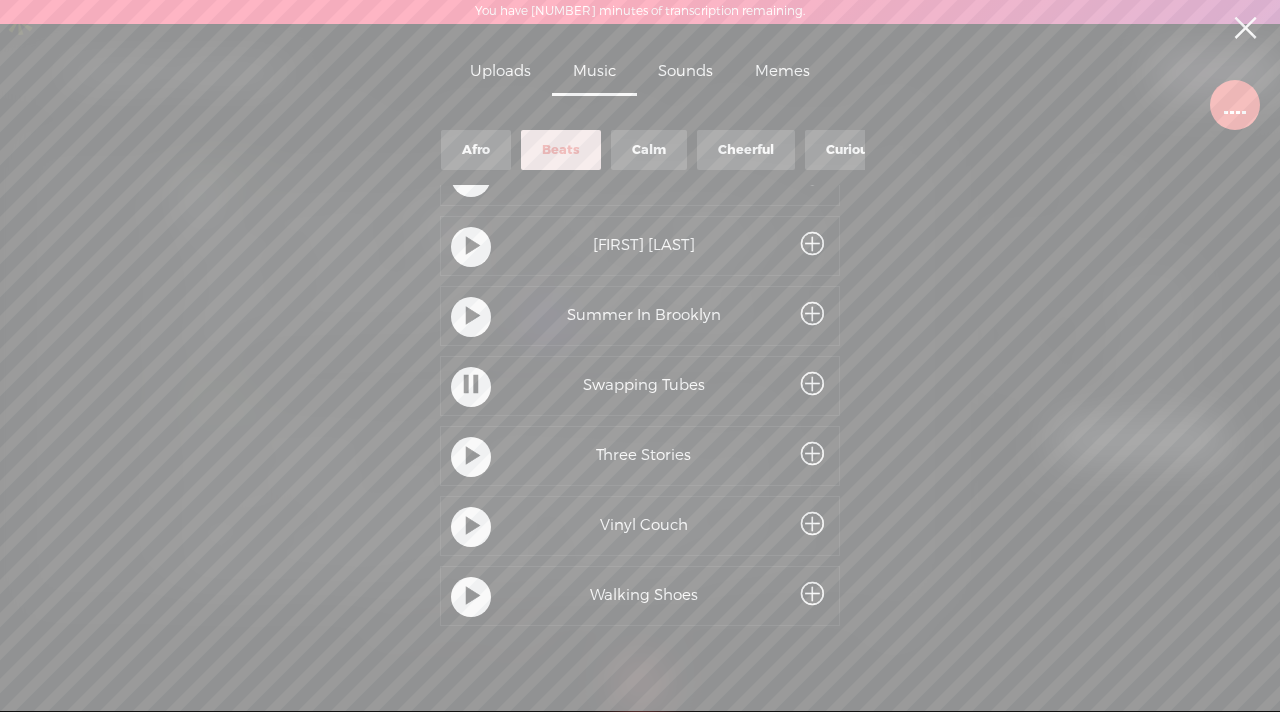 click at bounding box center [473, 457] 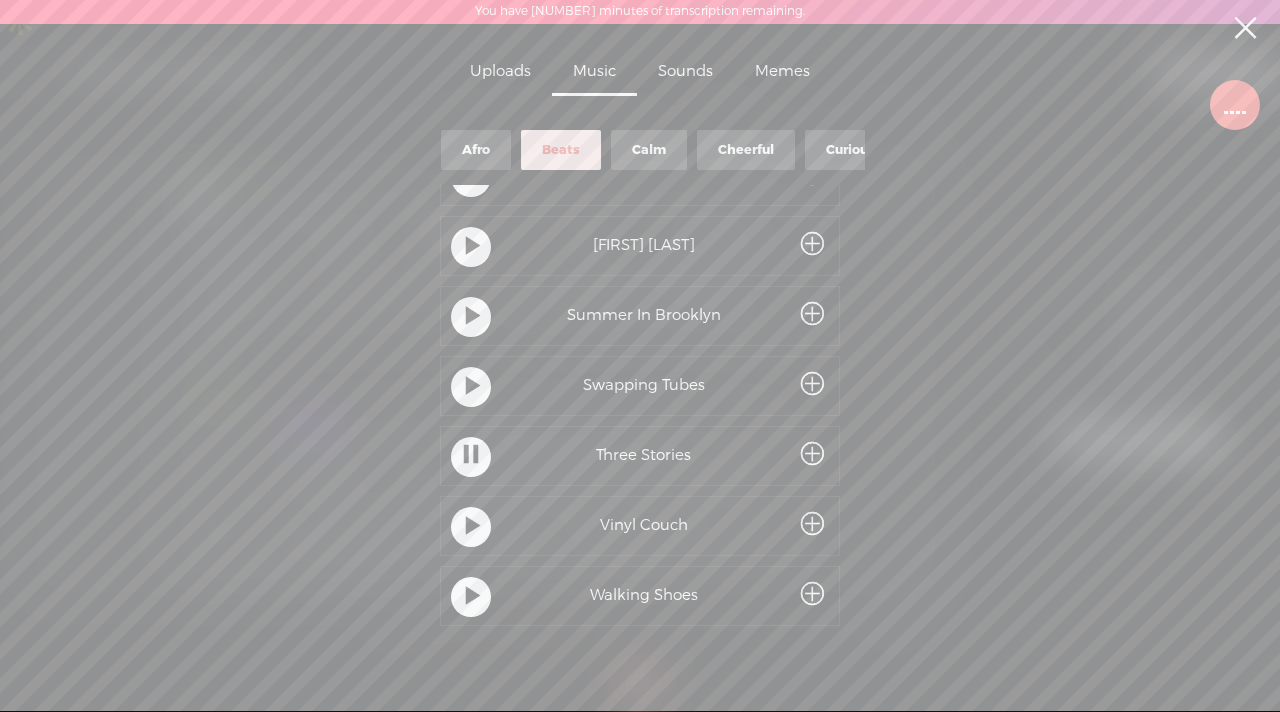 click at bounding box center [473, 527] 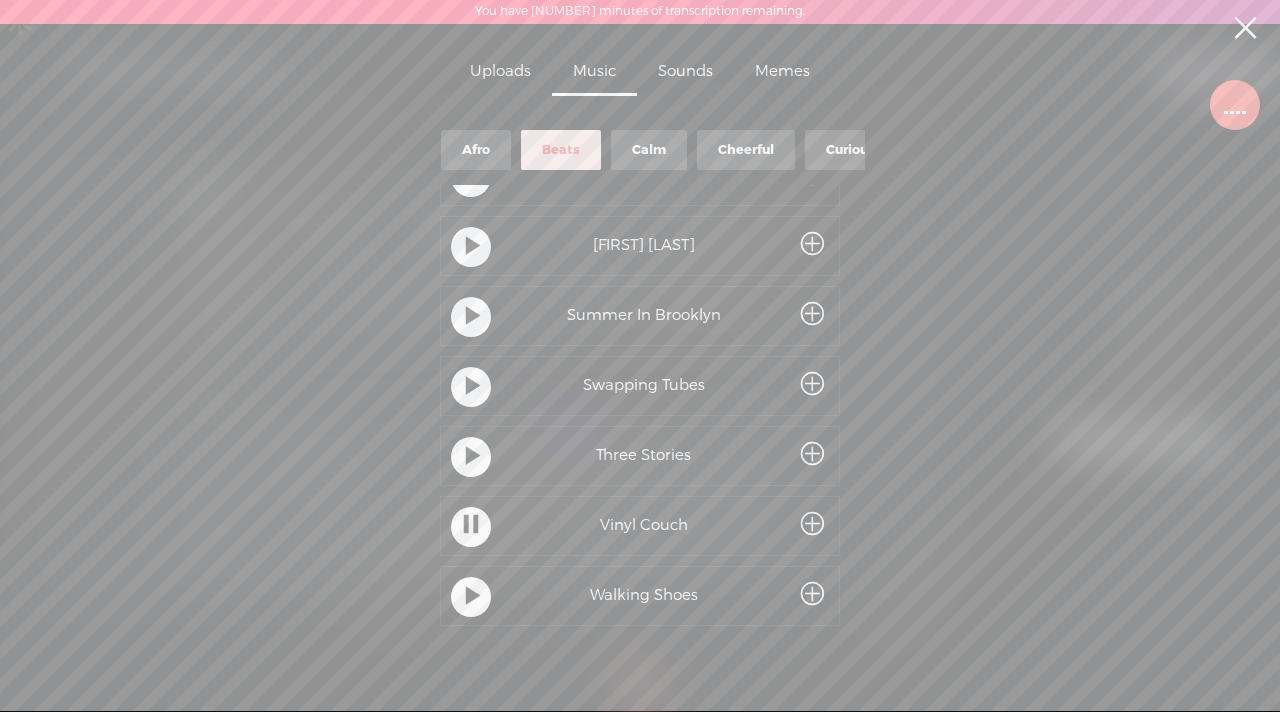 click at bounding box center (473, 597) 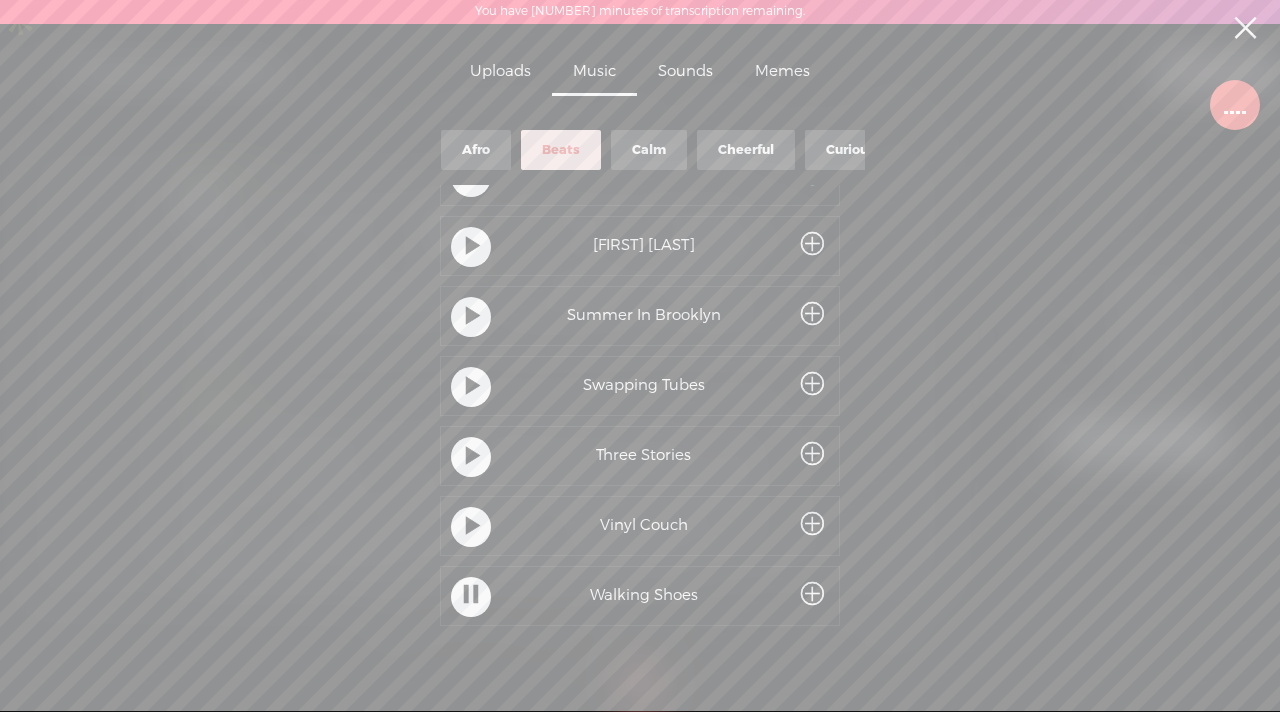 click on "Calm" at bounding box center (649, 150) 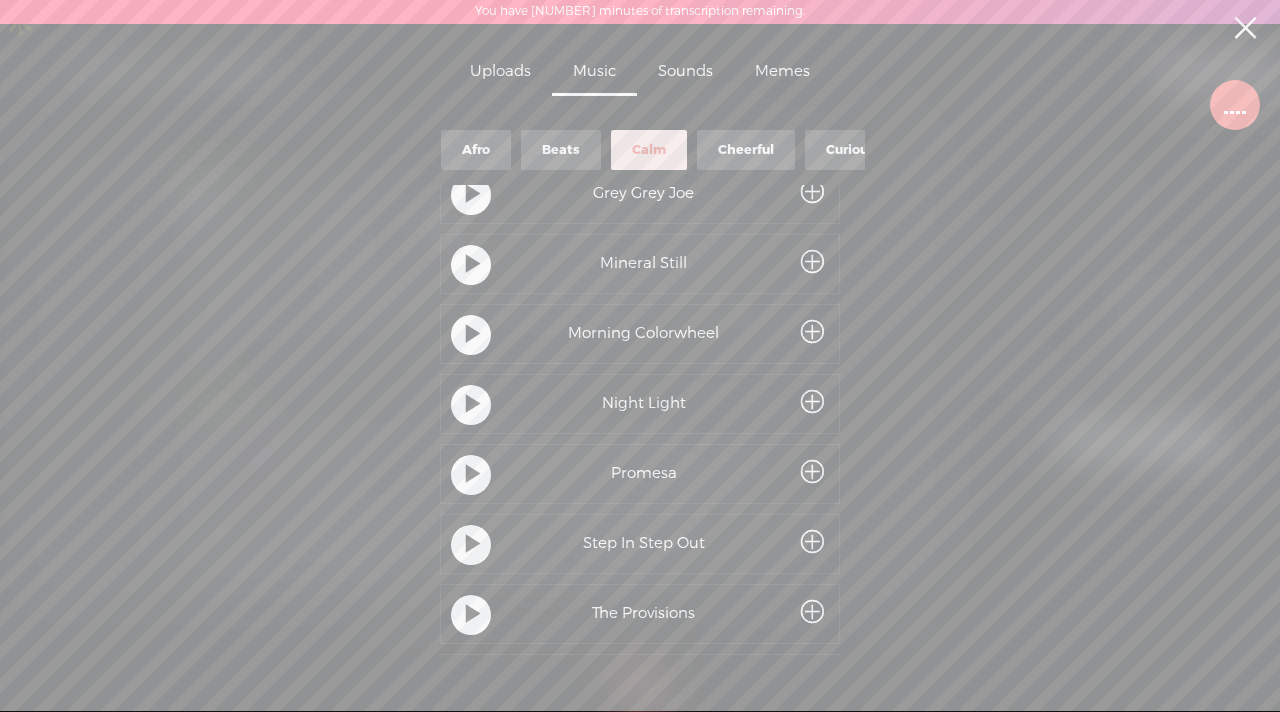 scroll, scrollTop: 291, scrollLeft: 0, axis: vertical 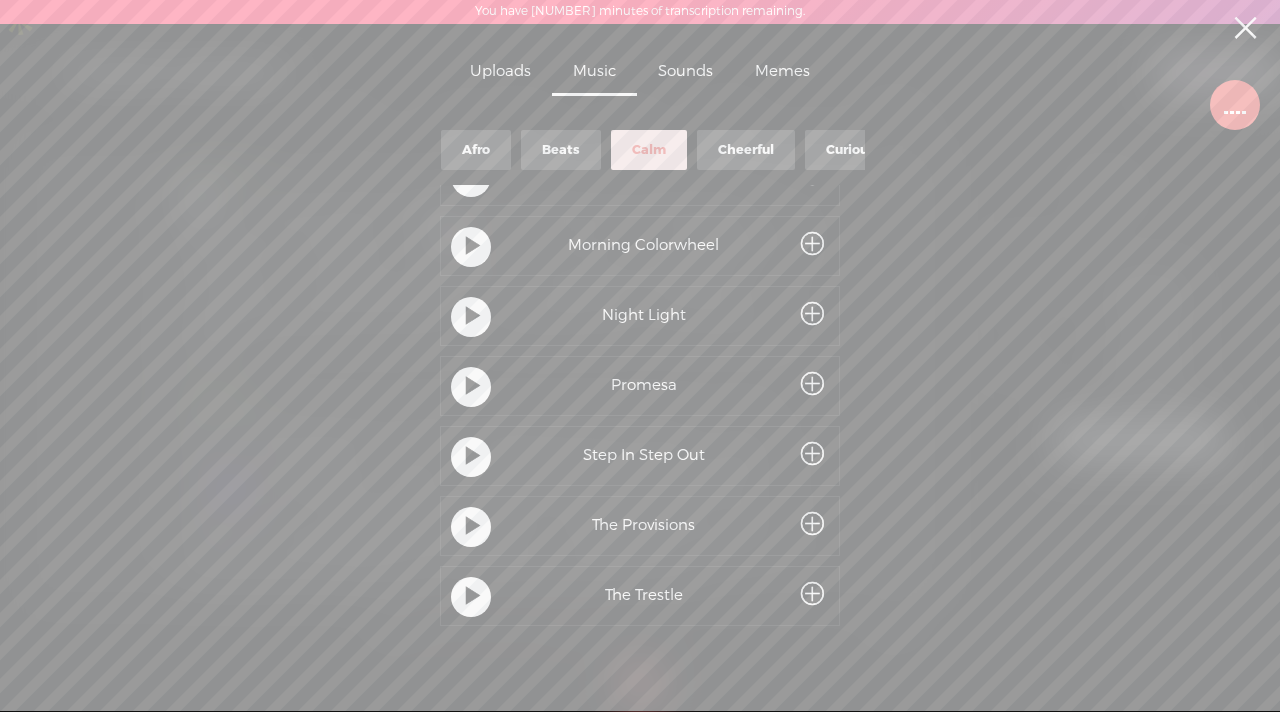 click at bounding box center (473, 597) 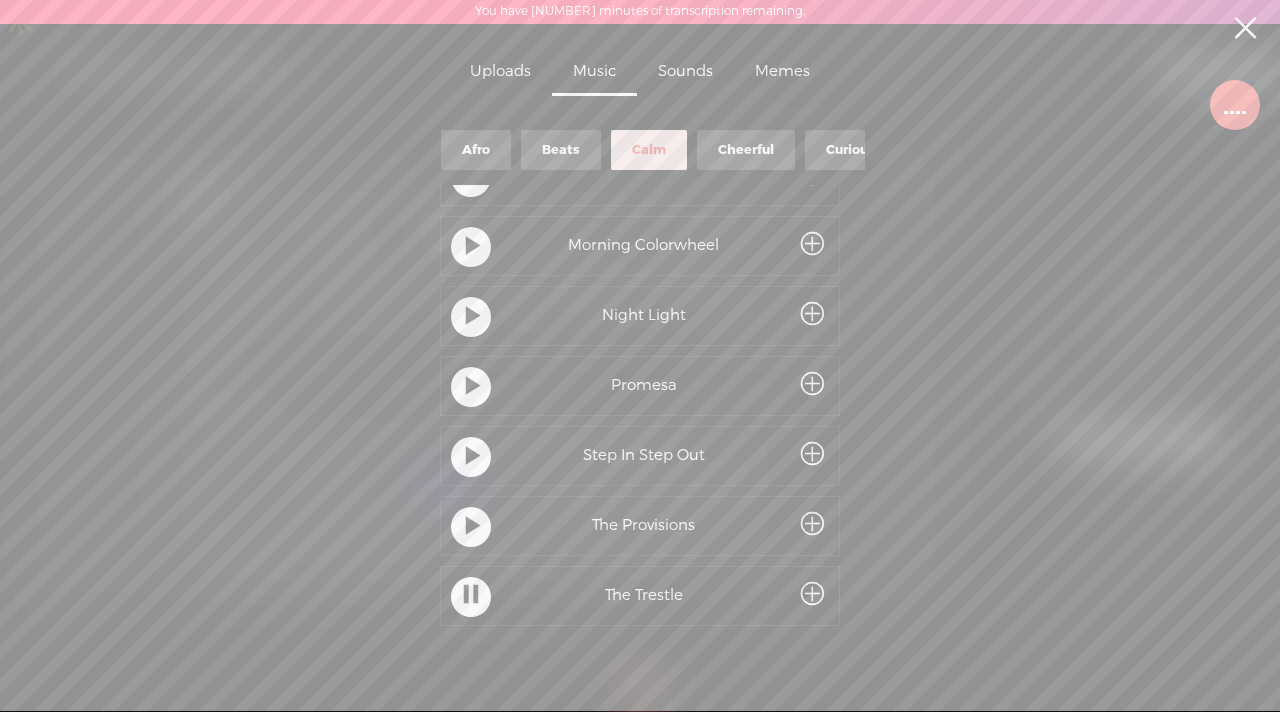 click at bounding box center [473, 527] 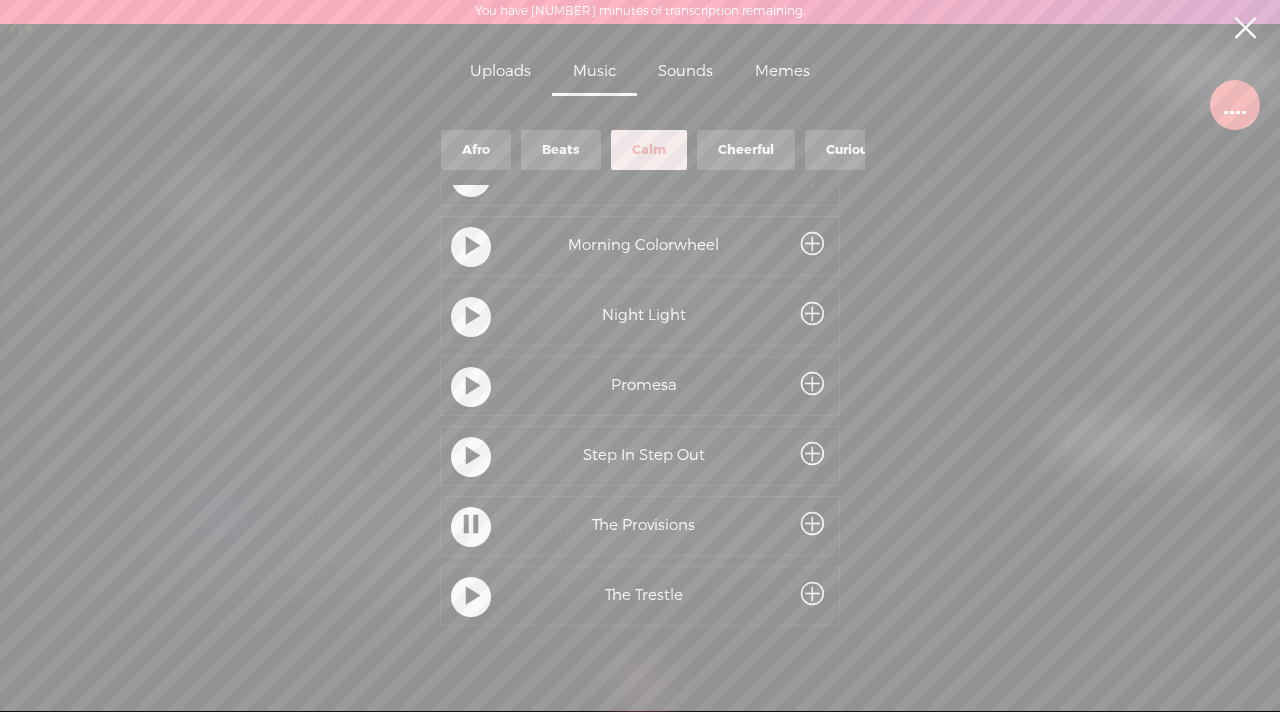 click at bounding box center (473, 457) 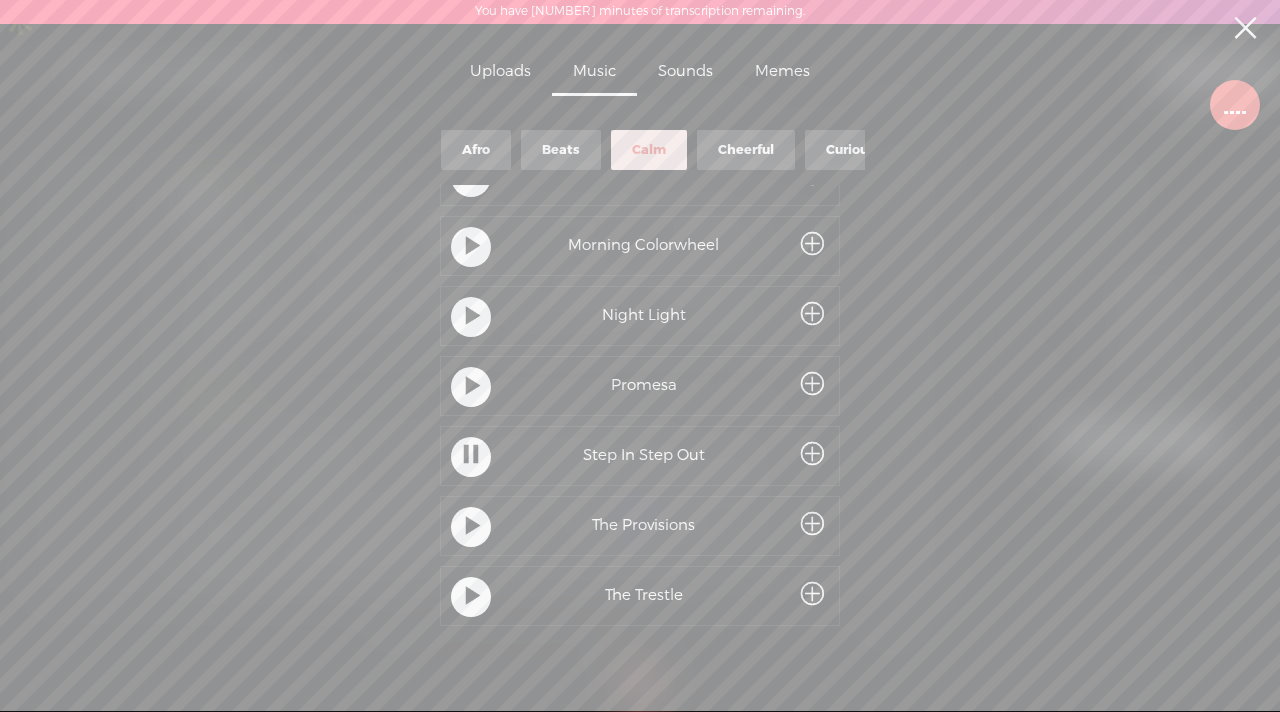 click at bounding box center (473, 387) 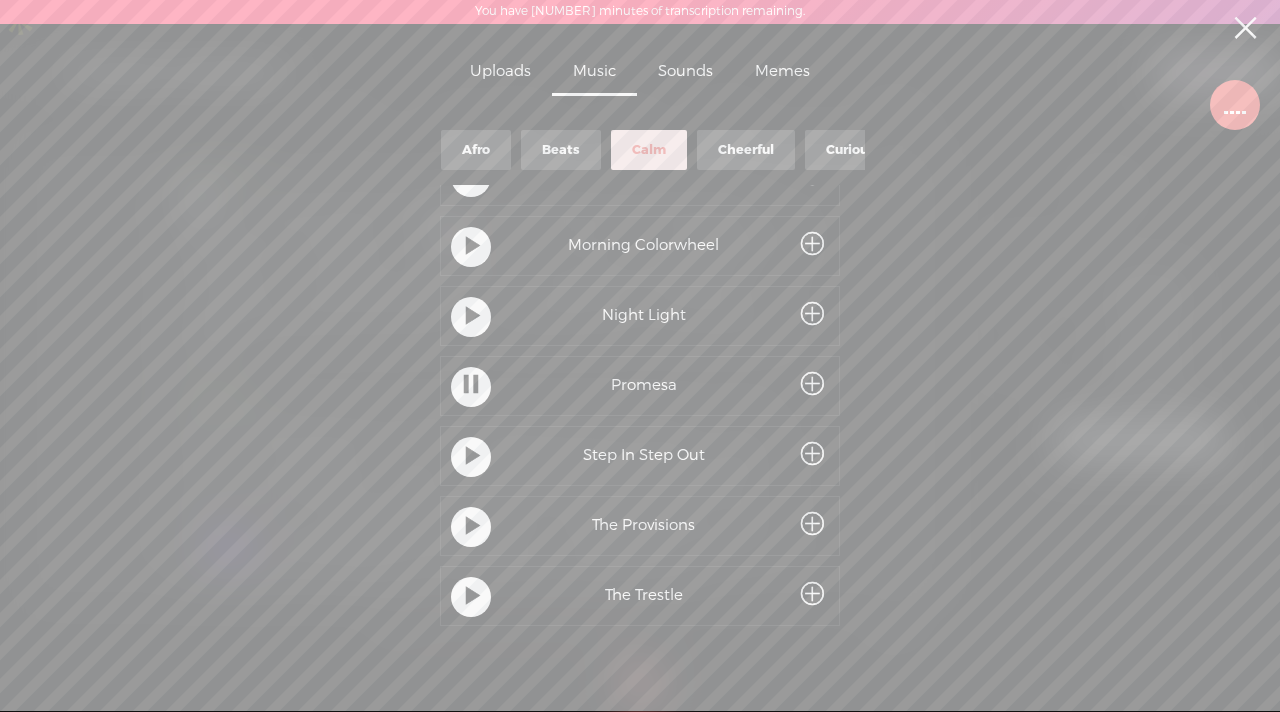 click at bounding box center (471, 317) 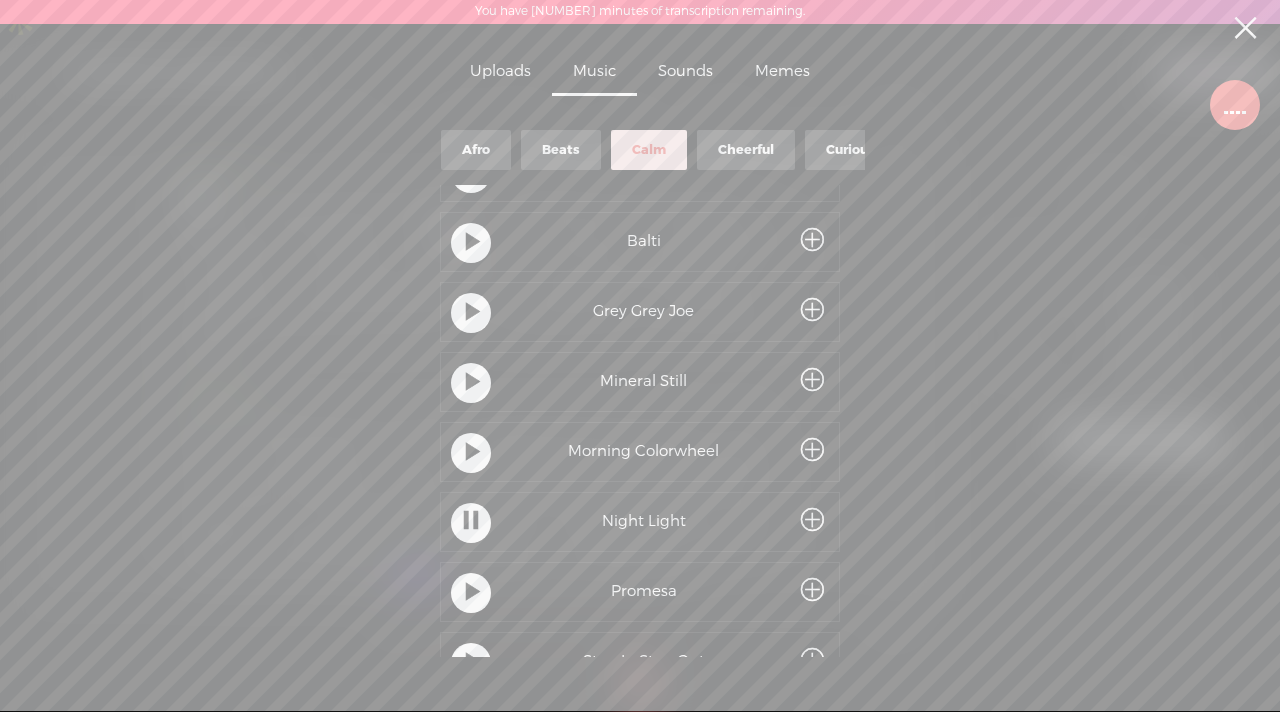 scroll, scrollTop: 67, scrollLeft: 0, axis: vertical 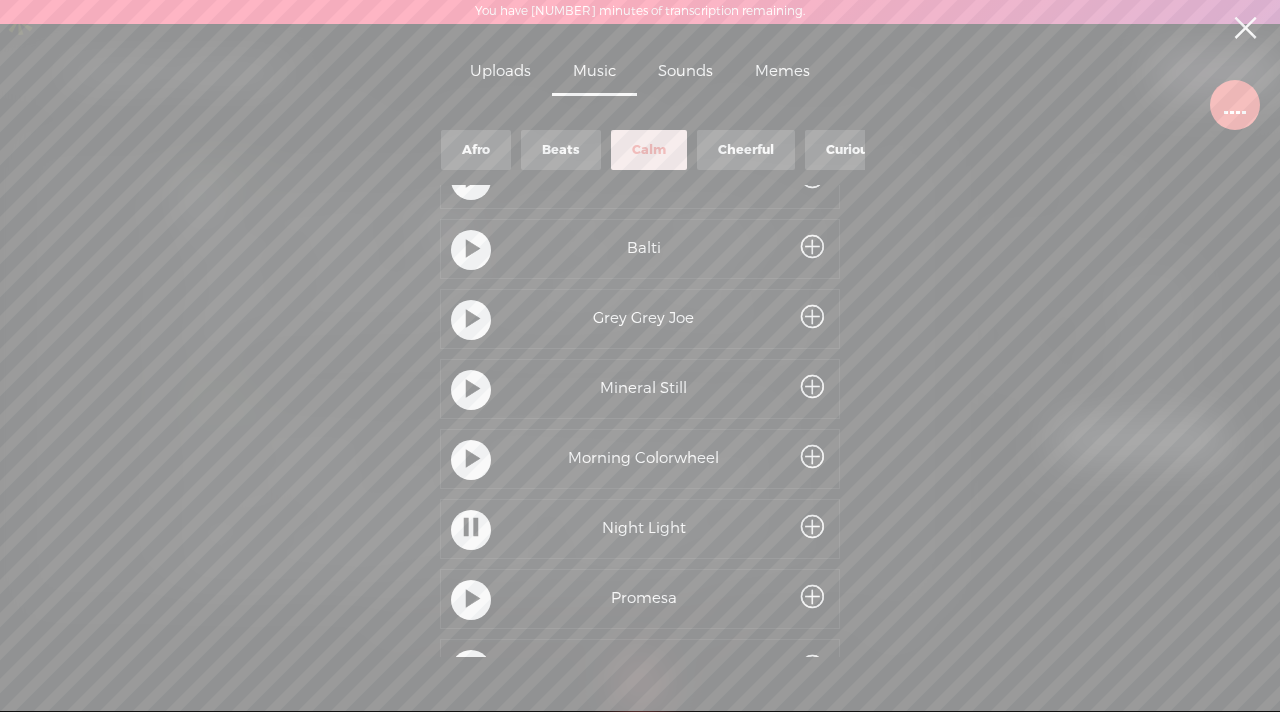 click at bounding box center (471, 460) 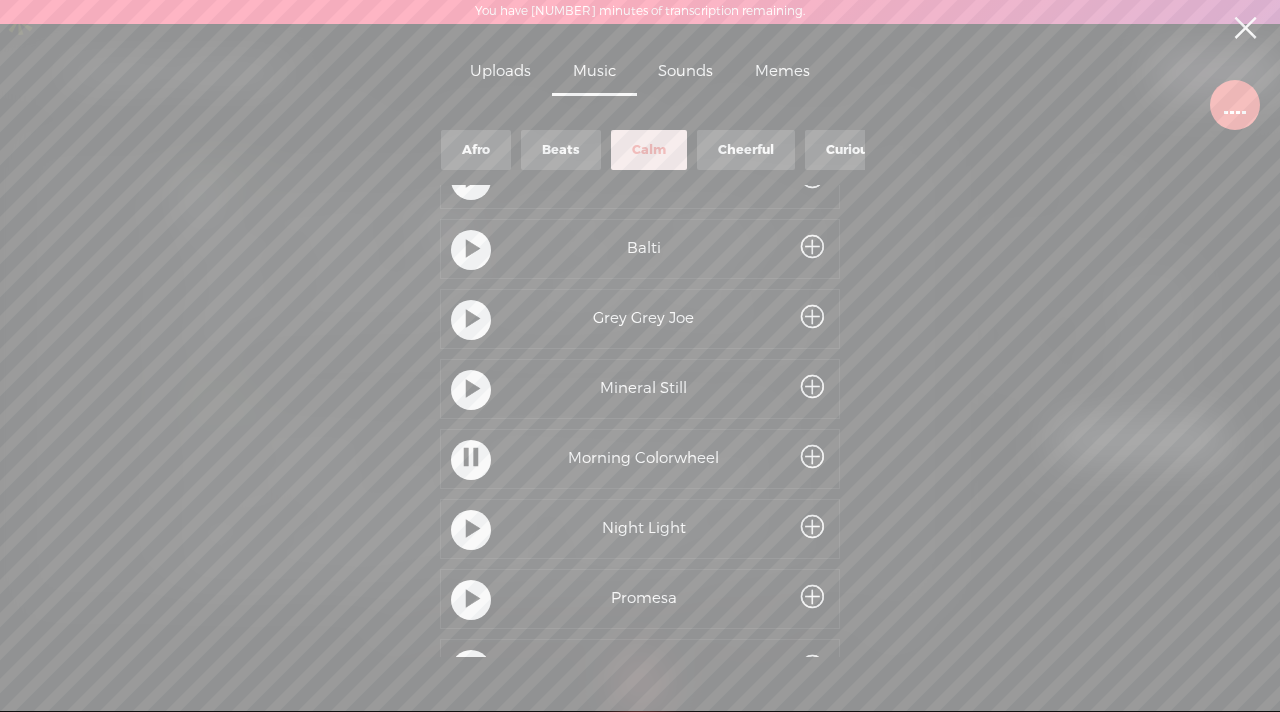 click at bounding box center (812, 458) 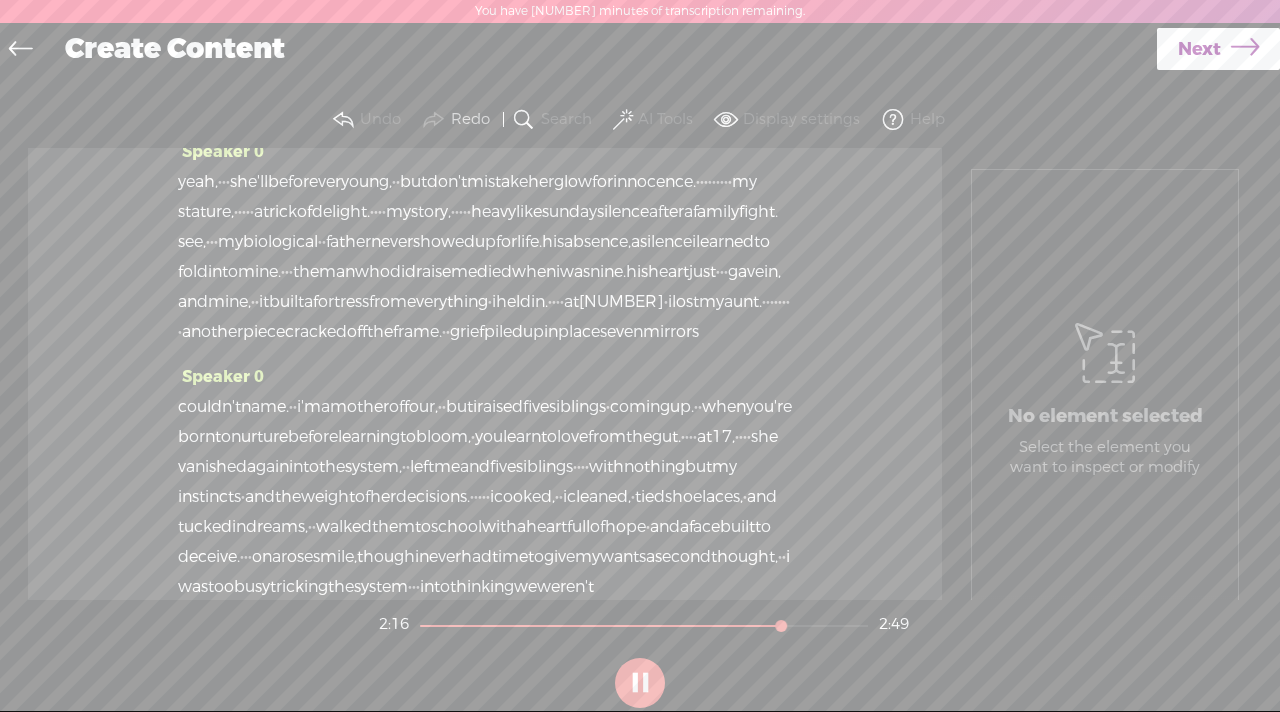scroll, scrollTop: 243, scrollLeft: 0, axis: vertical 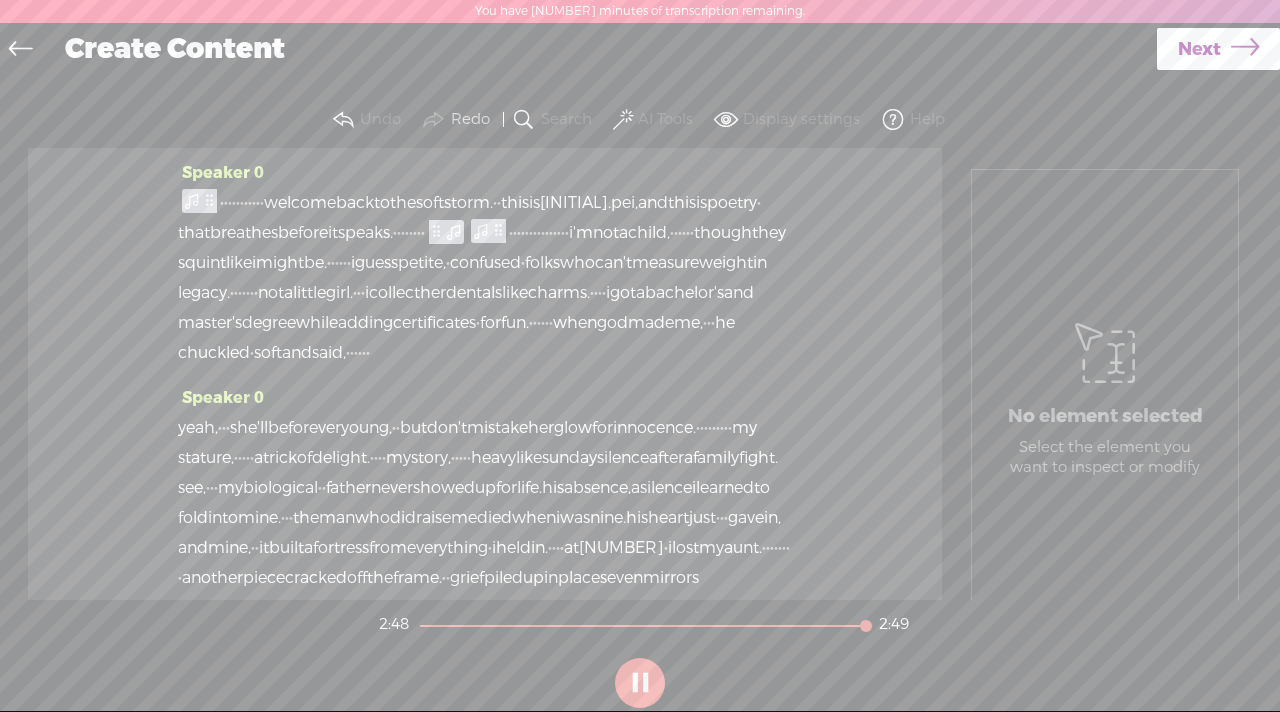 click on "·" at bounding box center (222, 203) 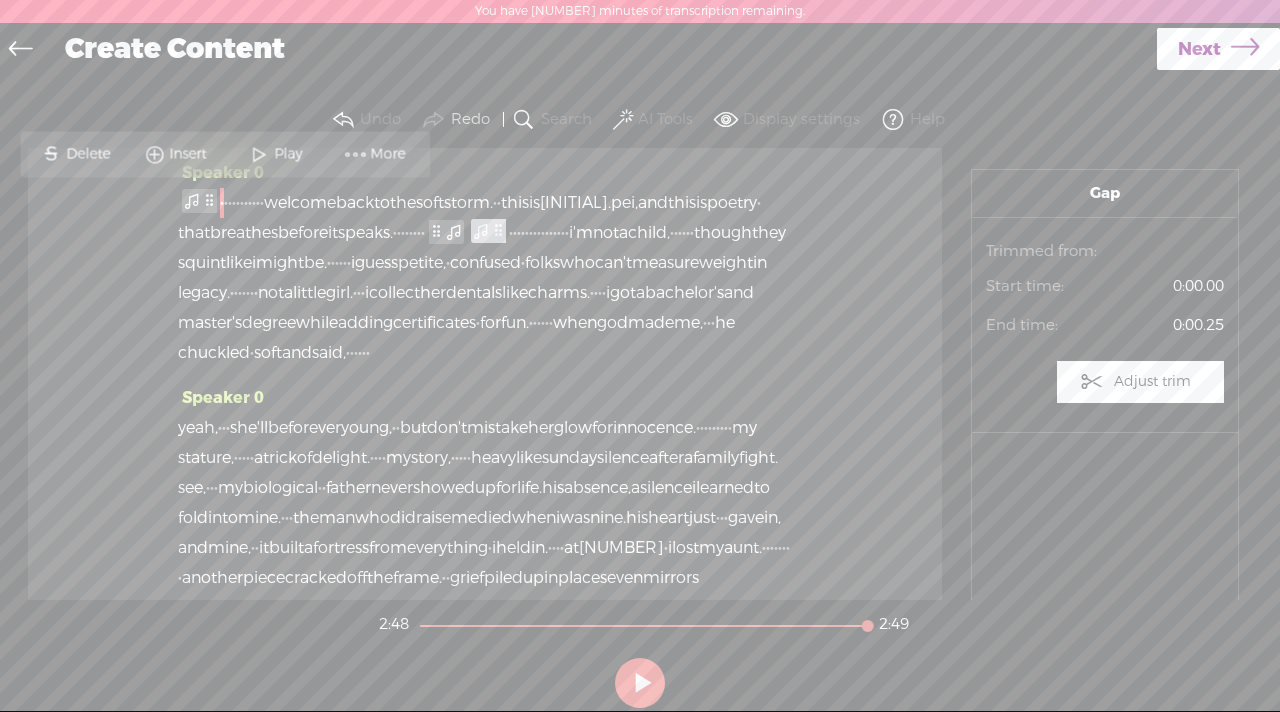 click at bounding box center [259, 154] 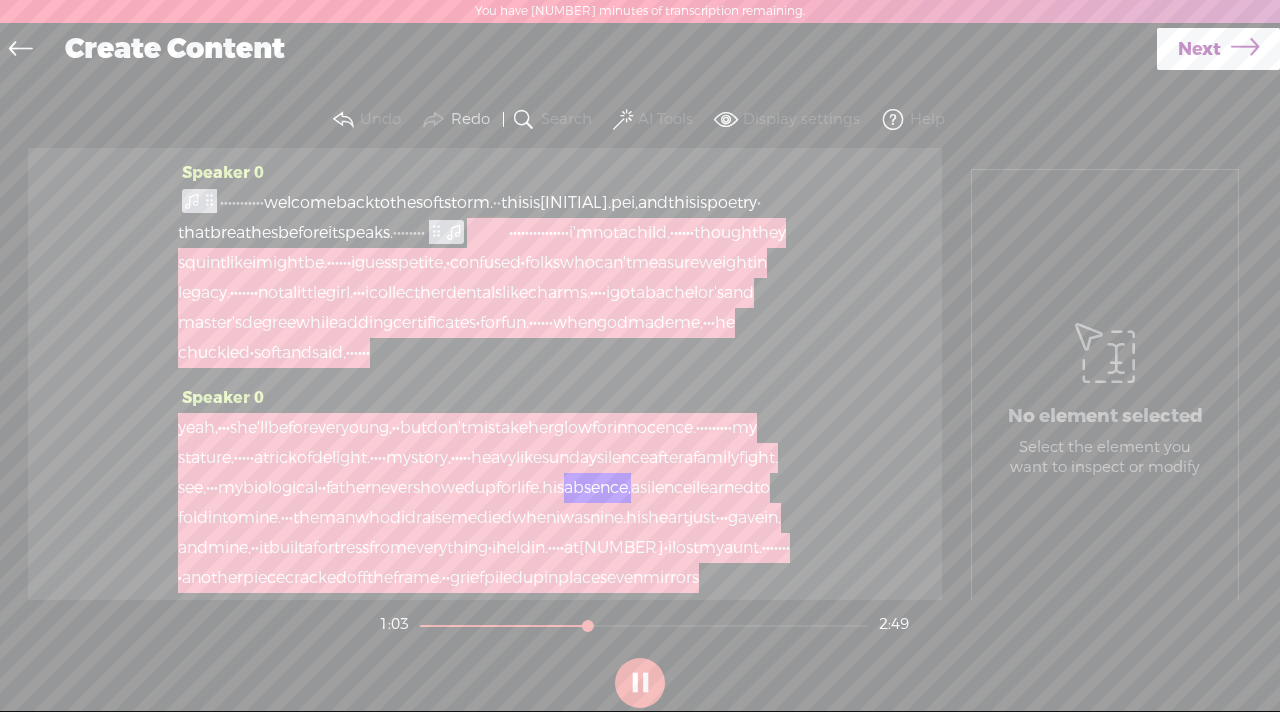 click at bounding box center [490, 233] 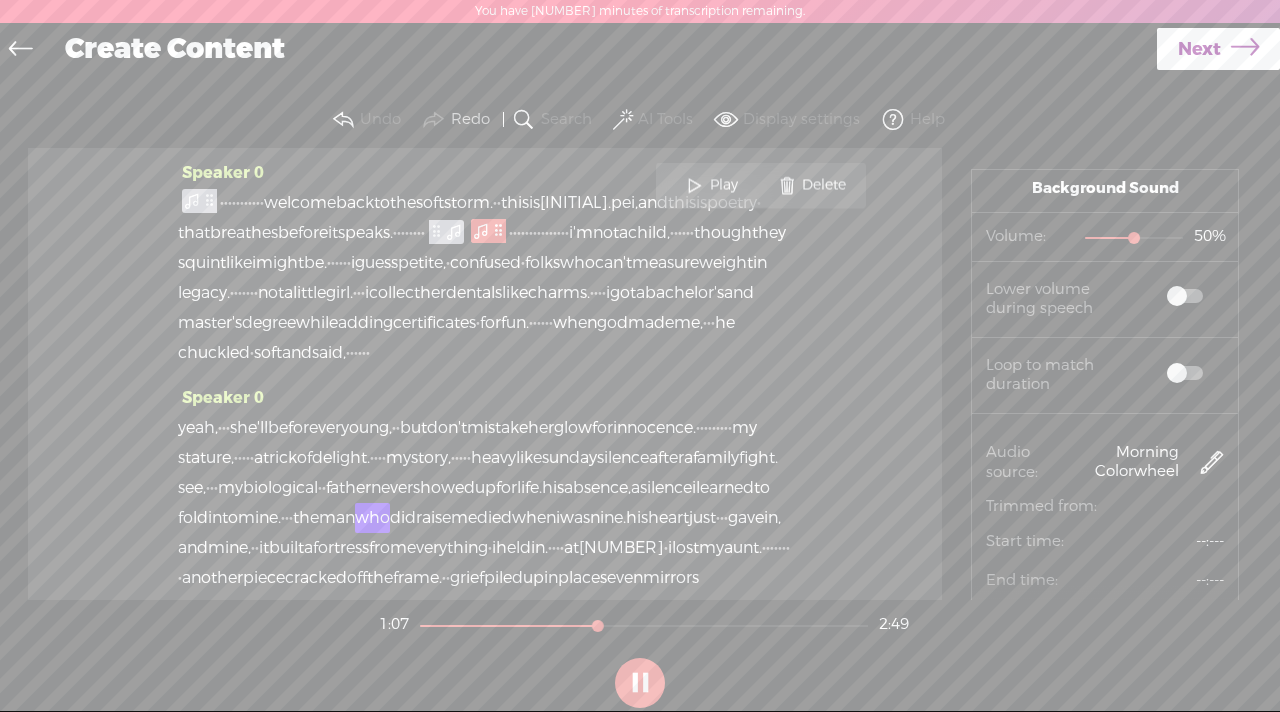scroll, scrollTop: 0, scrollLeft: 0, axis: both 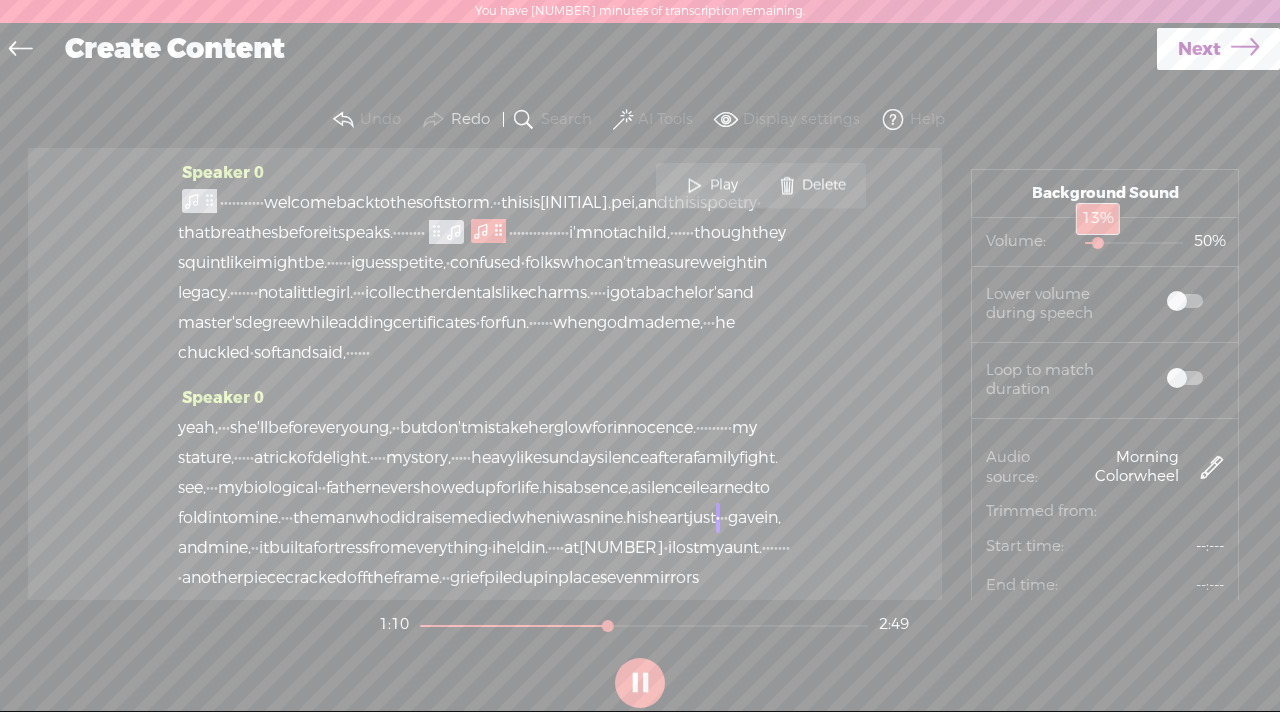 drag, startPoint x: 1136, startPoint y: 243, endPoint x: 1101, endPoint y: 244, distance: 35.014282 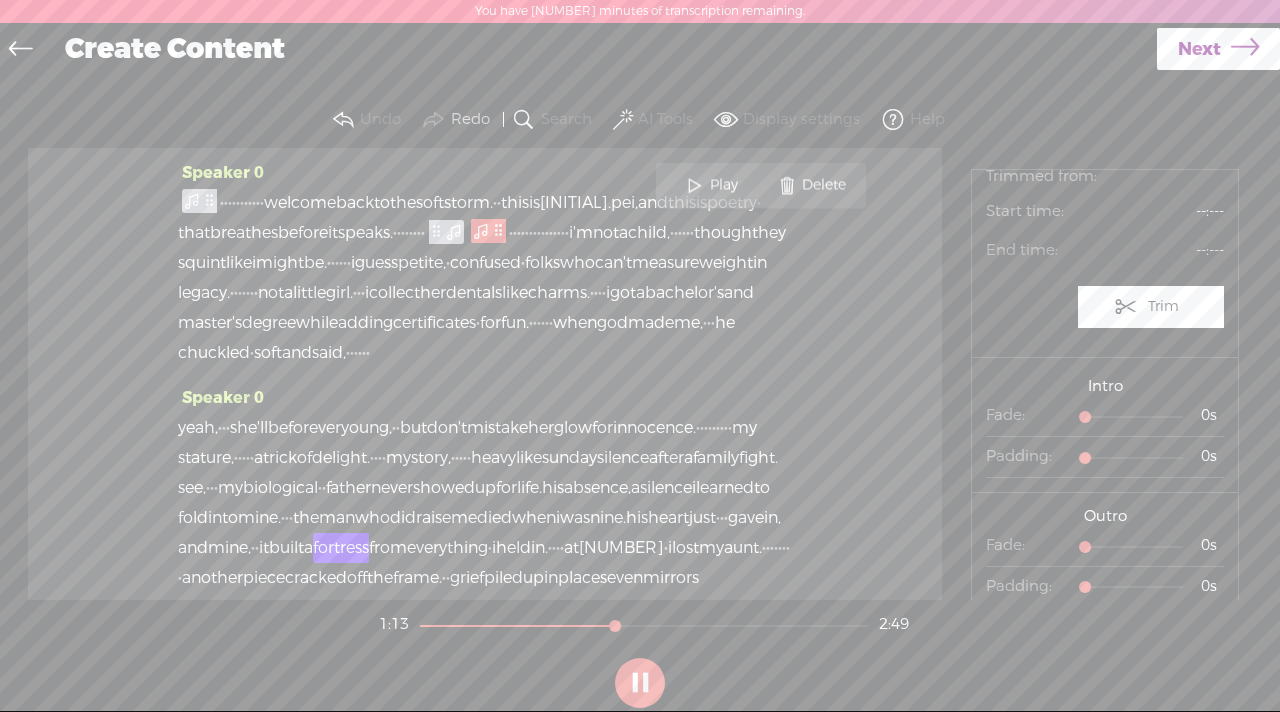 scroll, scrollTop: 337, scrollLeft: 0, axis: vertical 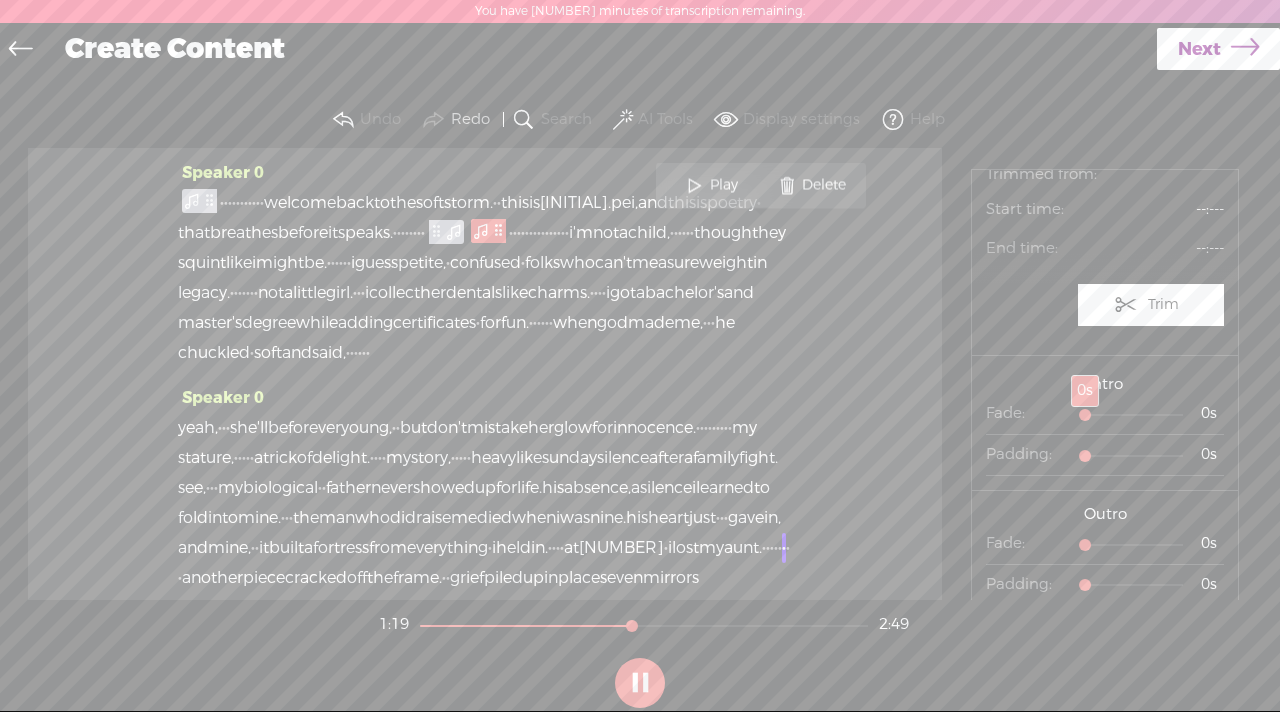 click at bounding box center [1087, 417] 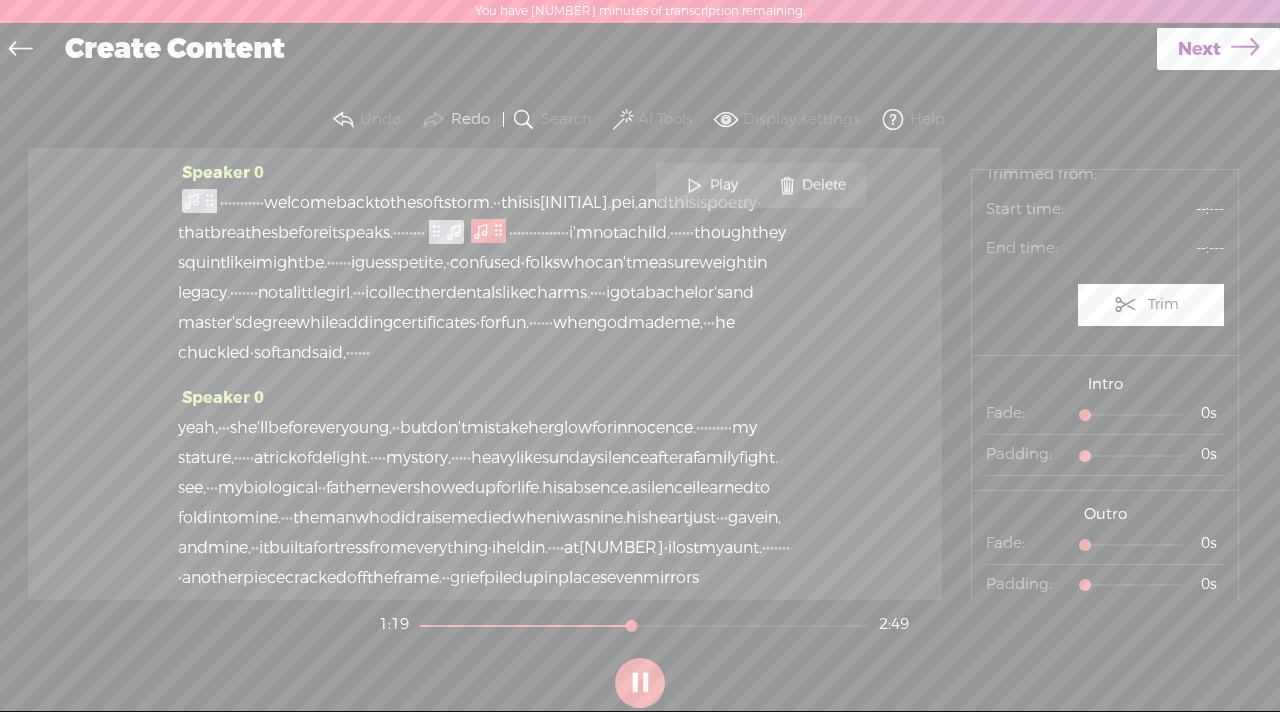 click at bounding box center [1087, 417] 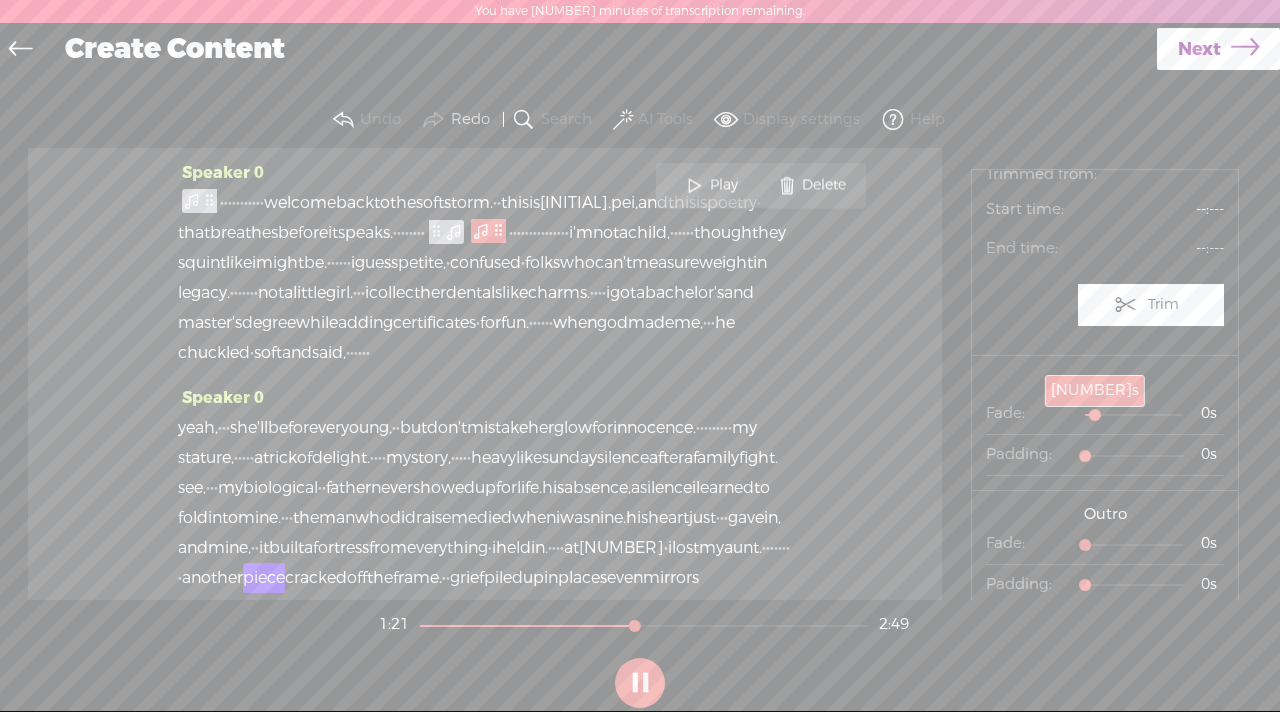 click at bounding box center (1097, 417) 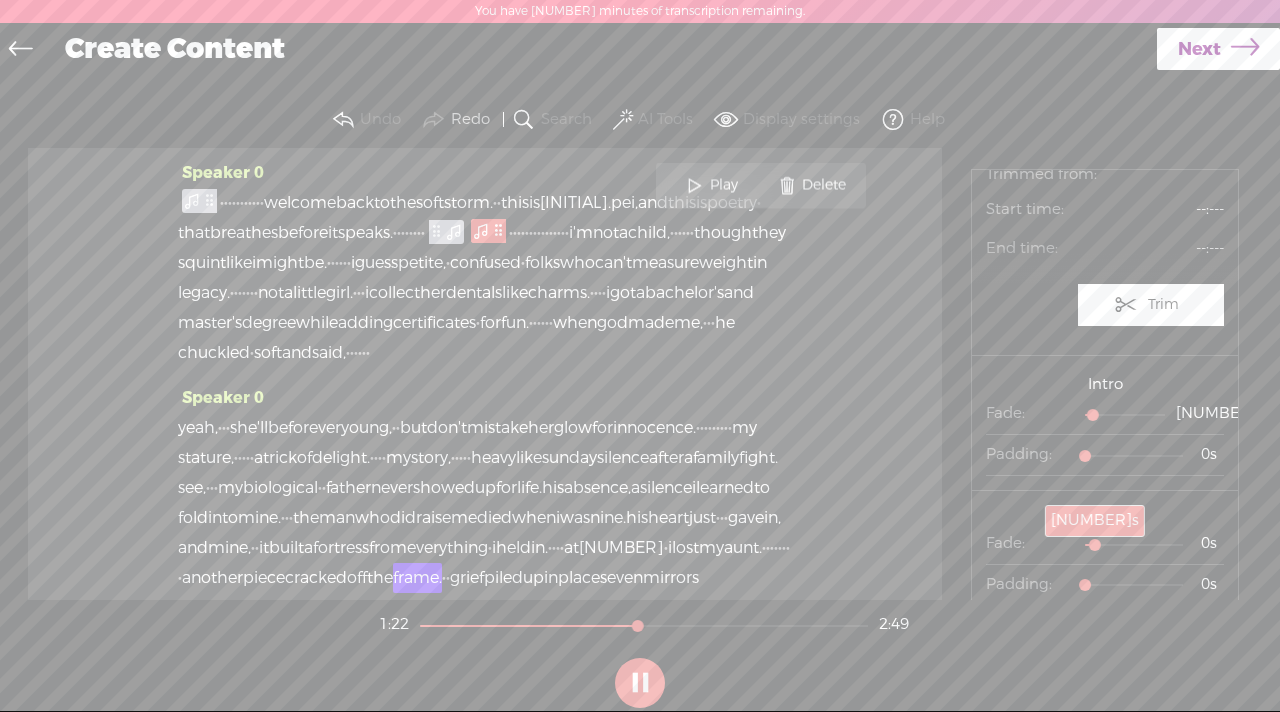drag, startPoint x: 1087, startPoint y: 547, endPoint x: 1098, endPoint y: 546, distance: 11.045361 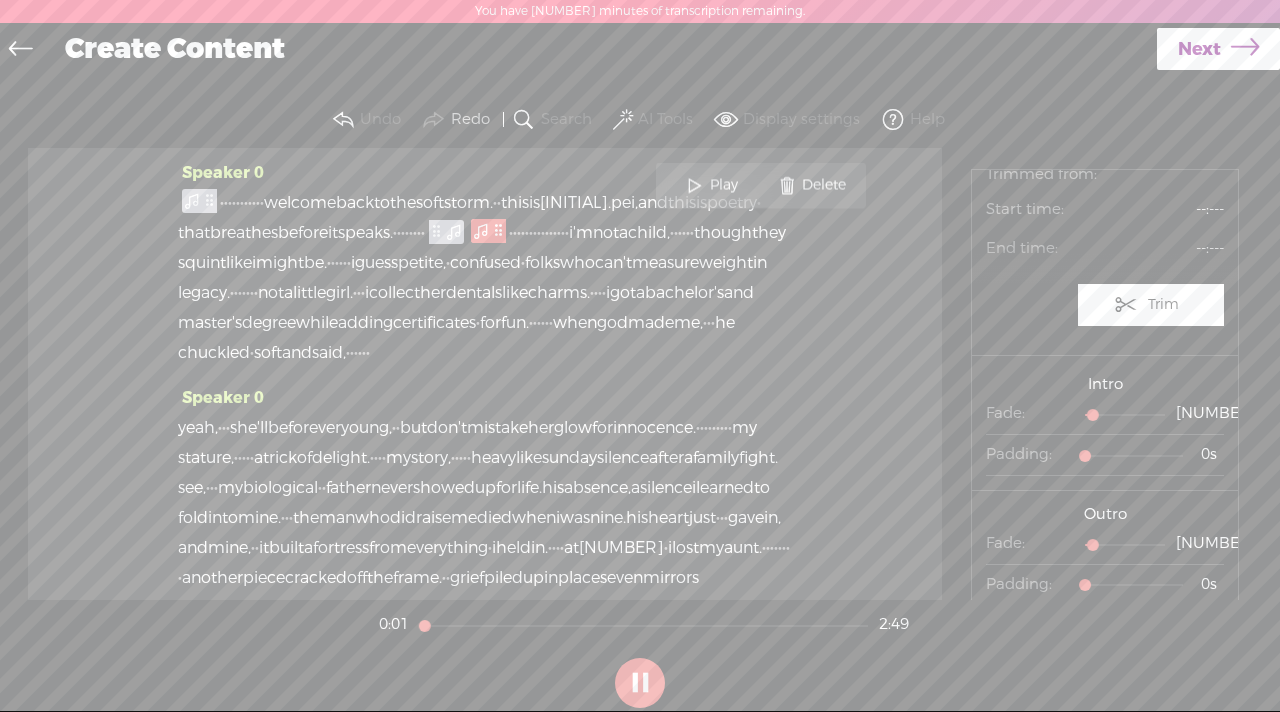 click at bounding box center [644, 626] 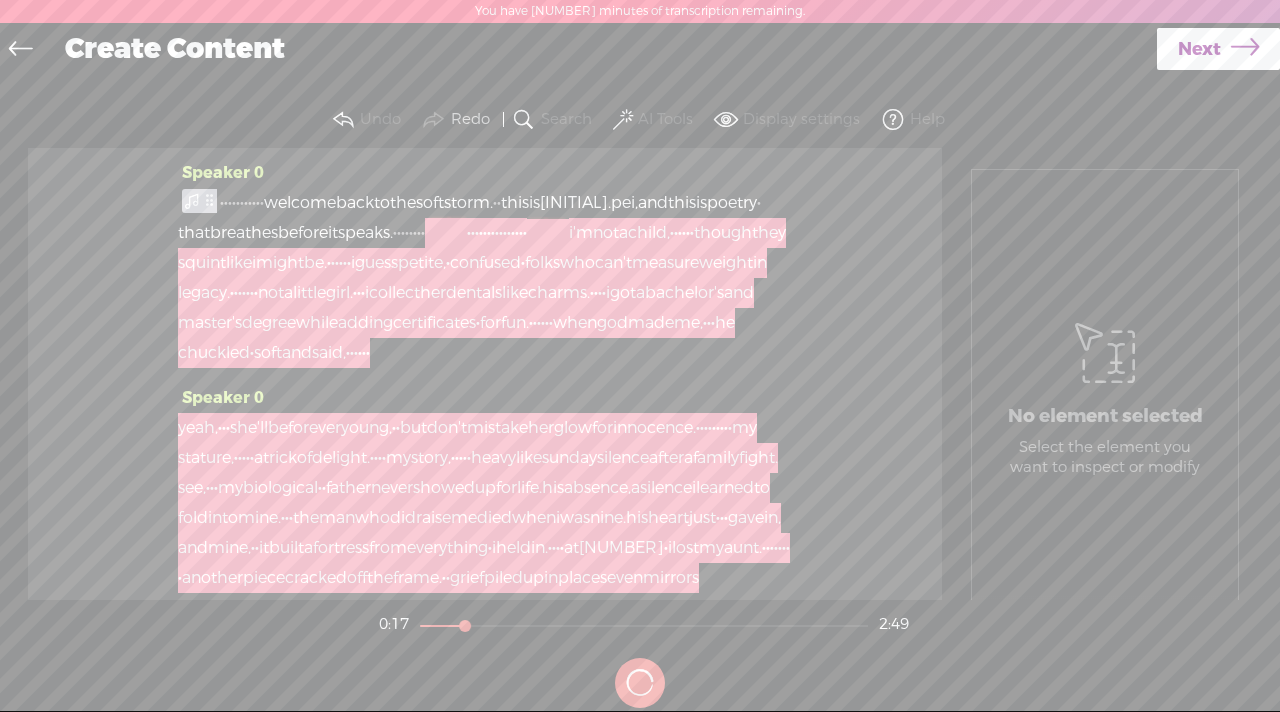 scroll, scrollTop: 0, scrollLeft: 0, axis: both 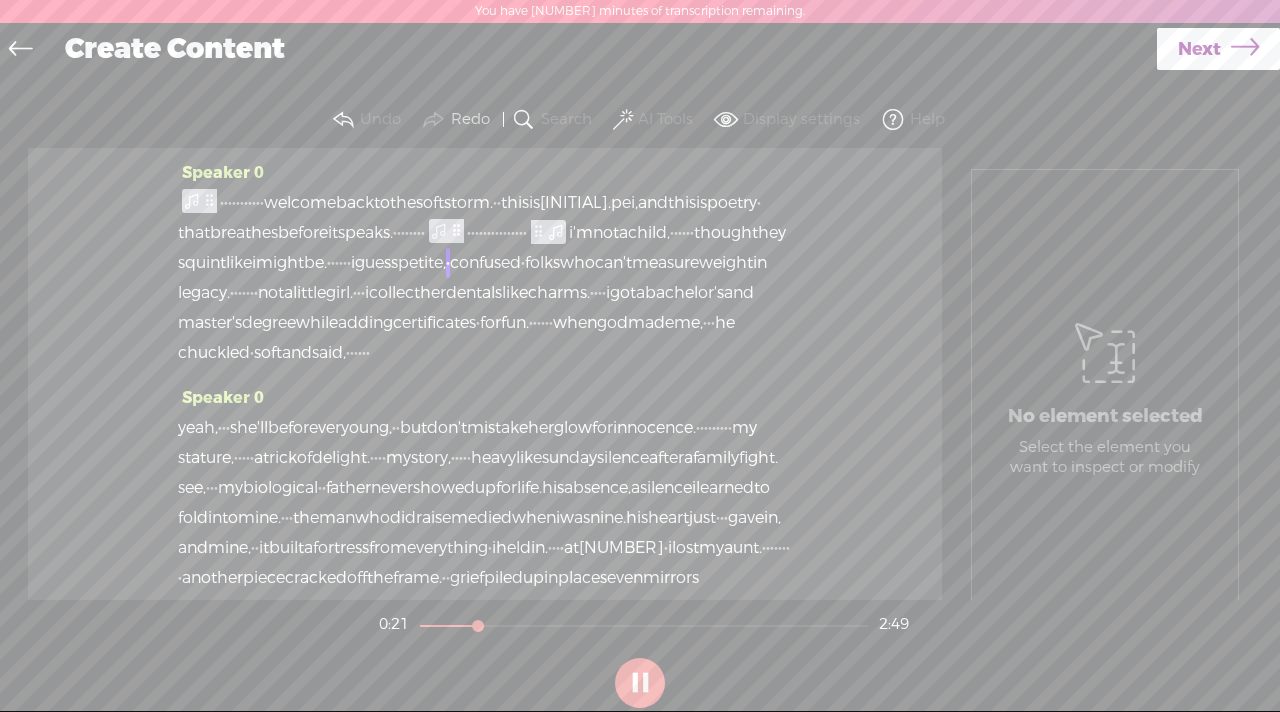 click on "poetry" at bounding box center (732, 203) 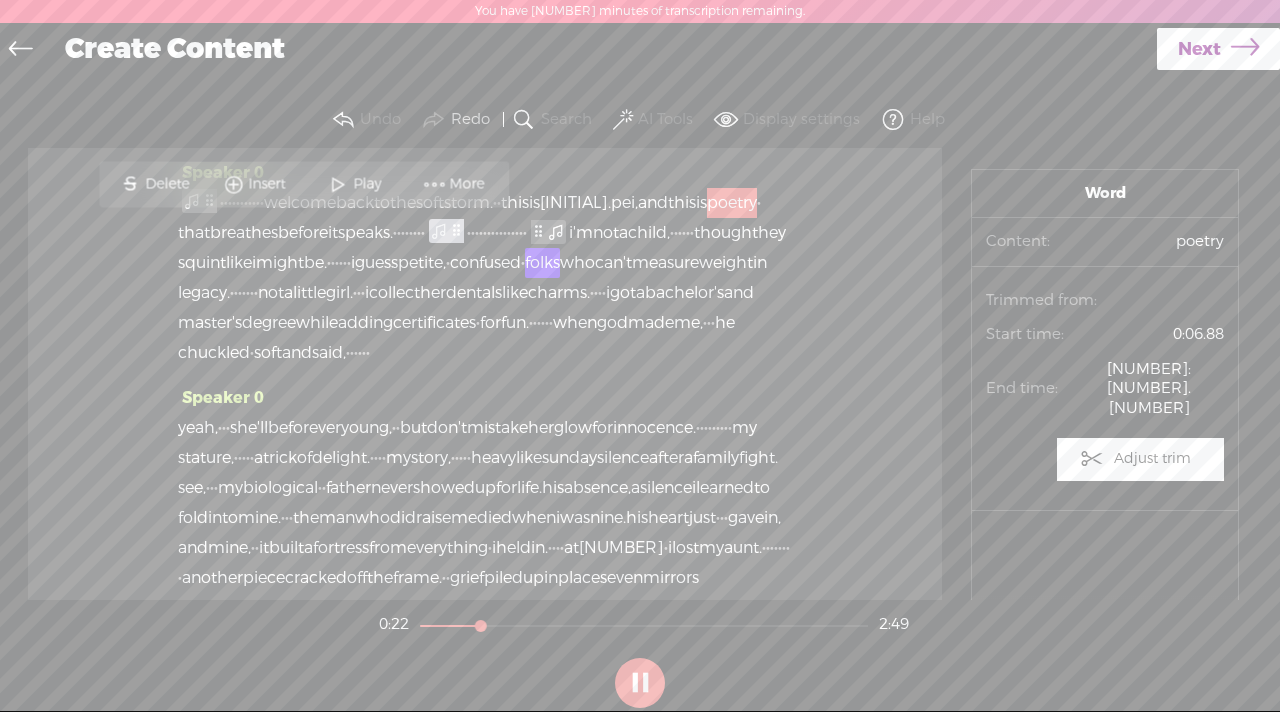 click on "Play" at bounding box center (369, 184) 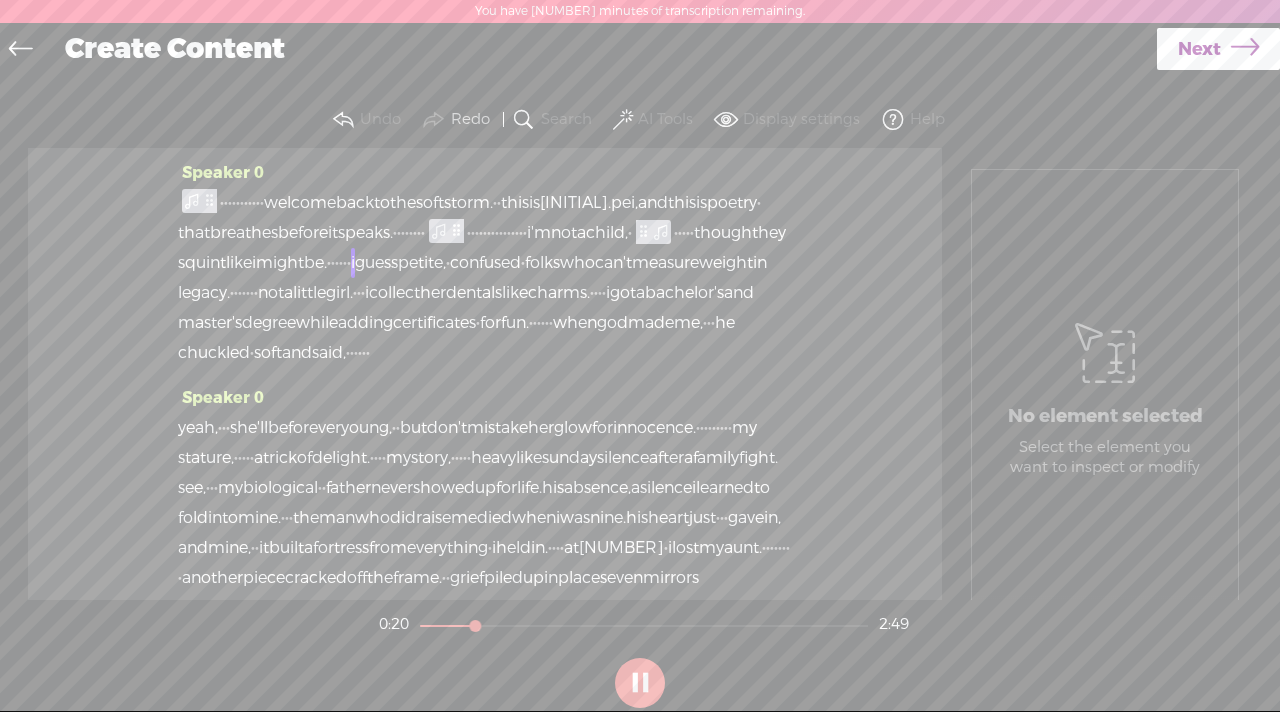 click on "poetry" at bounding box center [732, 203] 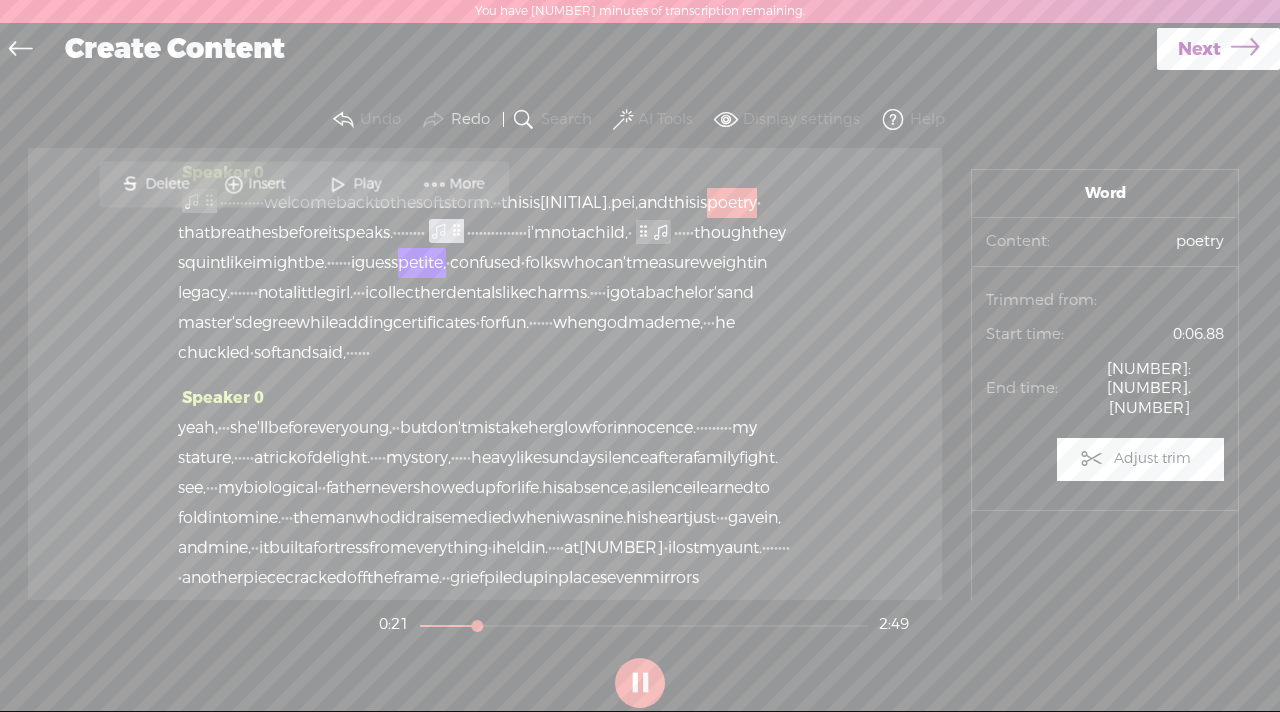 click on "Play" at bounding box center [369, 184] 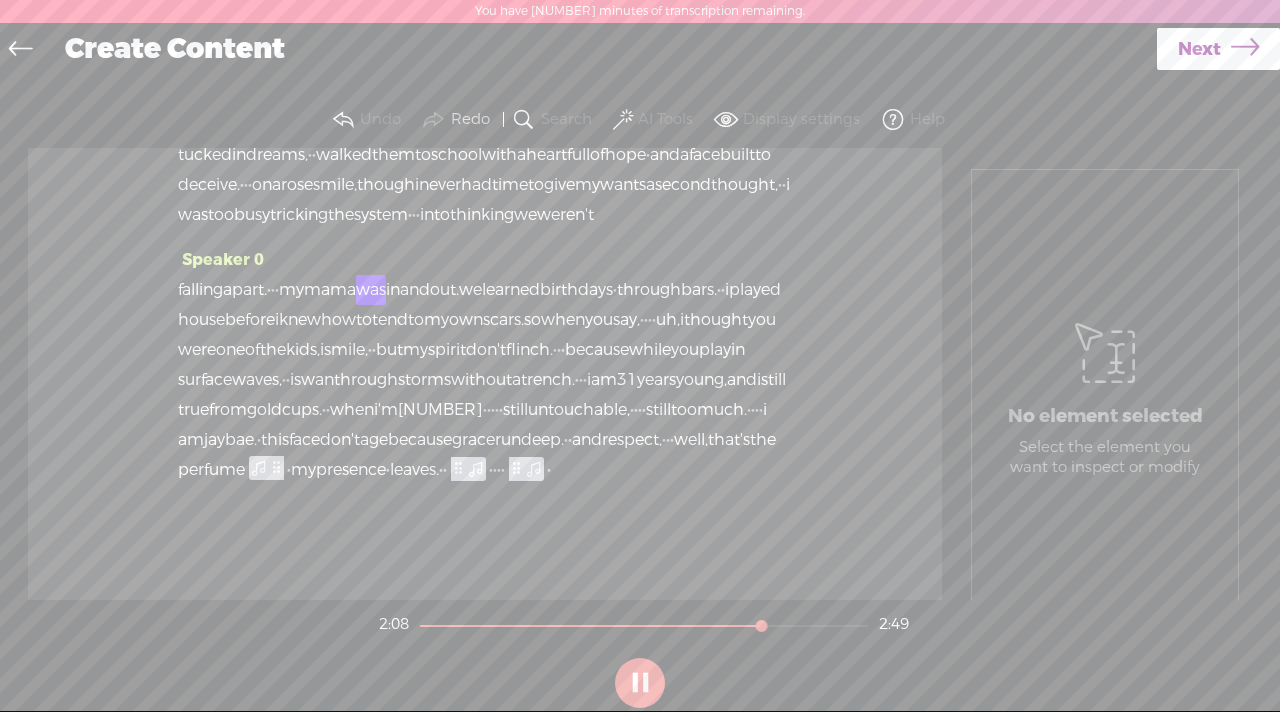 scroll, scrollTop: 917, scrollLeft: 0, axis: vertical 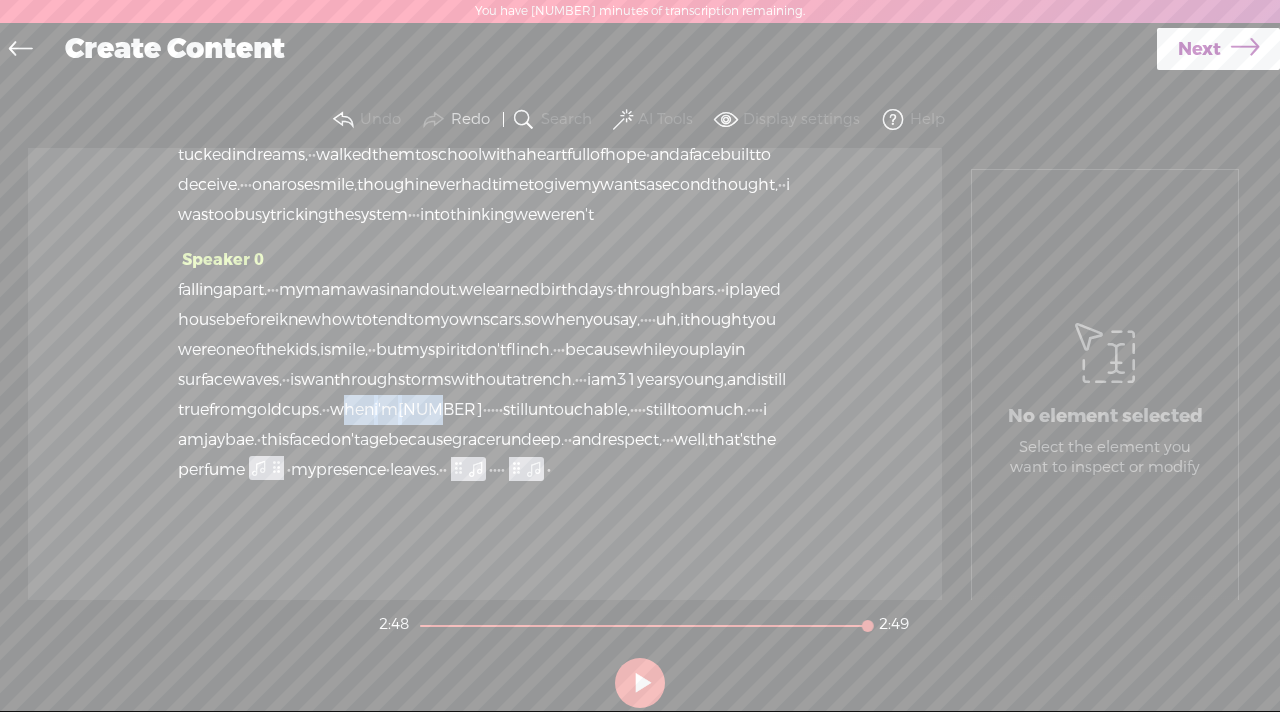 drag, startPoint x: 584, startPoint y: 378, endPoint x: 691, endPoint y: 379, distance: 107.00467 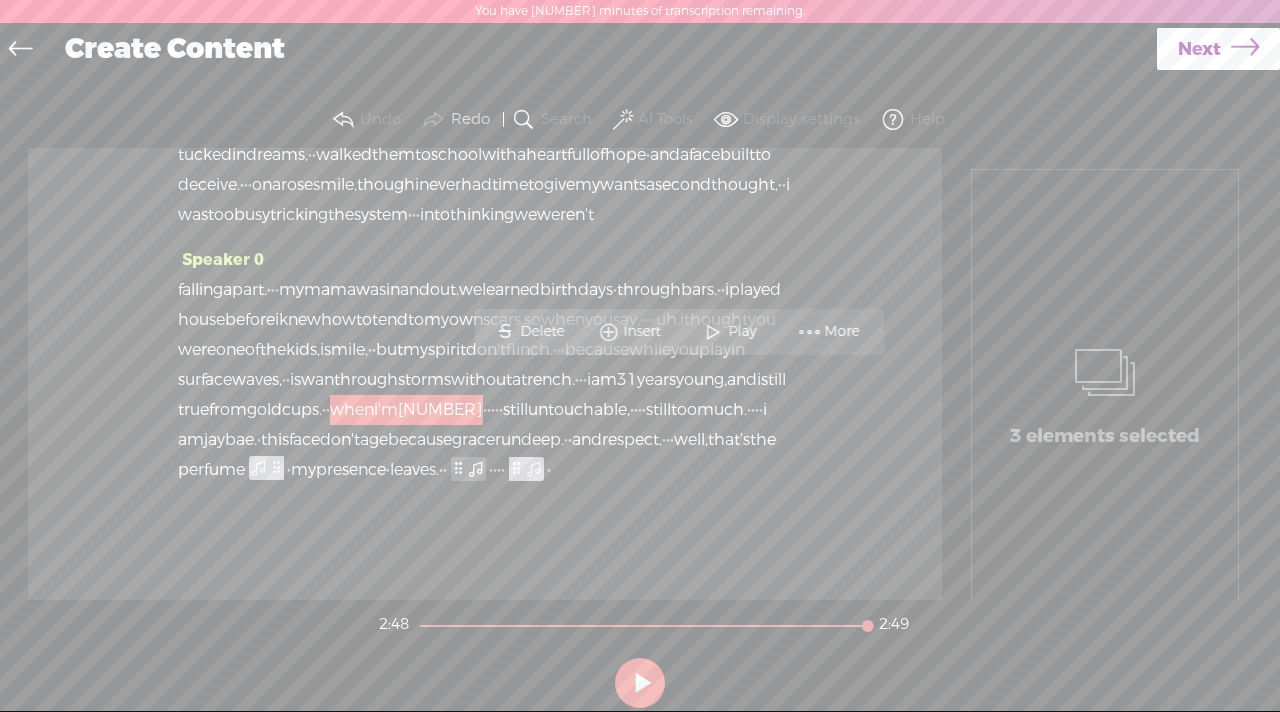click on "Delete" at bounding box center [544, 332] 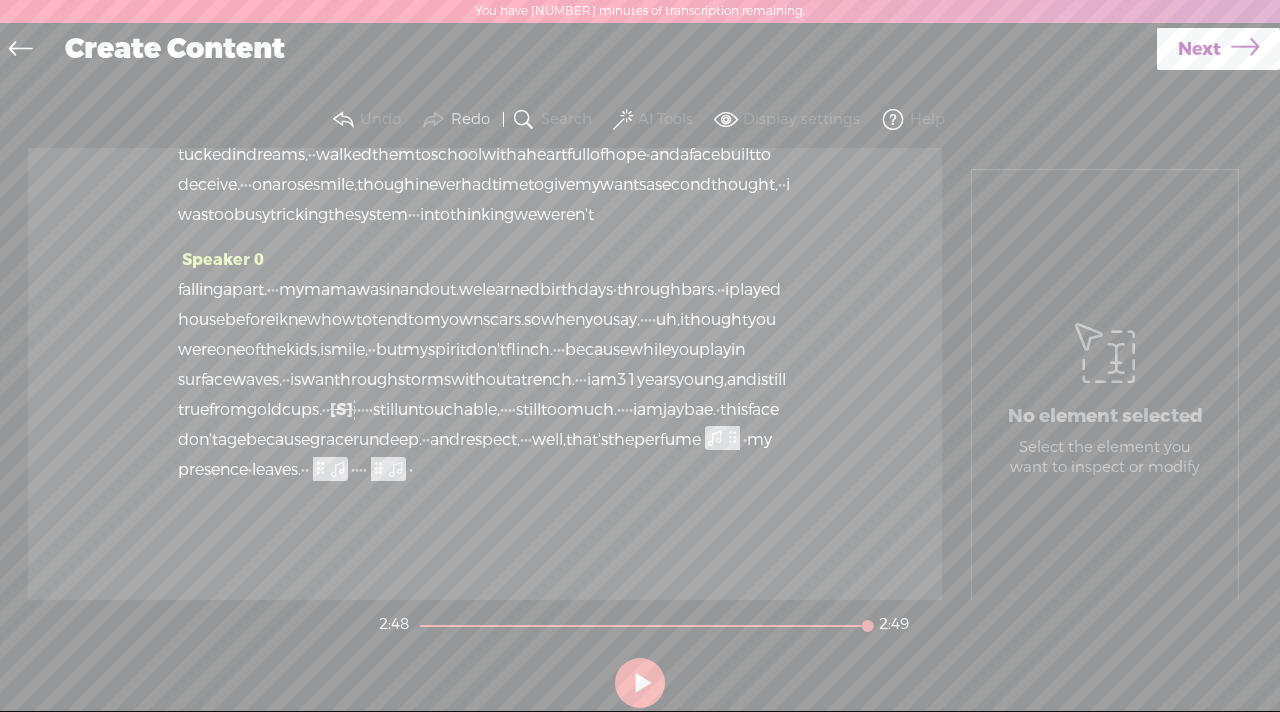 click on "·" at bounding box center [585, 380] 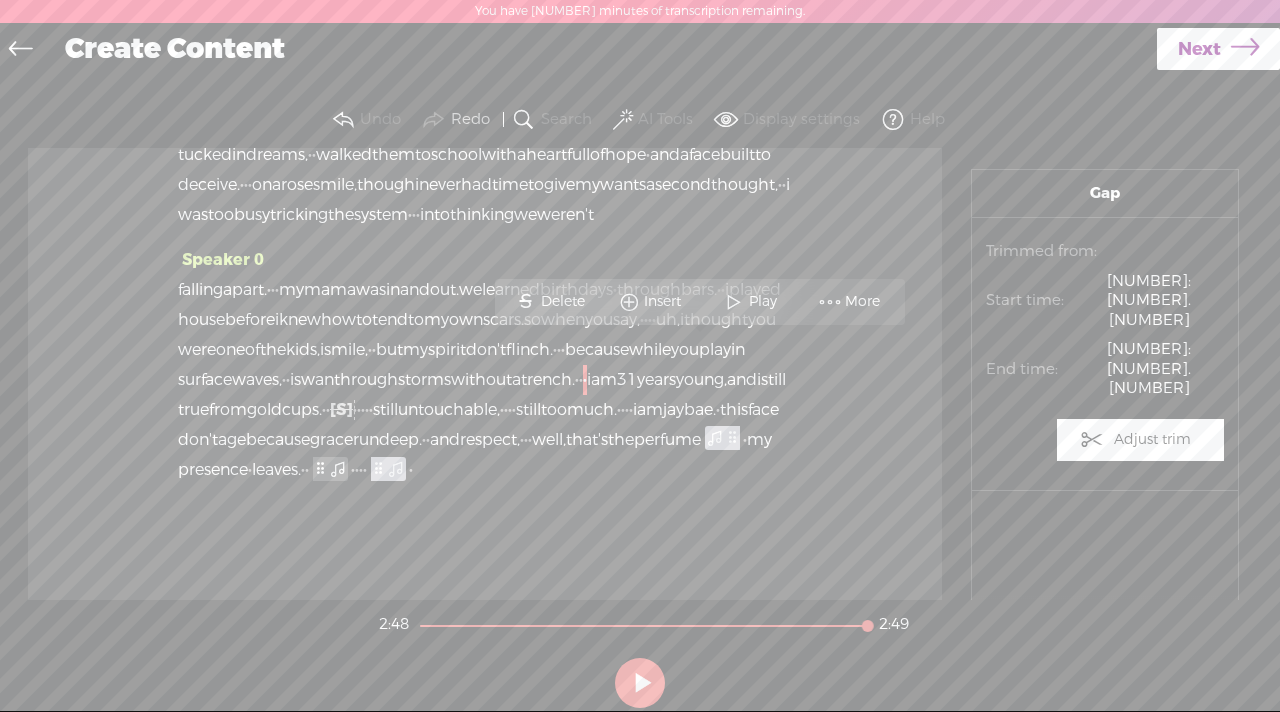 click on "Play" at bounding box center [765, 302] 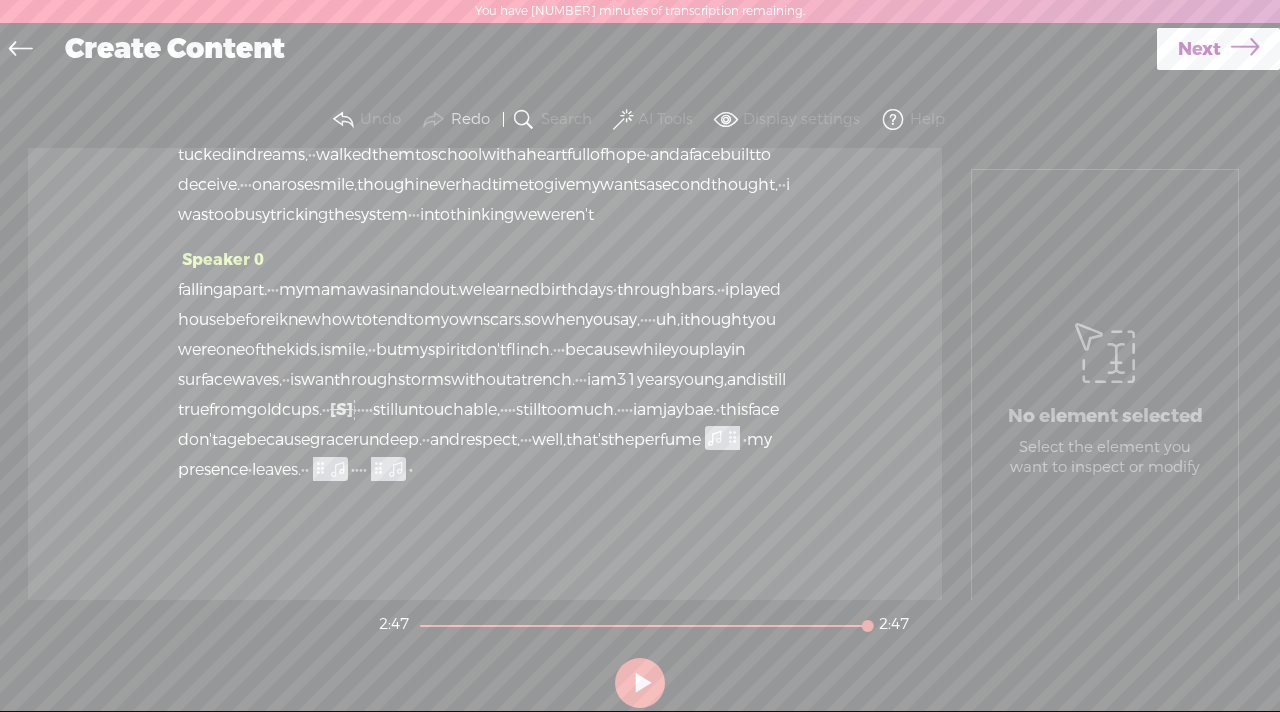 drag, startPoint x: 560, startPoint y: 383, endPoint x: 474, endPoint y: 414, distance: 91.416626 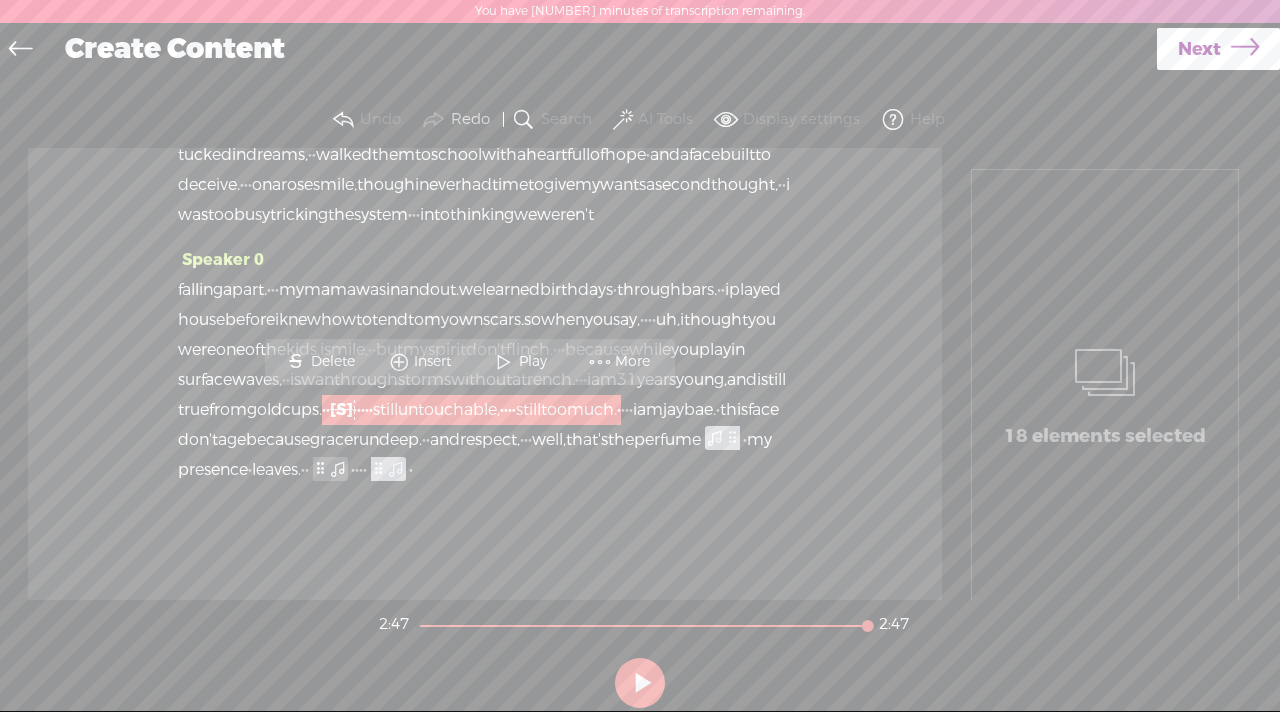 click on "Delete" at bounding box center (335, 362) 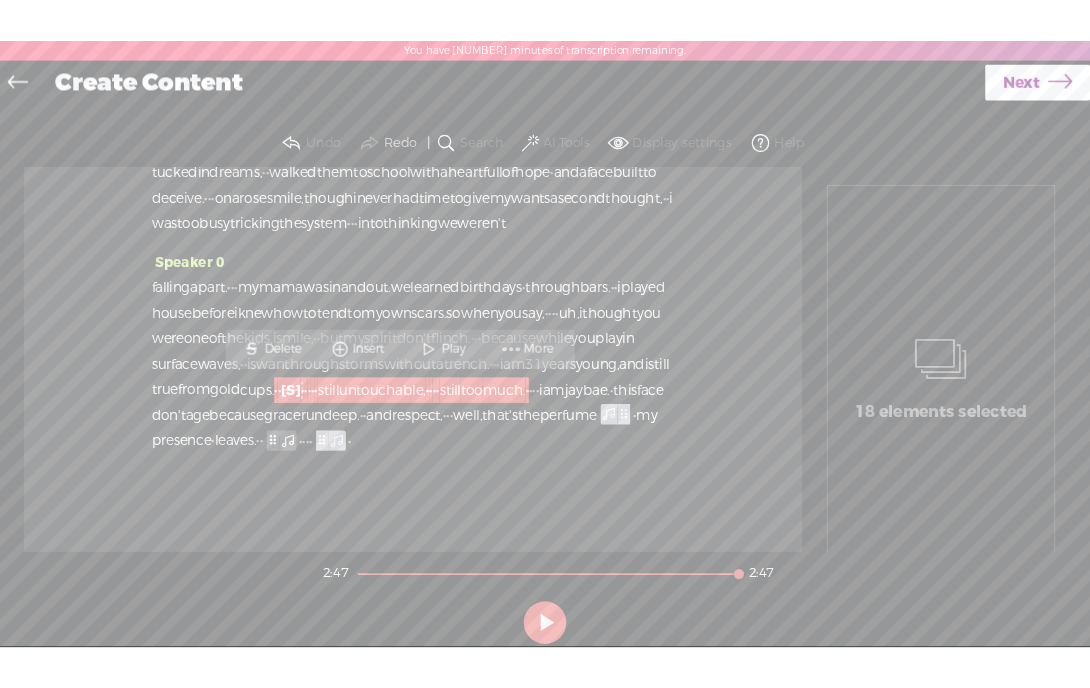 scroll, scrollTop: 887, scrollLeft: 0, axis: vertical 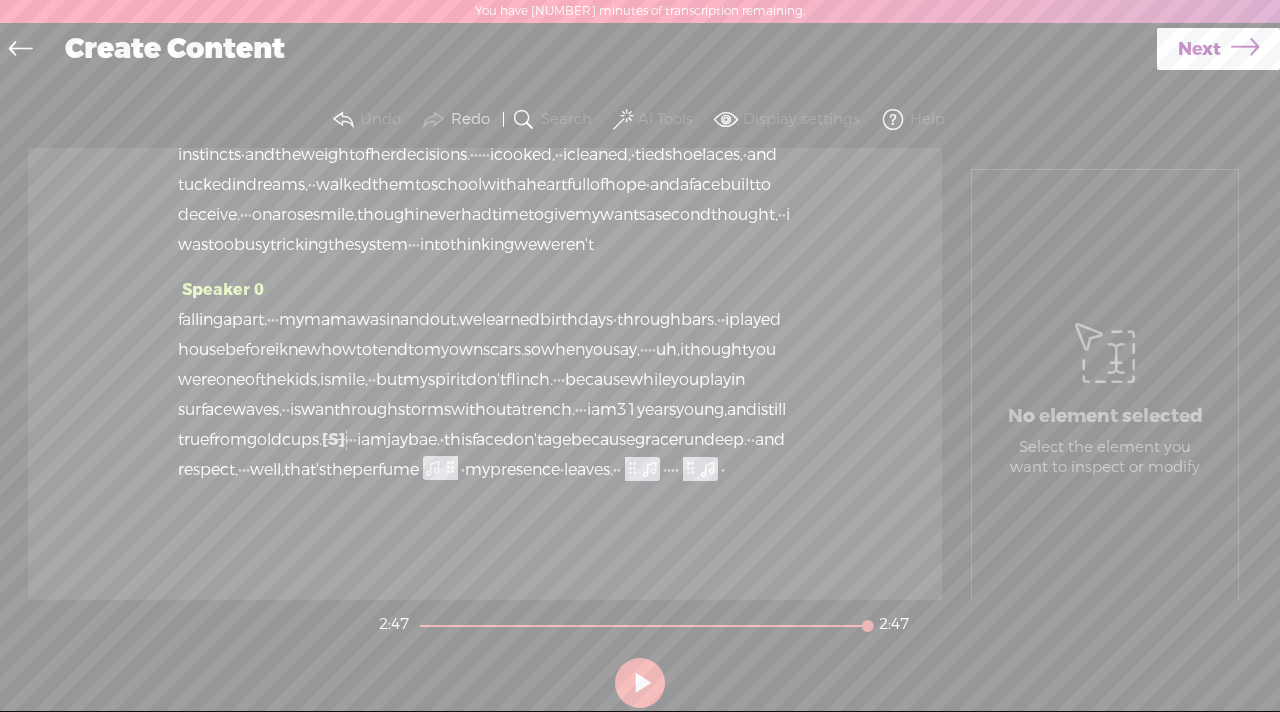 click on "trench." at bounding box center (548, 410) 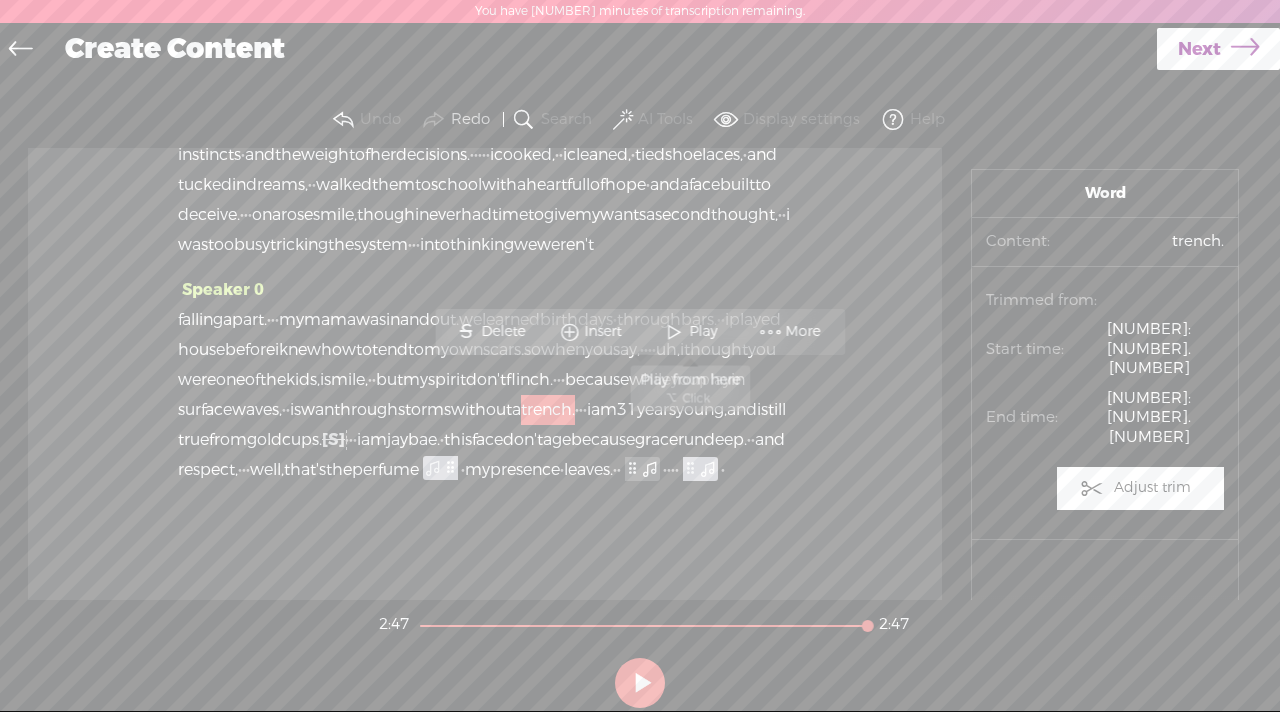 click on "Play" at bounding box center (705, 332) 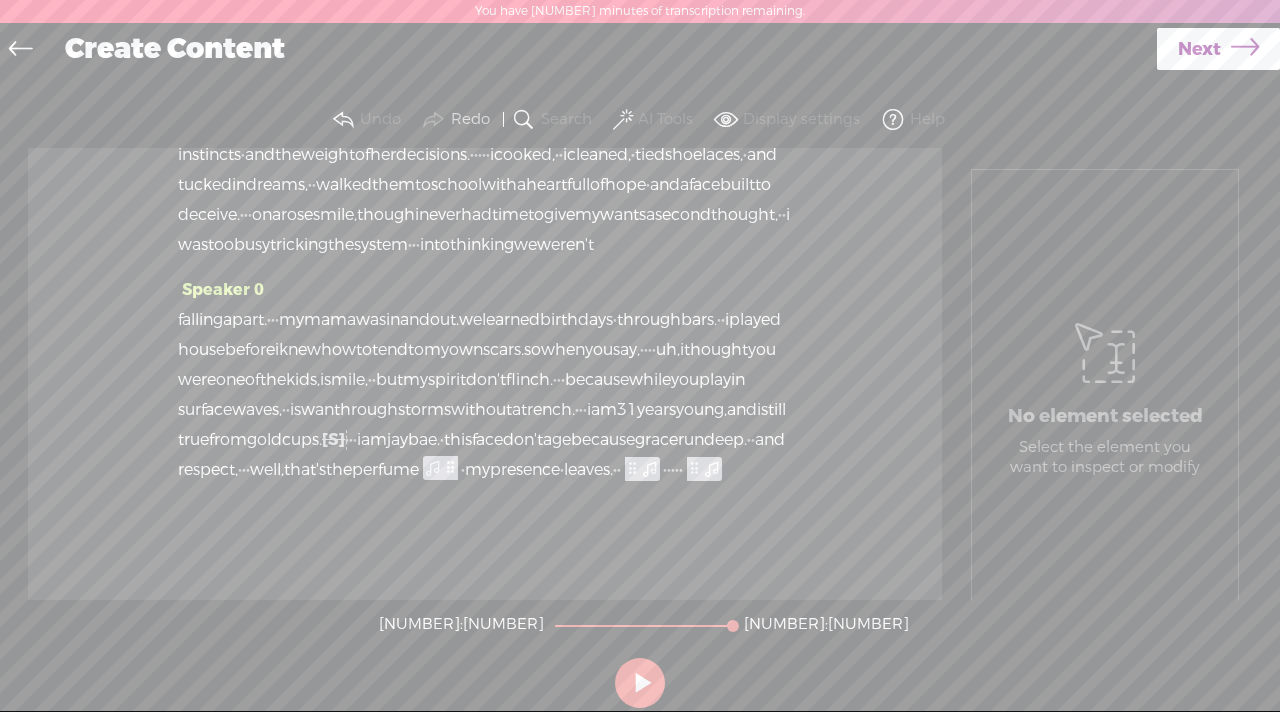 click on "Next" at bounding box center [1199, 49] 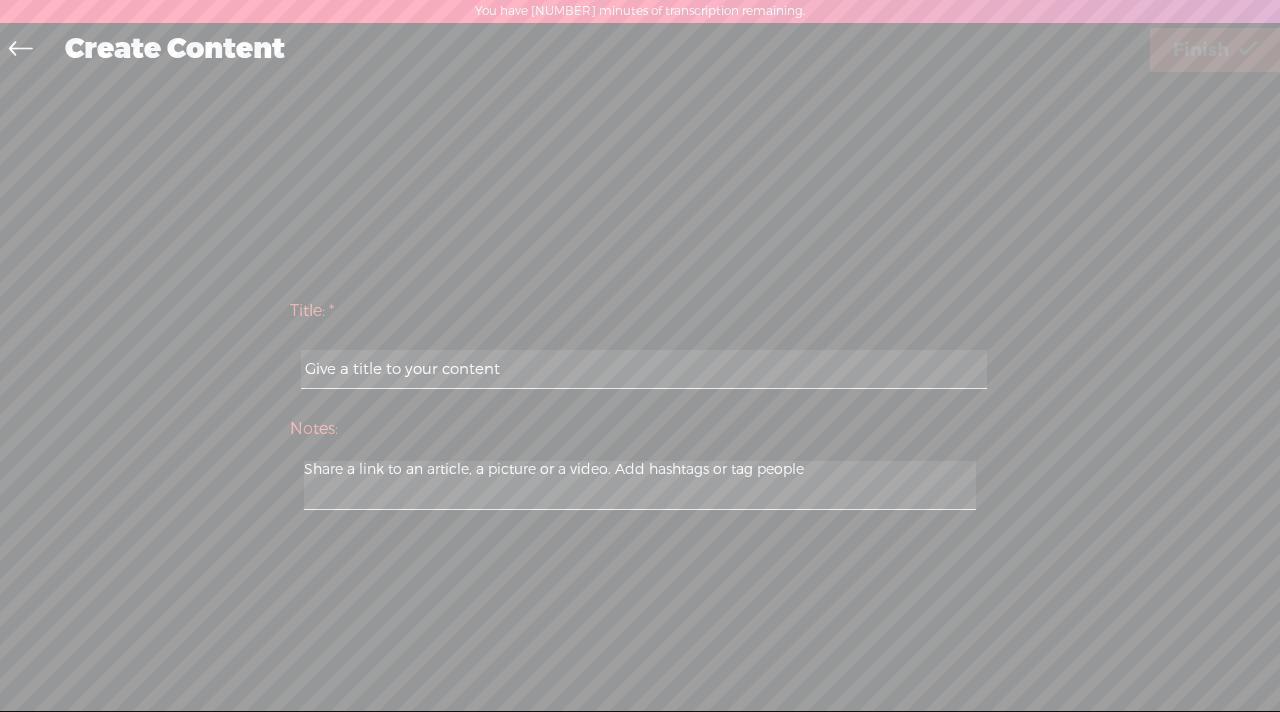 click at bounding box center (643, 369) 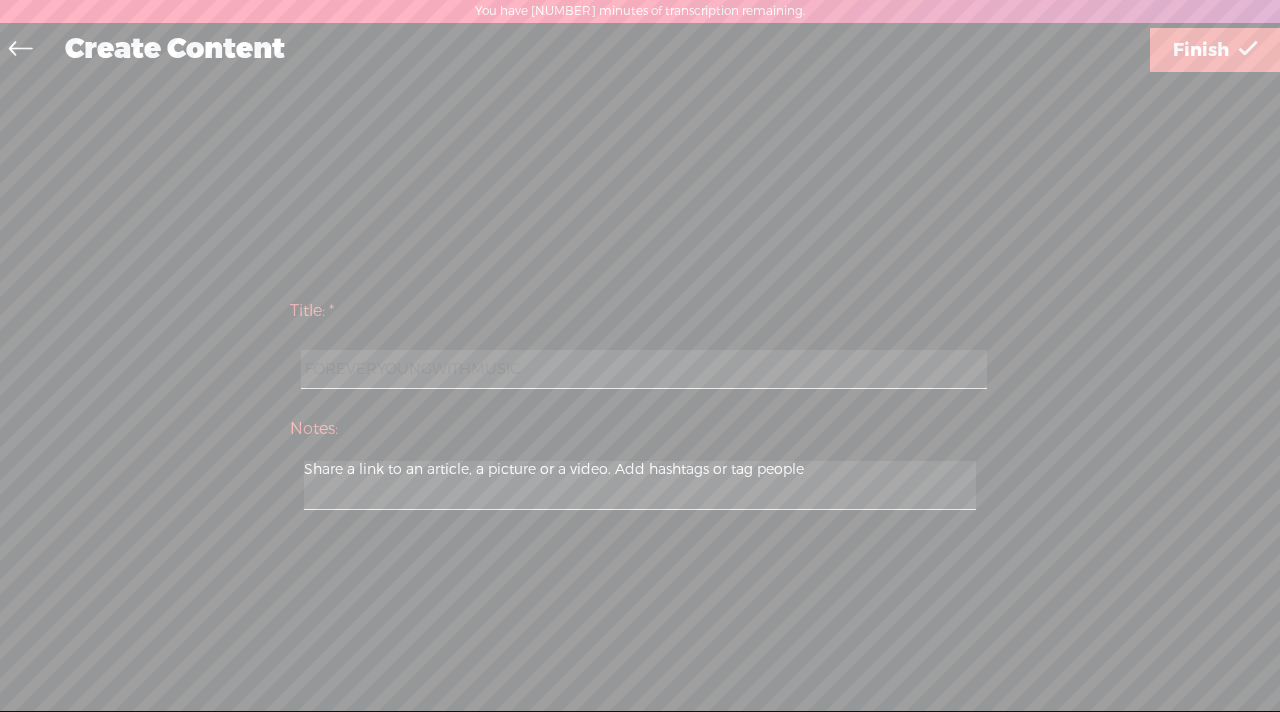 type on "FOREVERYOUNGWITHMUSIC" 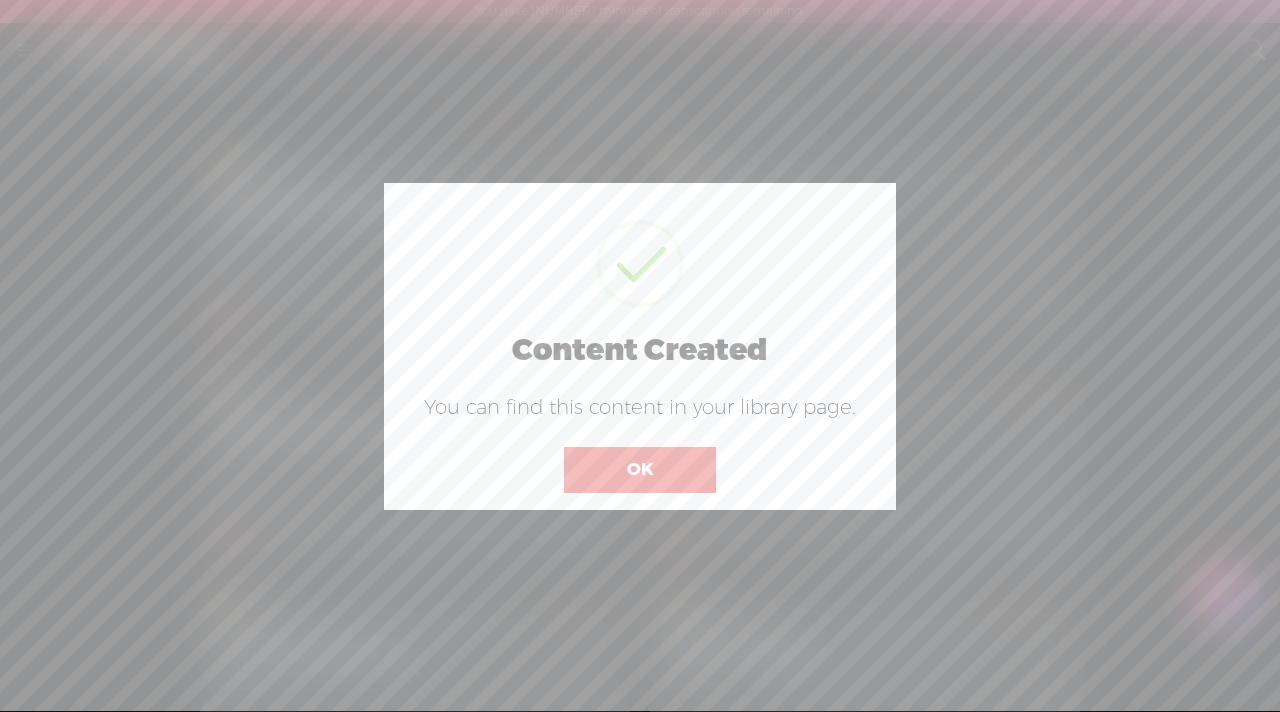 click on "OK" at bounding box center (640, 470) 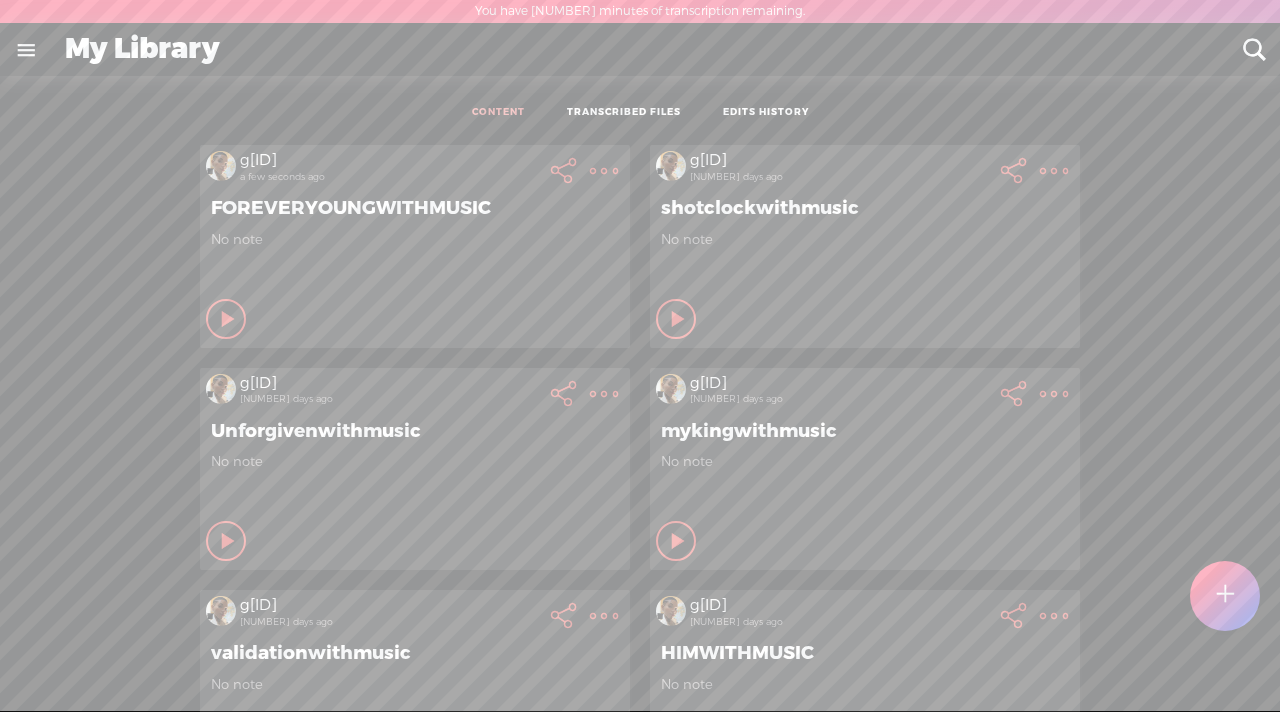 click at bounding box center (564, 171) 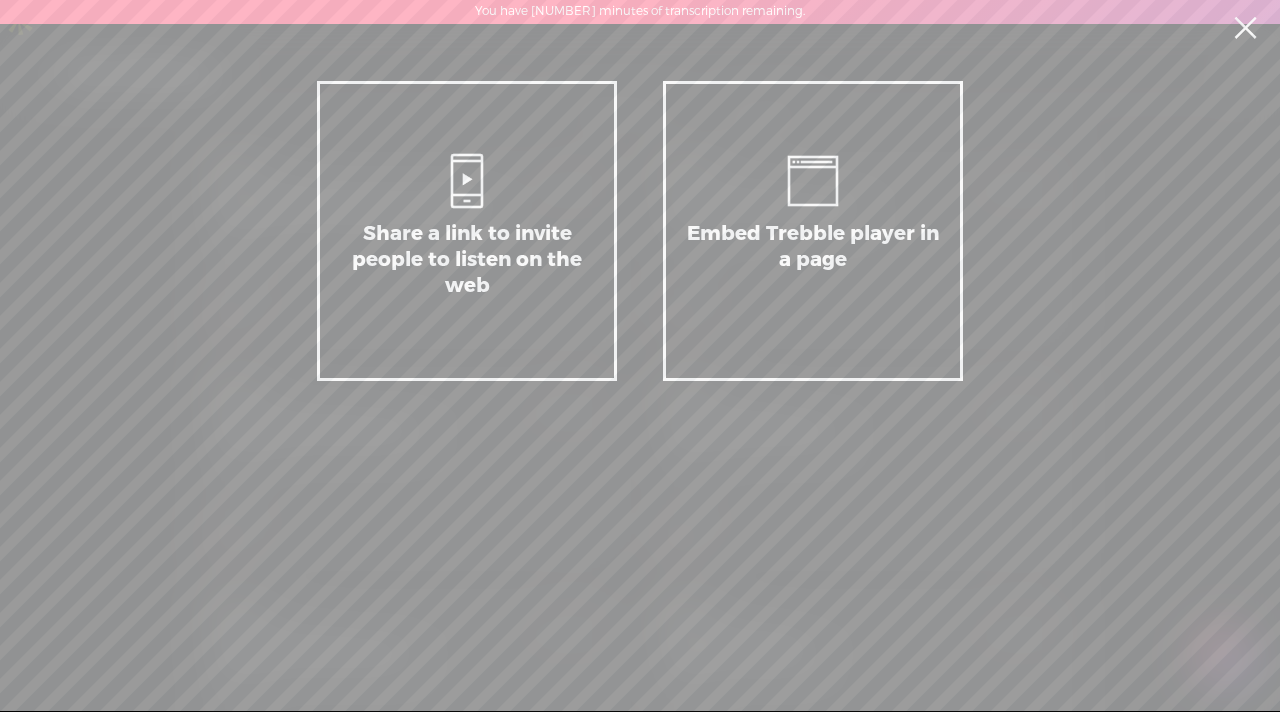 click at bounding box center [1245, 28] 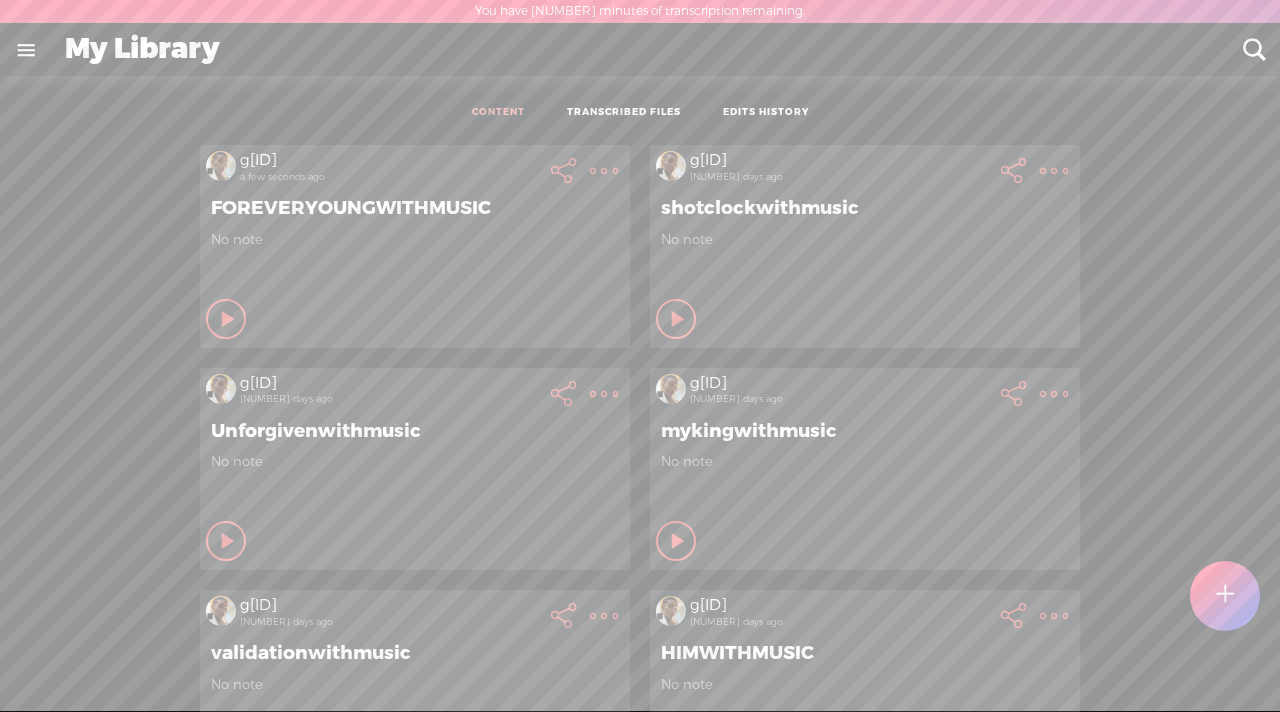 click at bounding box center (604, 171) 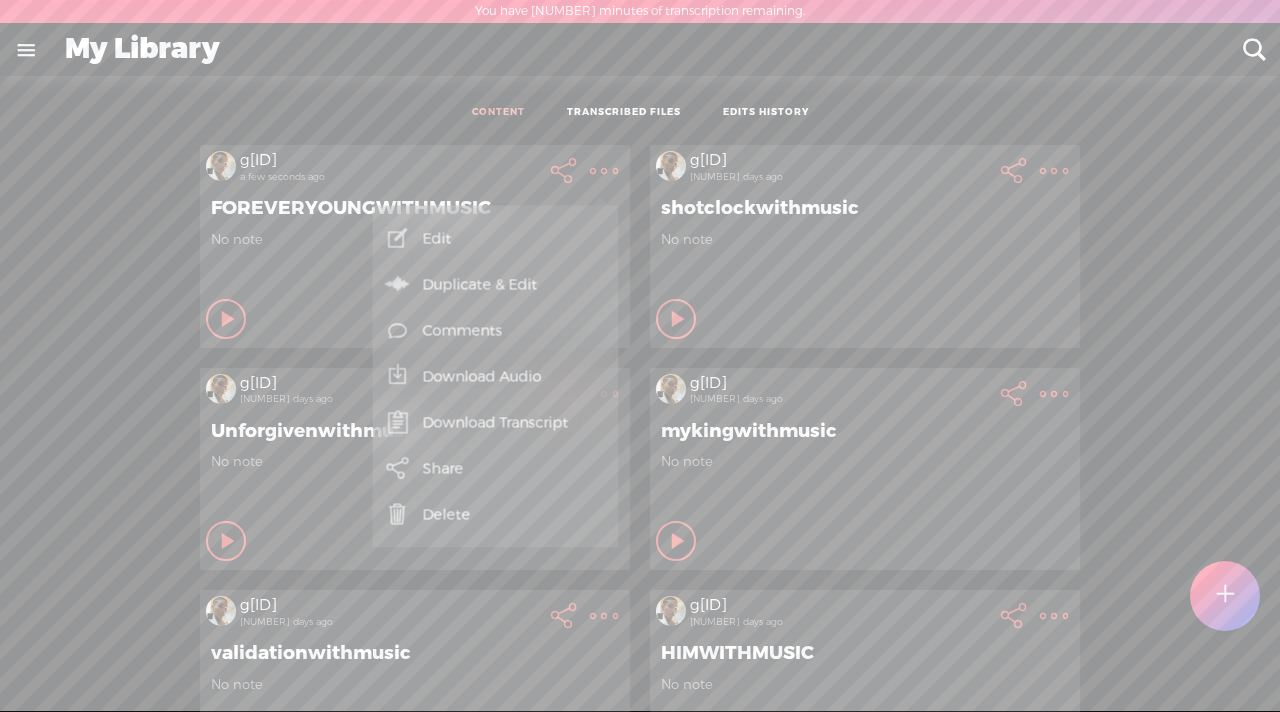 click on "Download Audio" at bounding box center (496, 377) 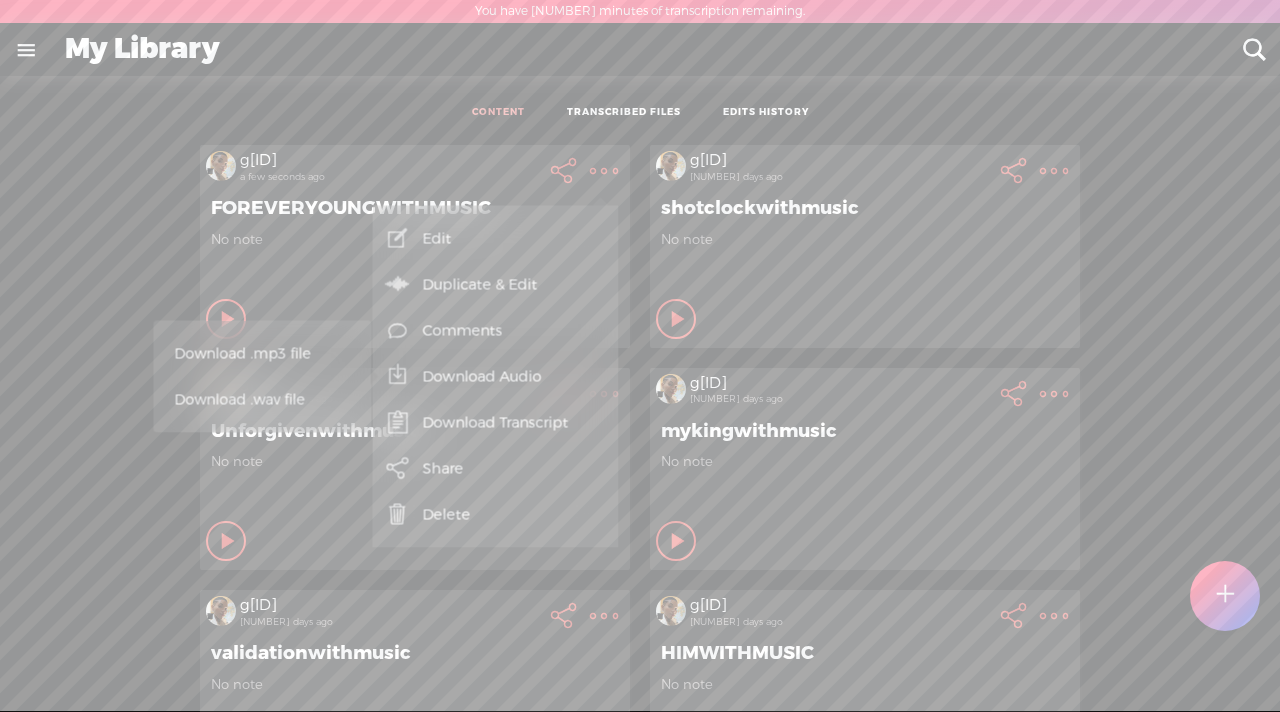 click on "Download .mp3 file" at bounding box center [263, 353] 